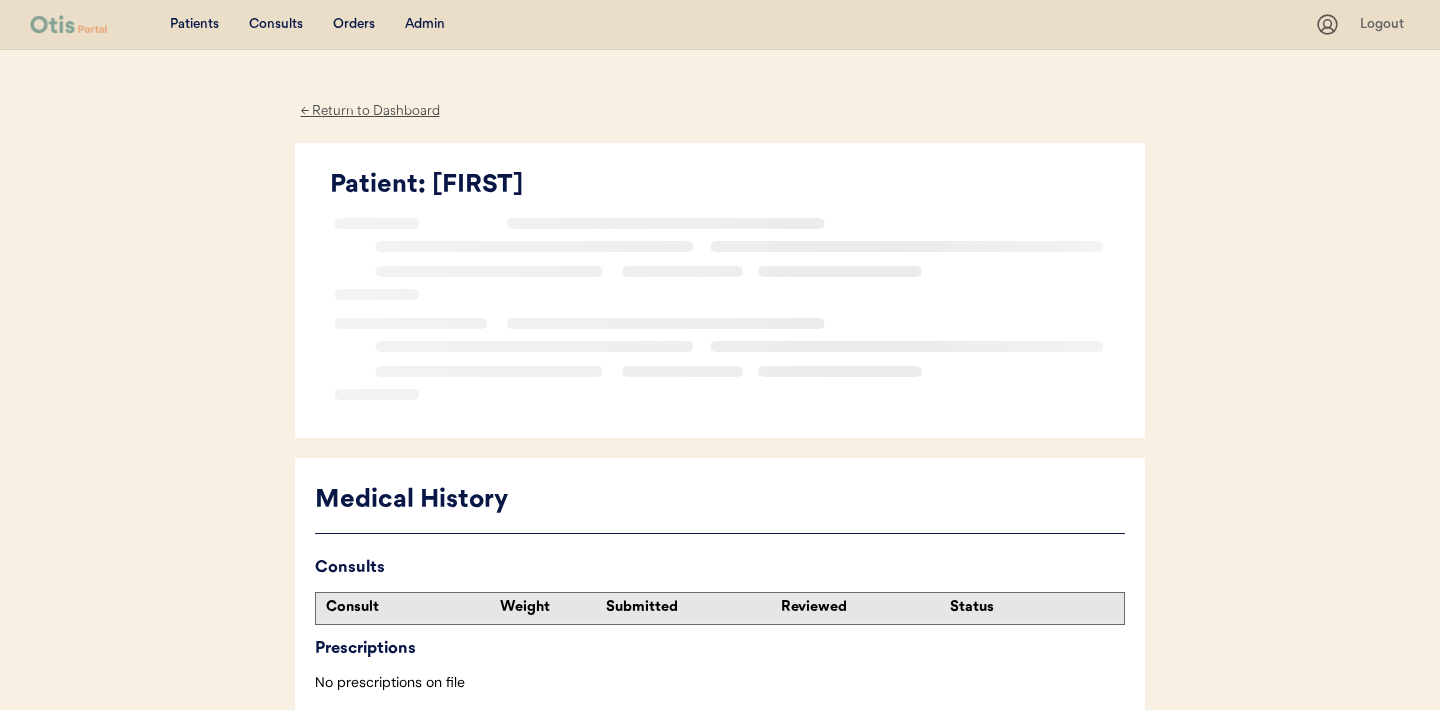 scroll, scrollTop: 0, scrollLeft: 0, axis: both 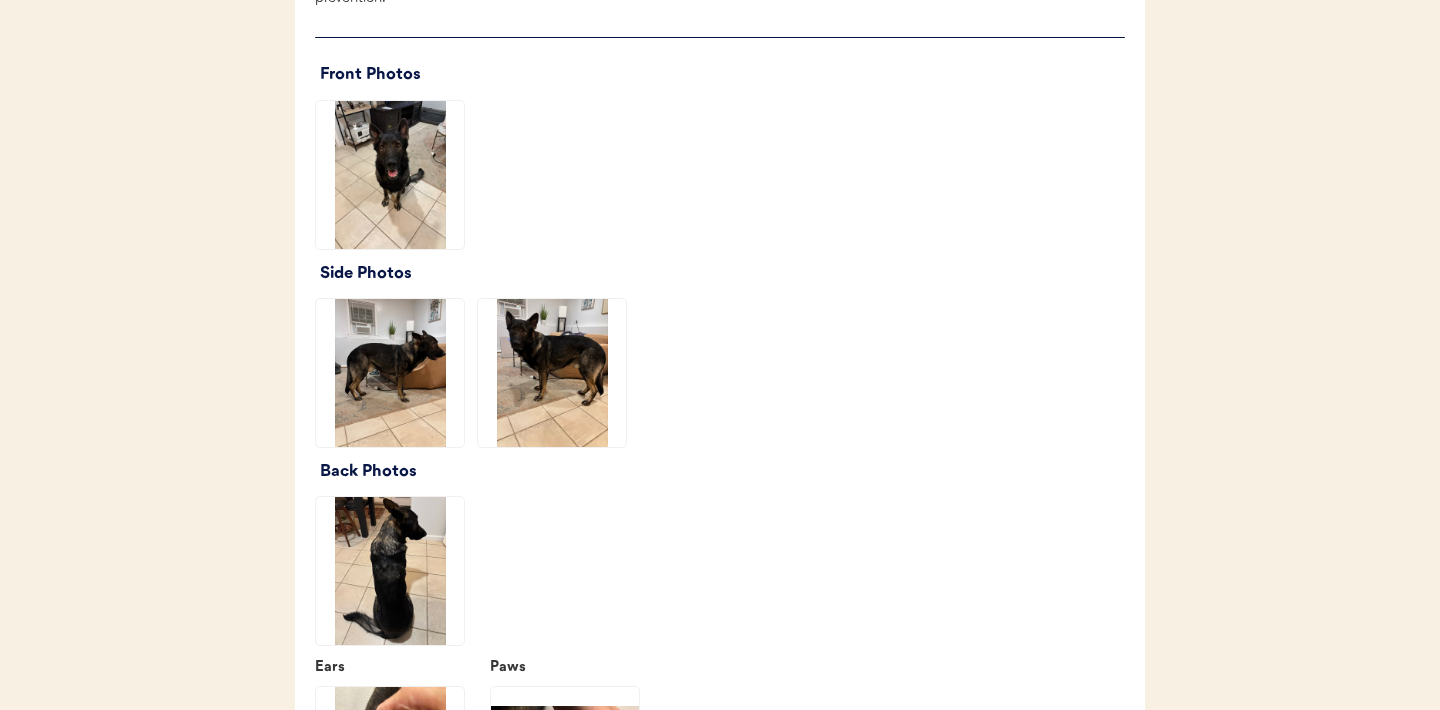 click 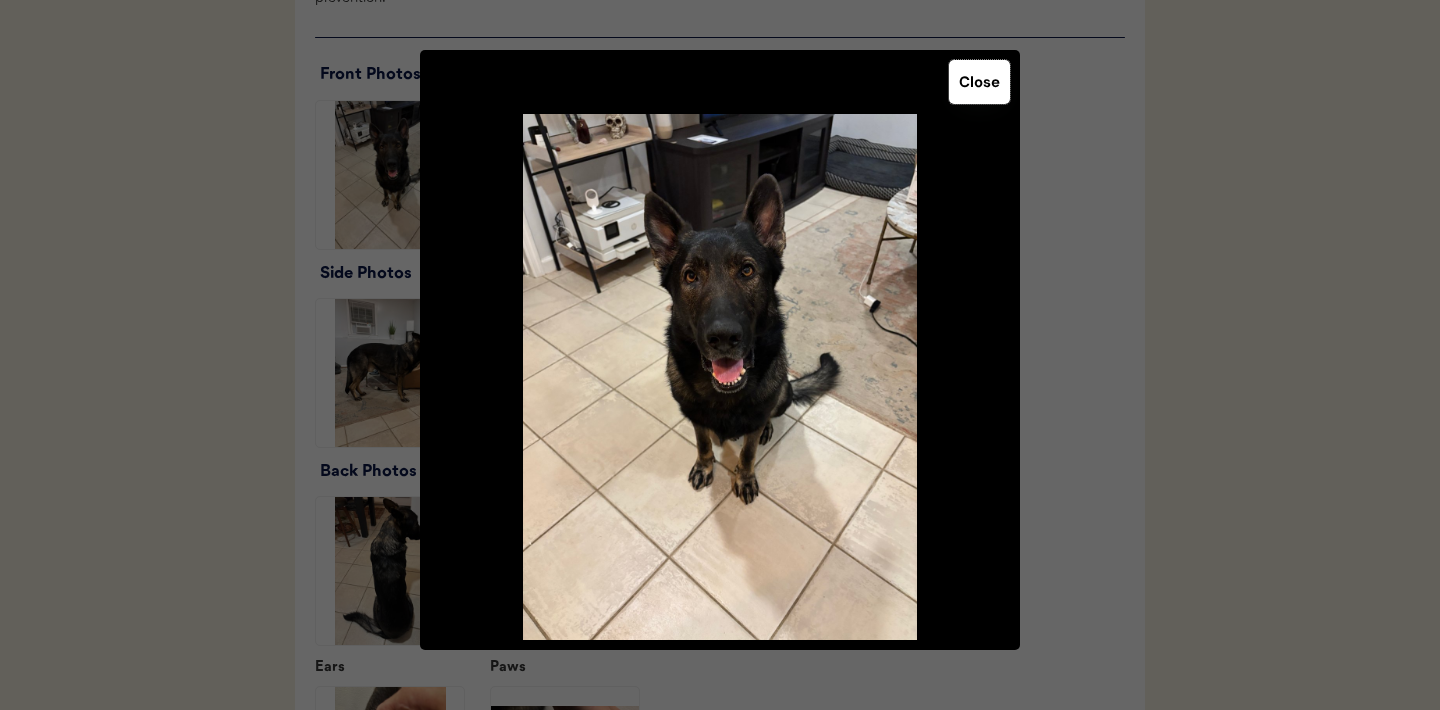 click on "Close" at bounding box center (979, 82) 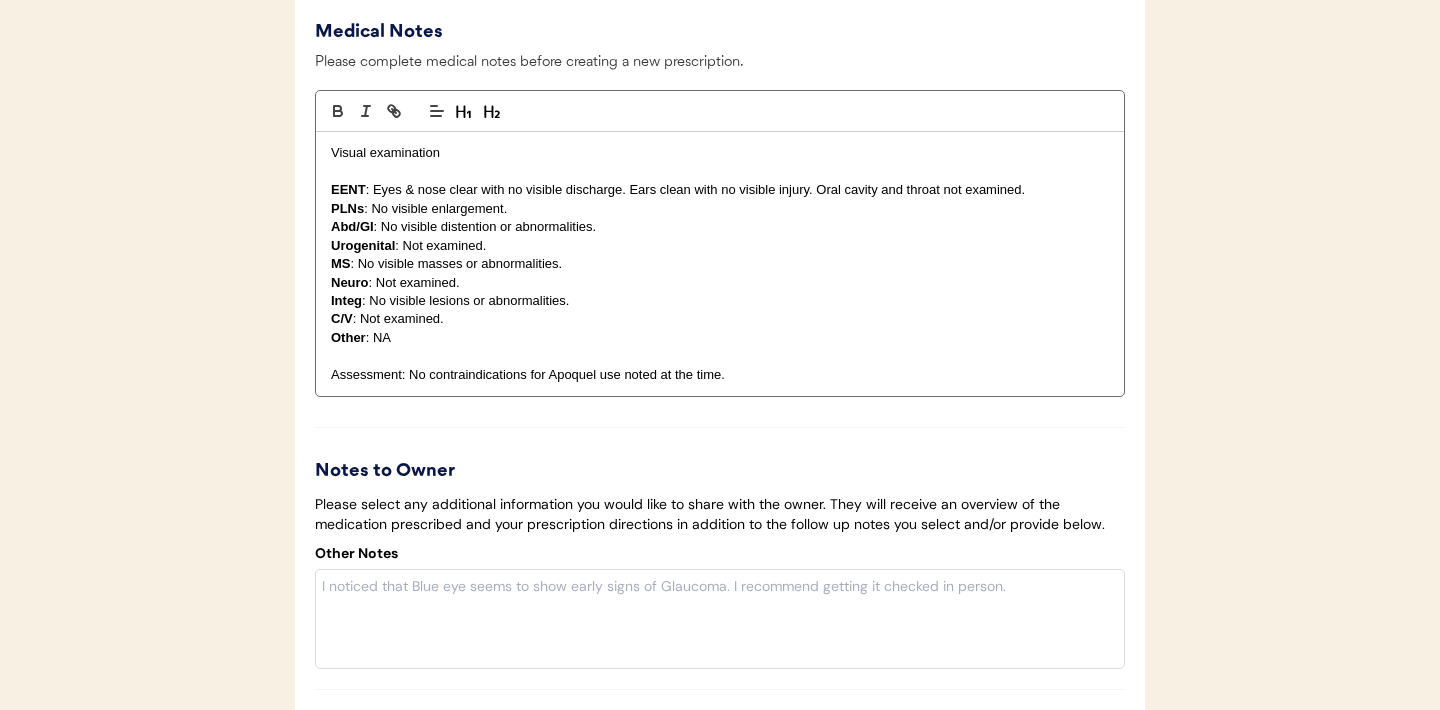 scroll, scrollTop: 4119, scrollLeft: 0, axis: vertical 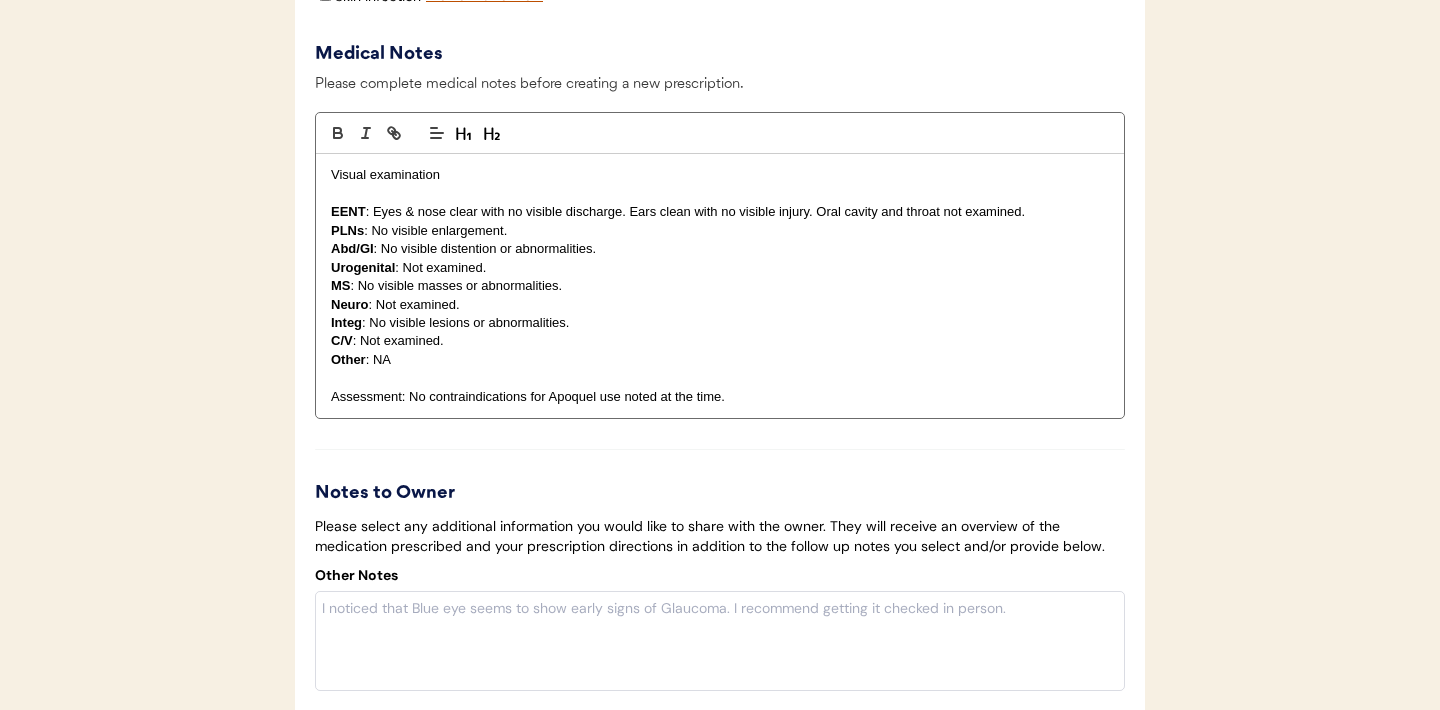 click on "Visual examination" at bounding box center [720, 175] 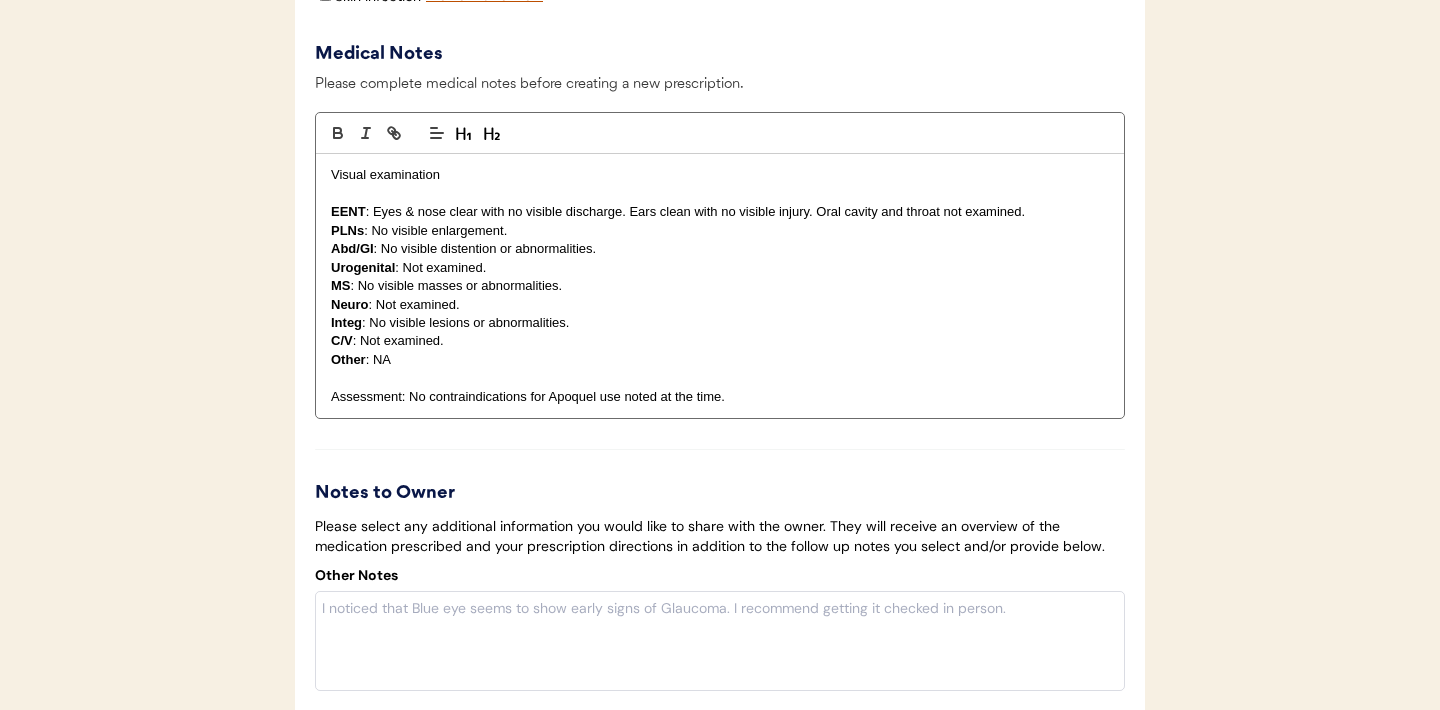type 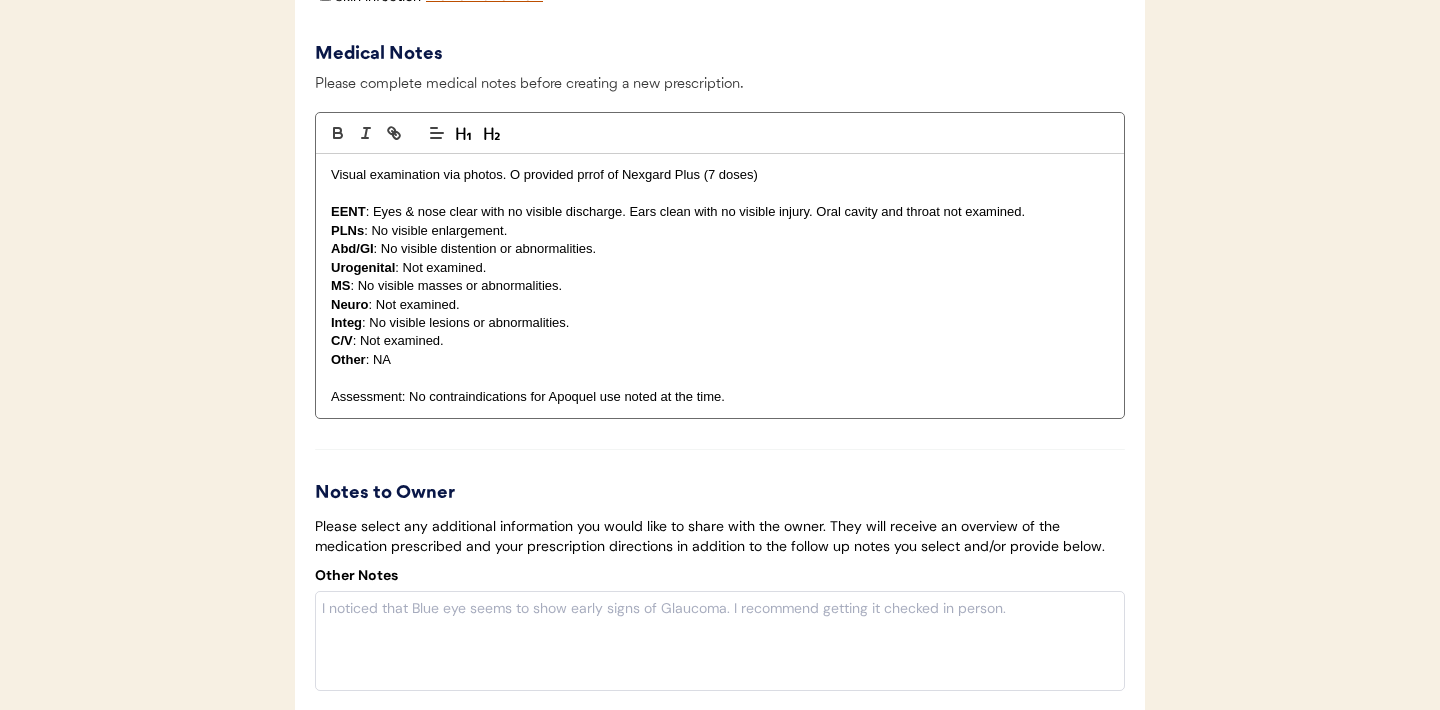 click on "Visual examination via photos. O provided prrof of Nexgard Plus (7 doses)" at bounding box center (720, 175) 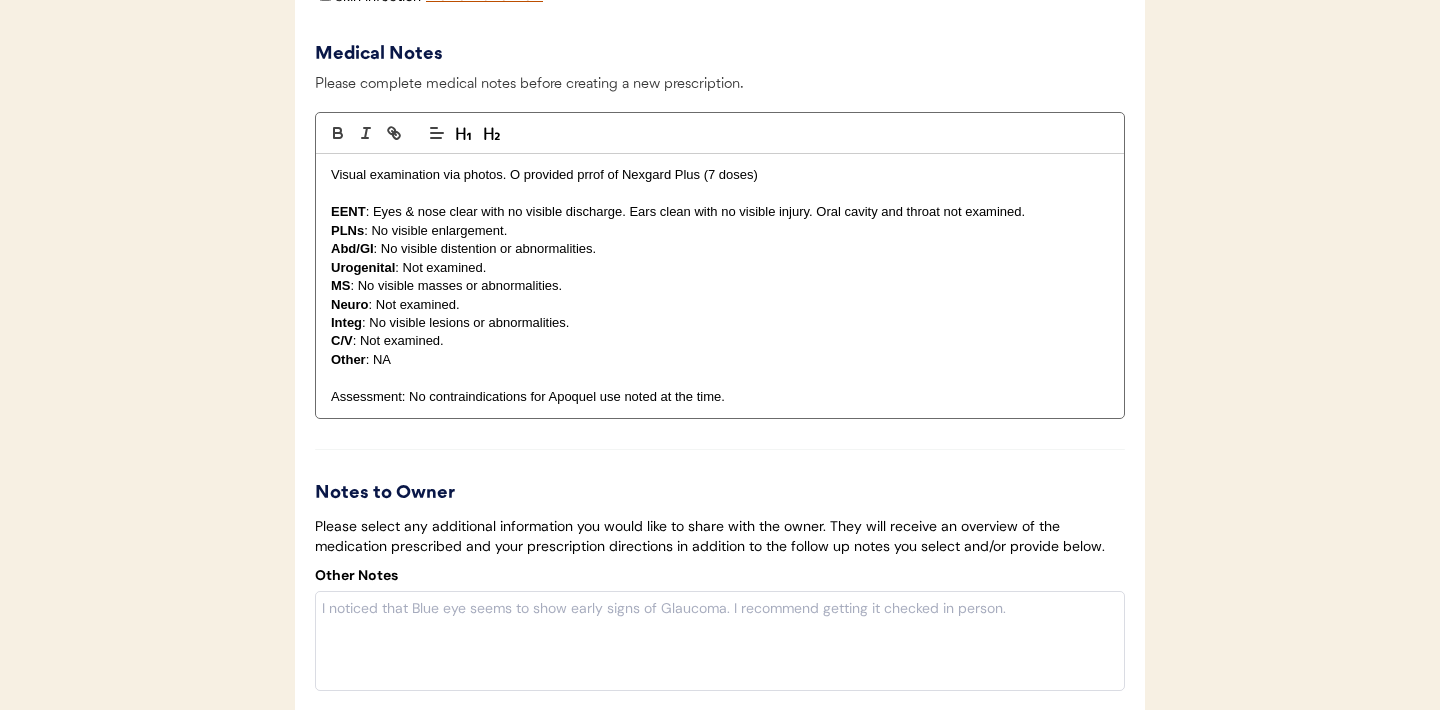 click on "Visual examination via photos. O provided prrof of Nexgard Plus (7 doses)" at bounding box center [720, 175] 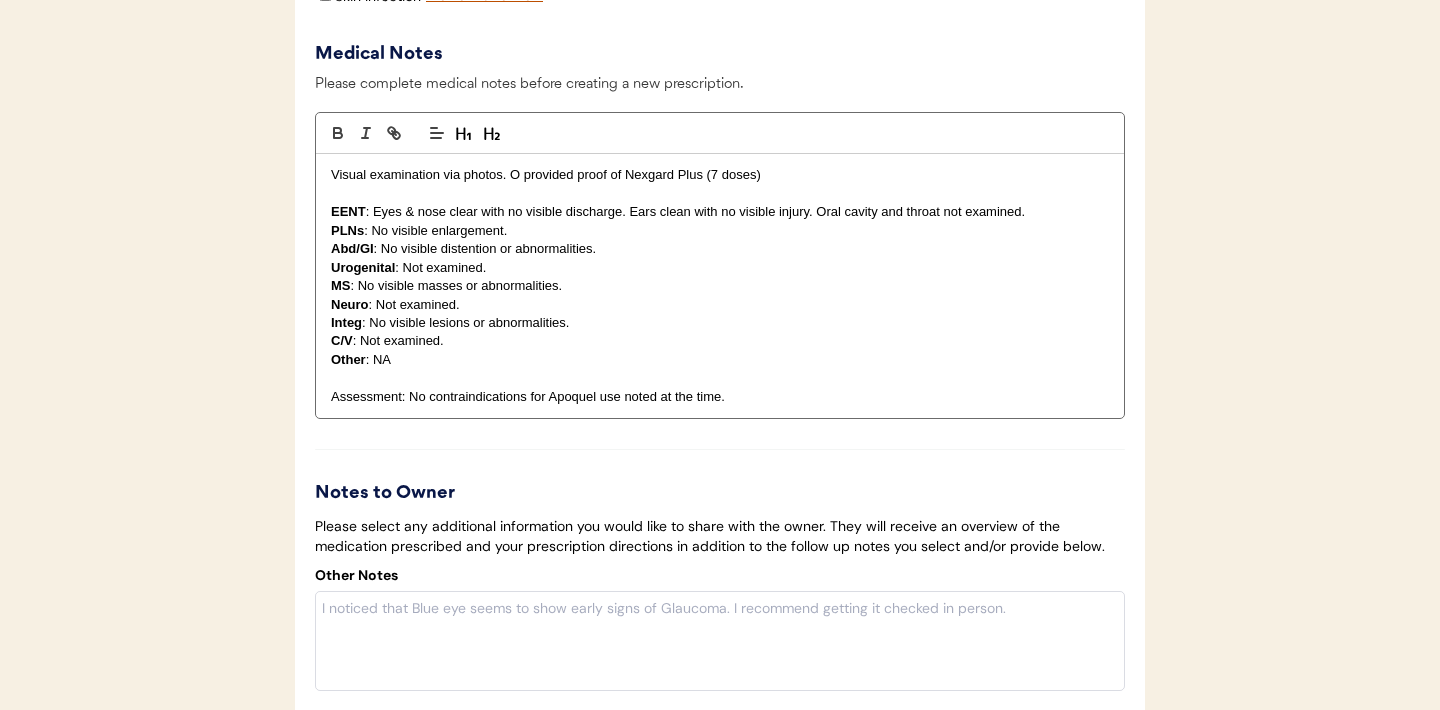 click on "Visual examination via photos. O provided proof of Nexgard Plus (7 doses)" at bounding box center (720, 175) 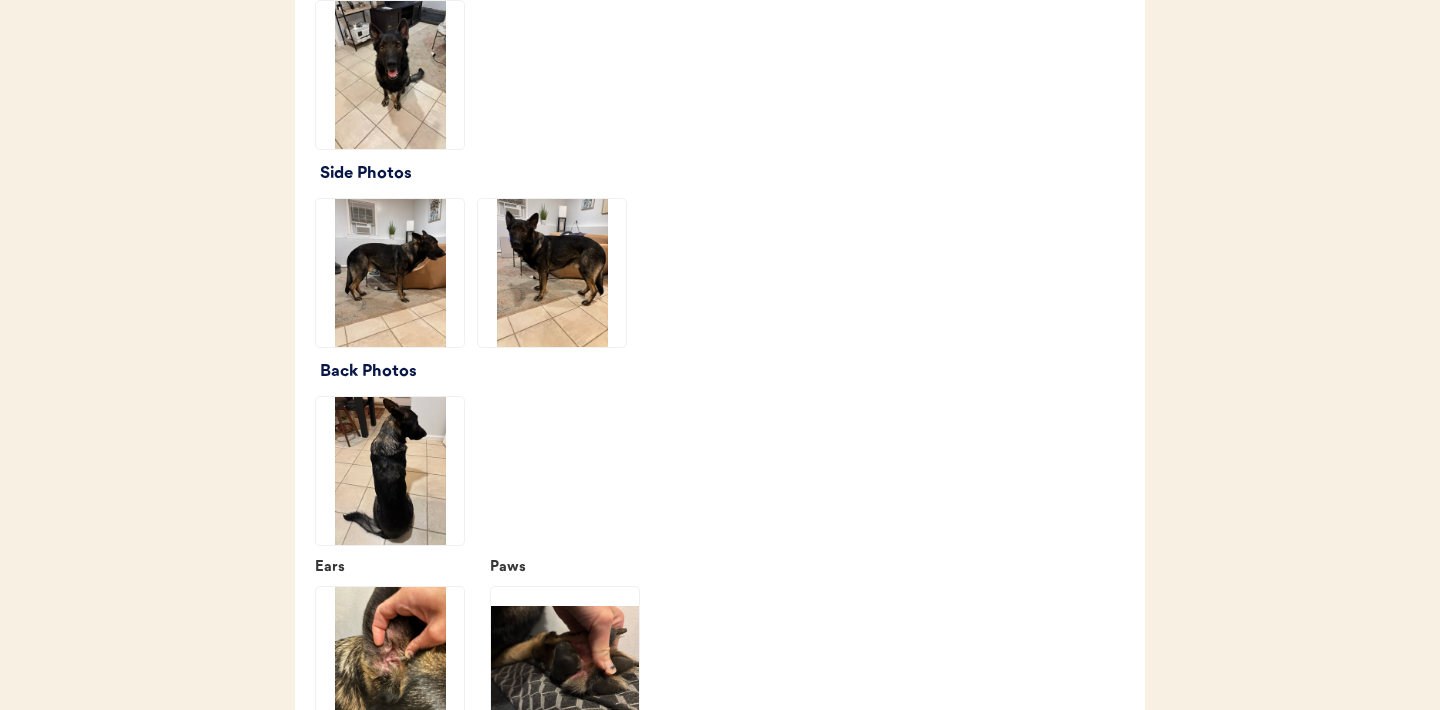 scroll, scrollTop: 2424, scrollLeft: 0, axis: vertical 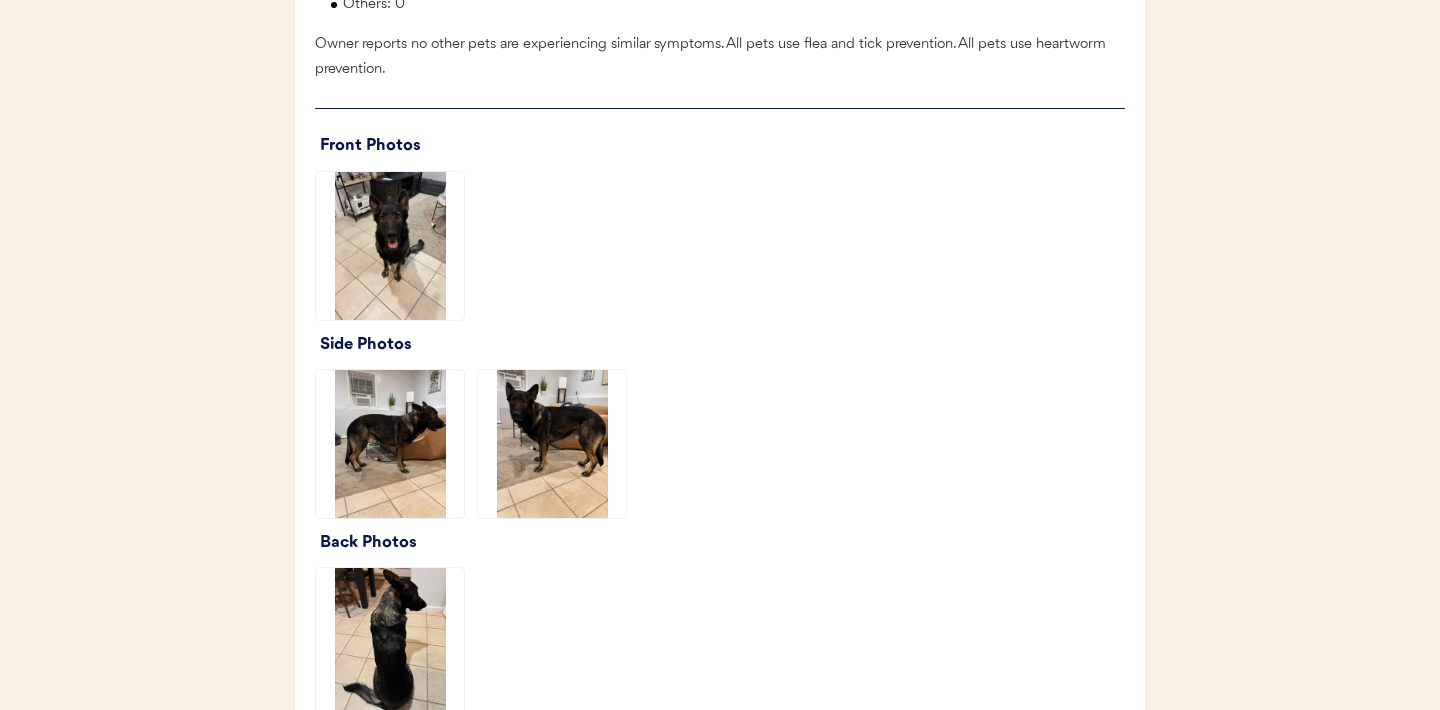 click 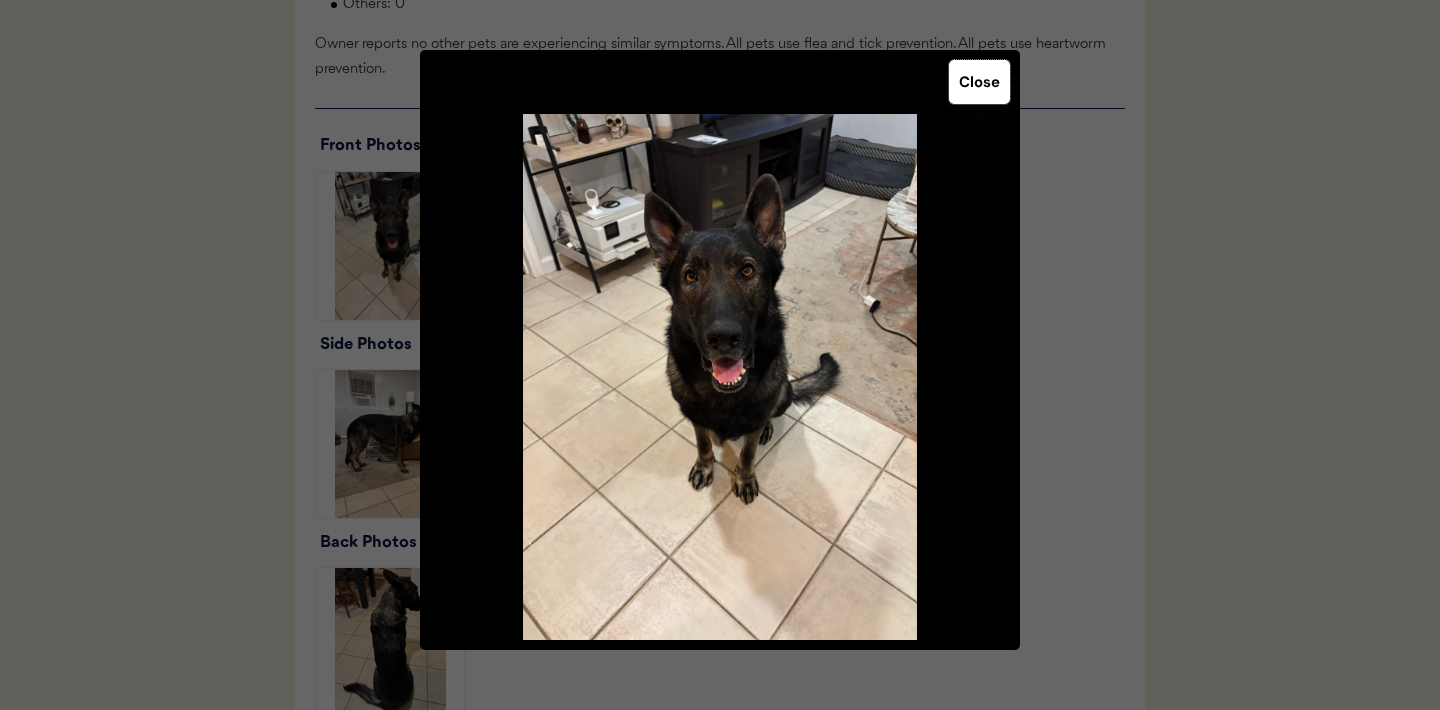 click on "Close" at bounding box center [979, 82] 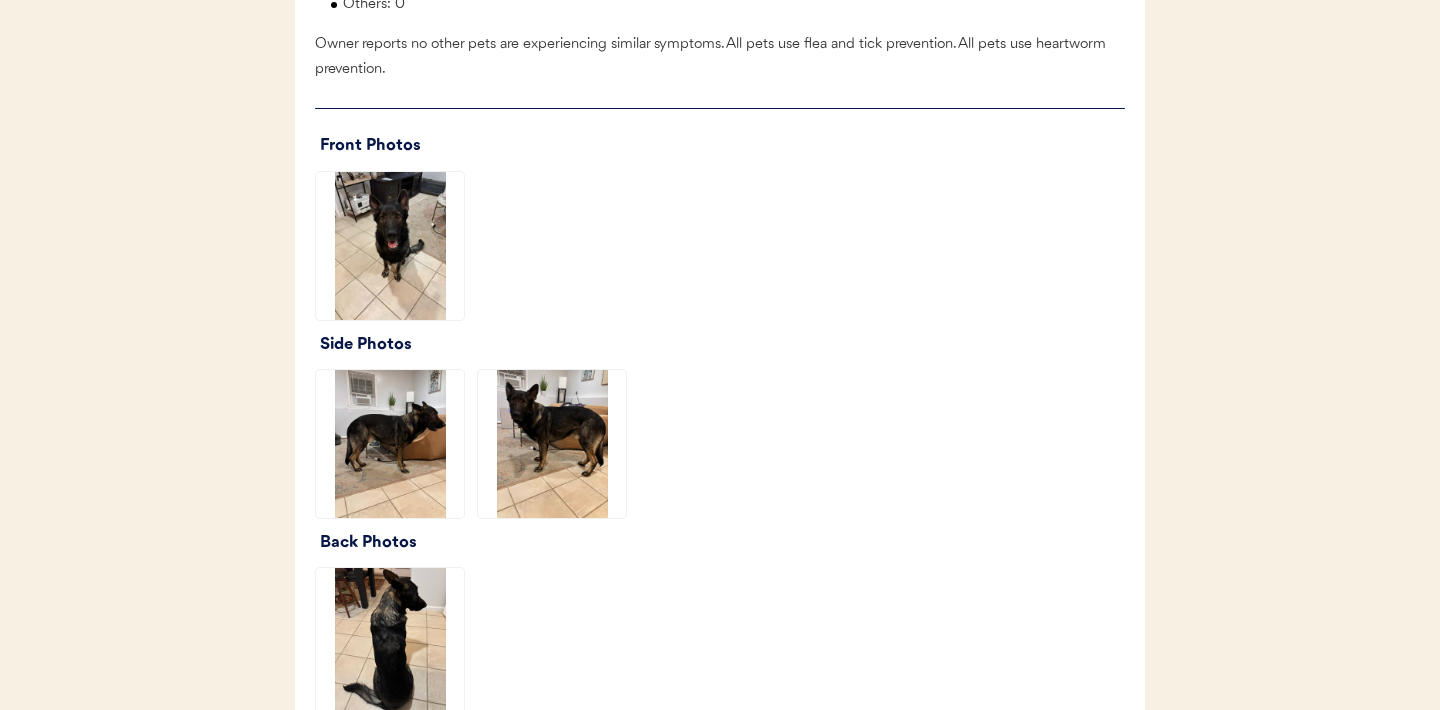 click 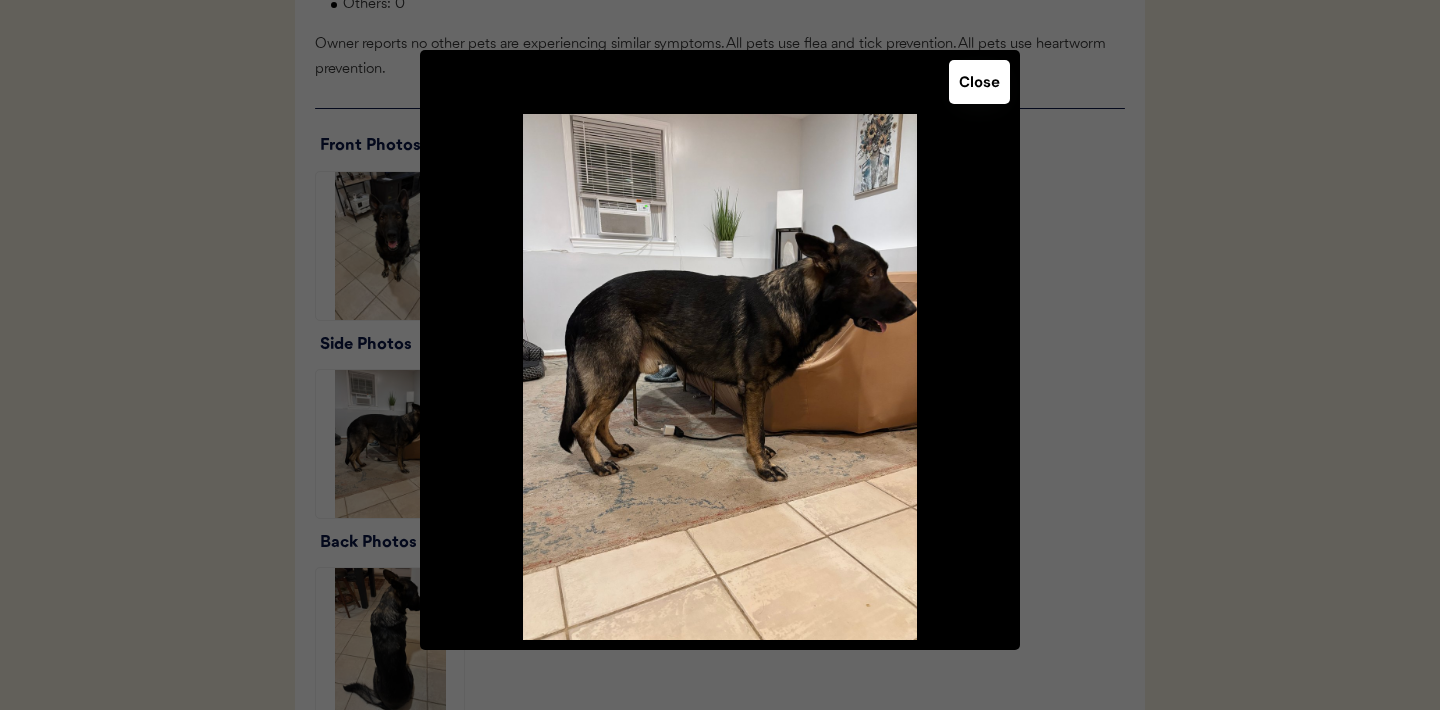 click on "Close" at bounding box center [979, 82] 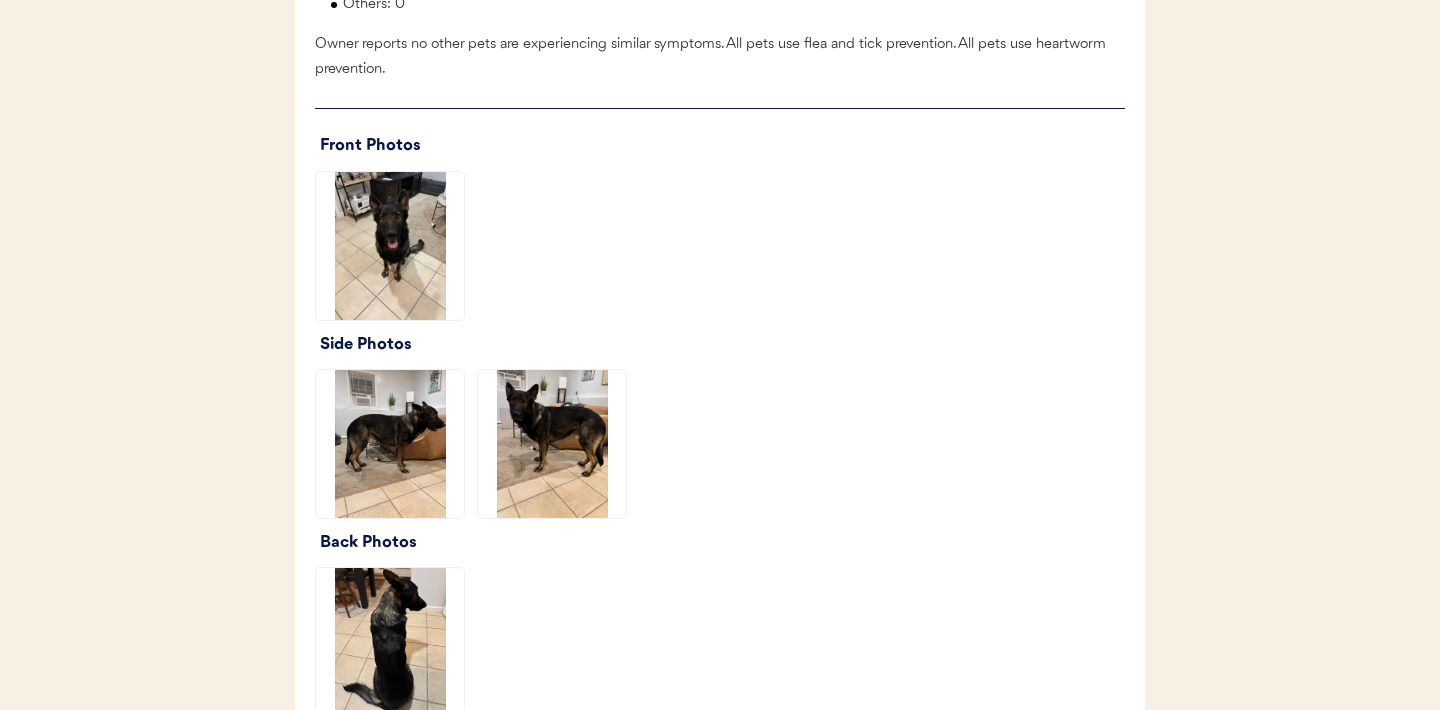 click 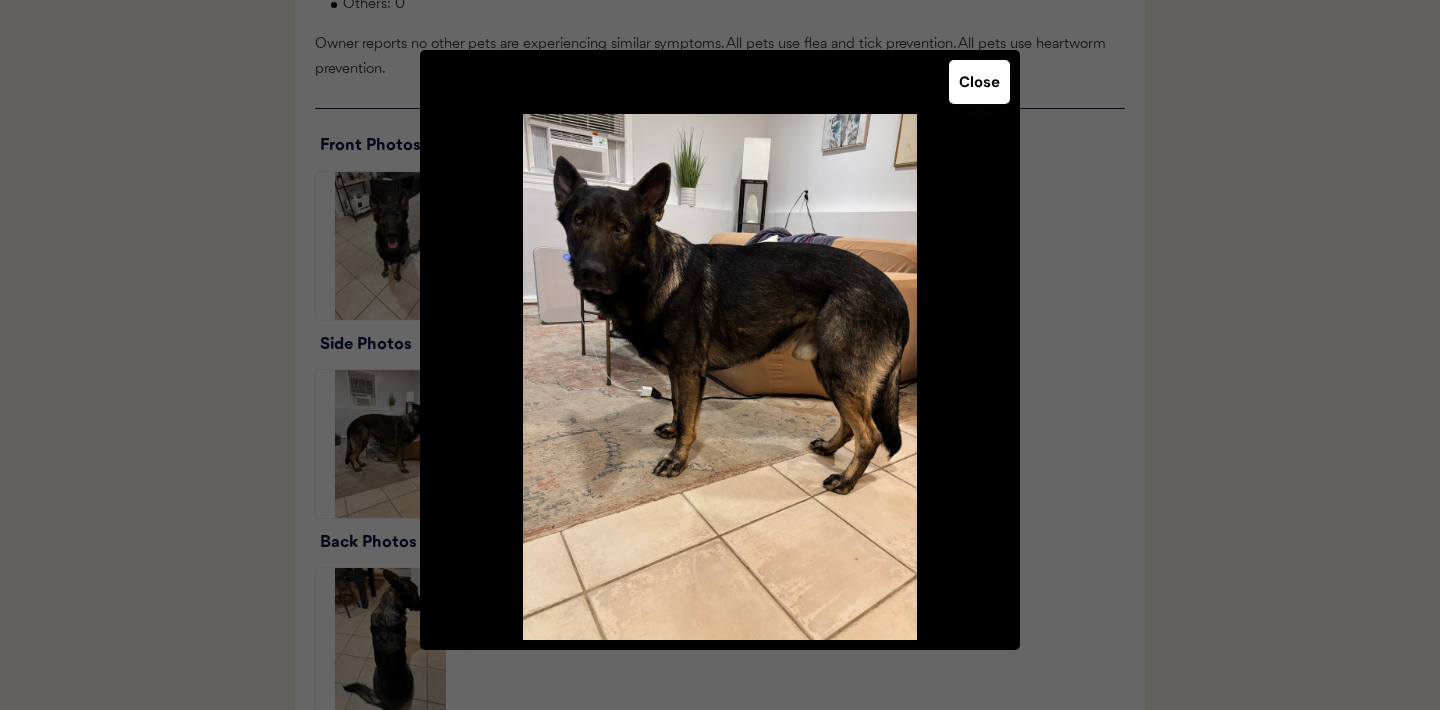 click on "Close" at bounding box center (979, 82) 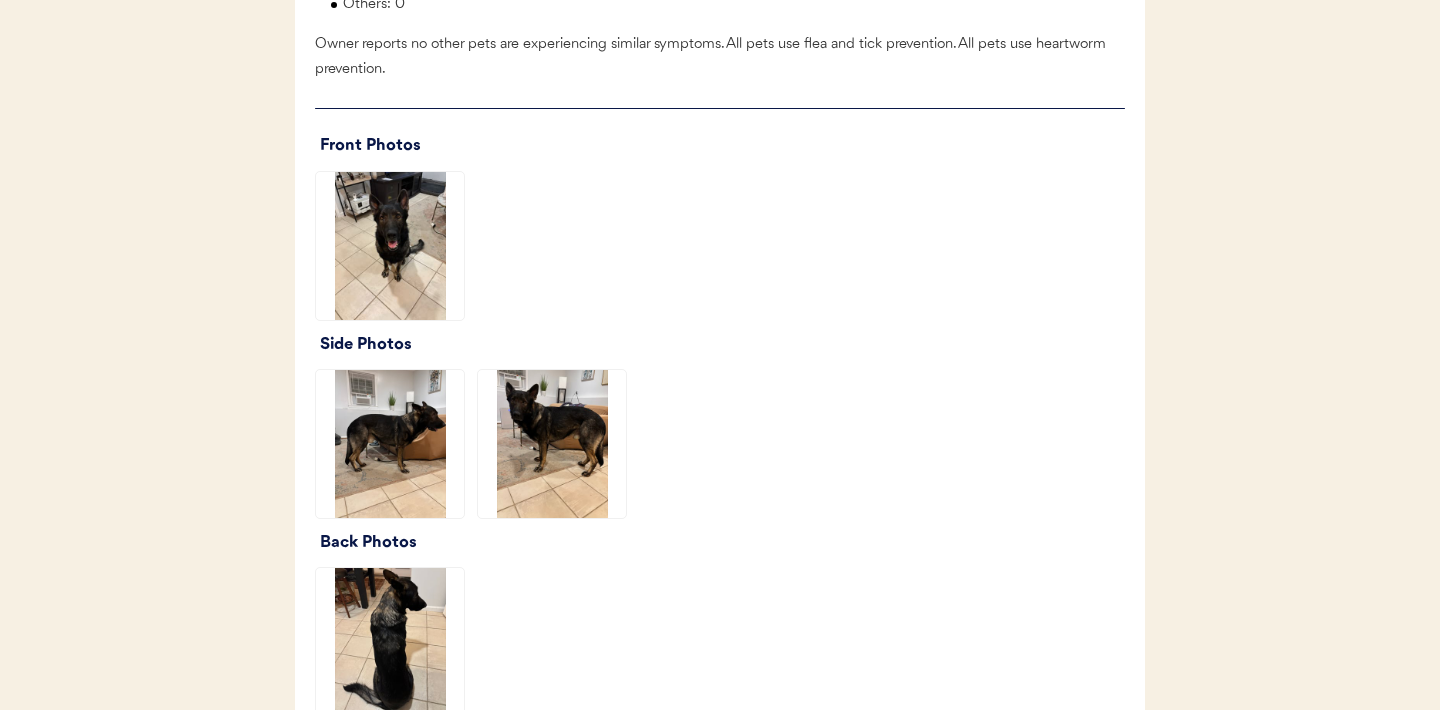 scroll, scrollTop: 2899, scrollLeft: 0, axis: vertical 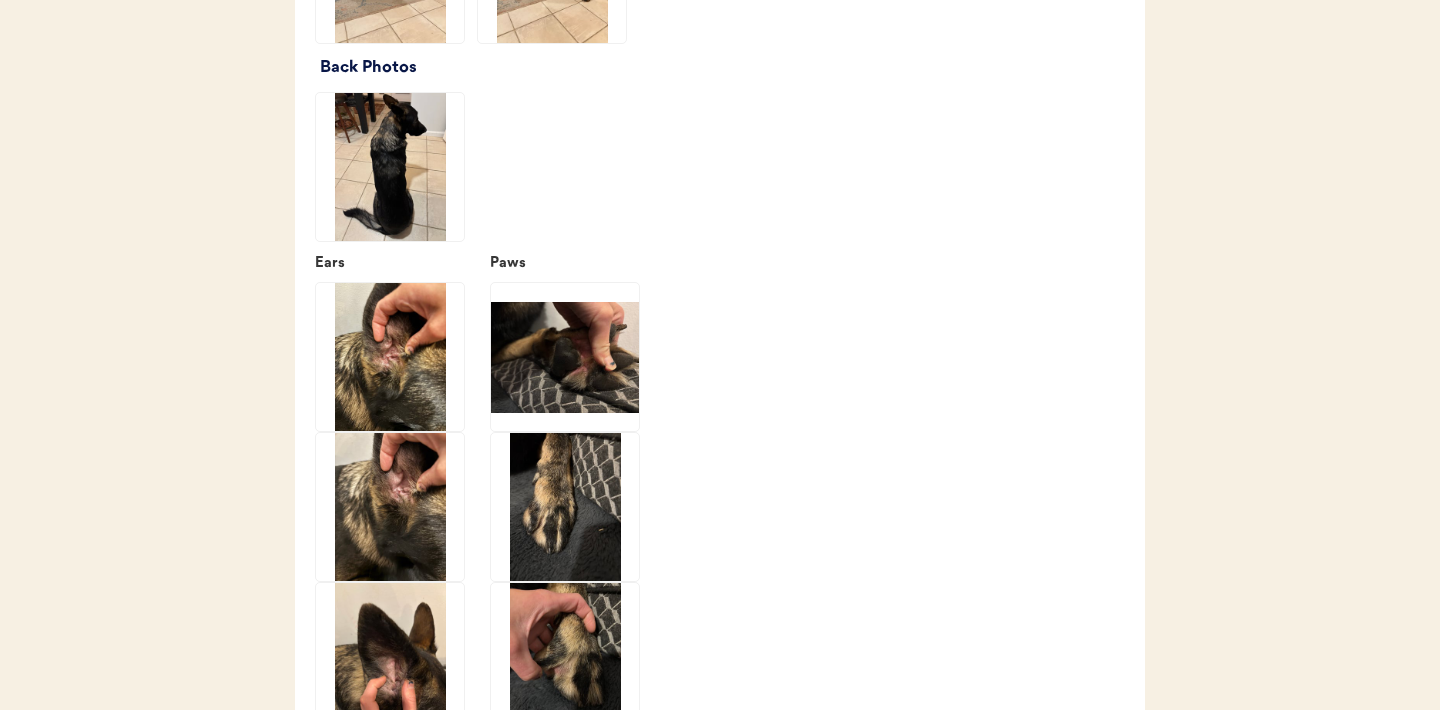 click 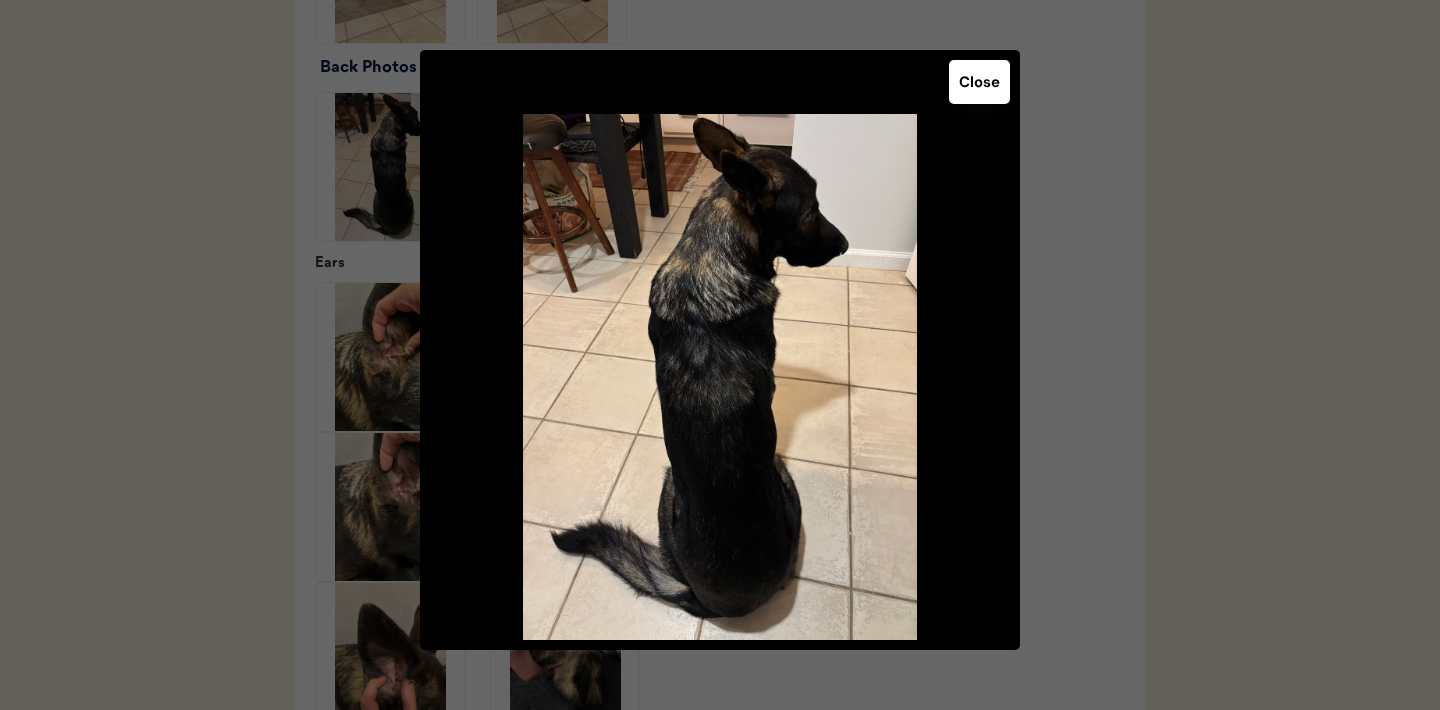 click on "Close" at bounding box center [979, 82] 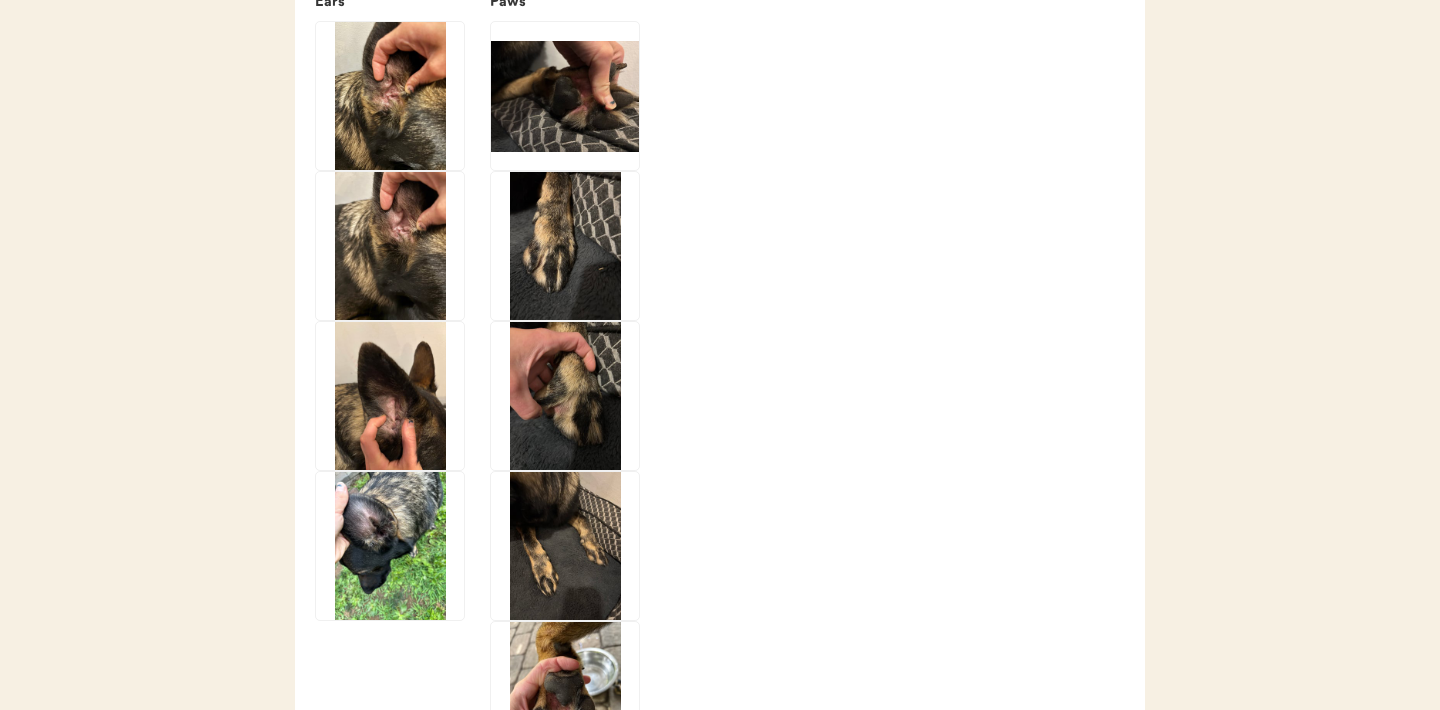 scroll, scrollTop: 3163, scrollLeft: 0, axis: vertical 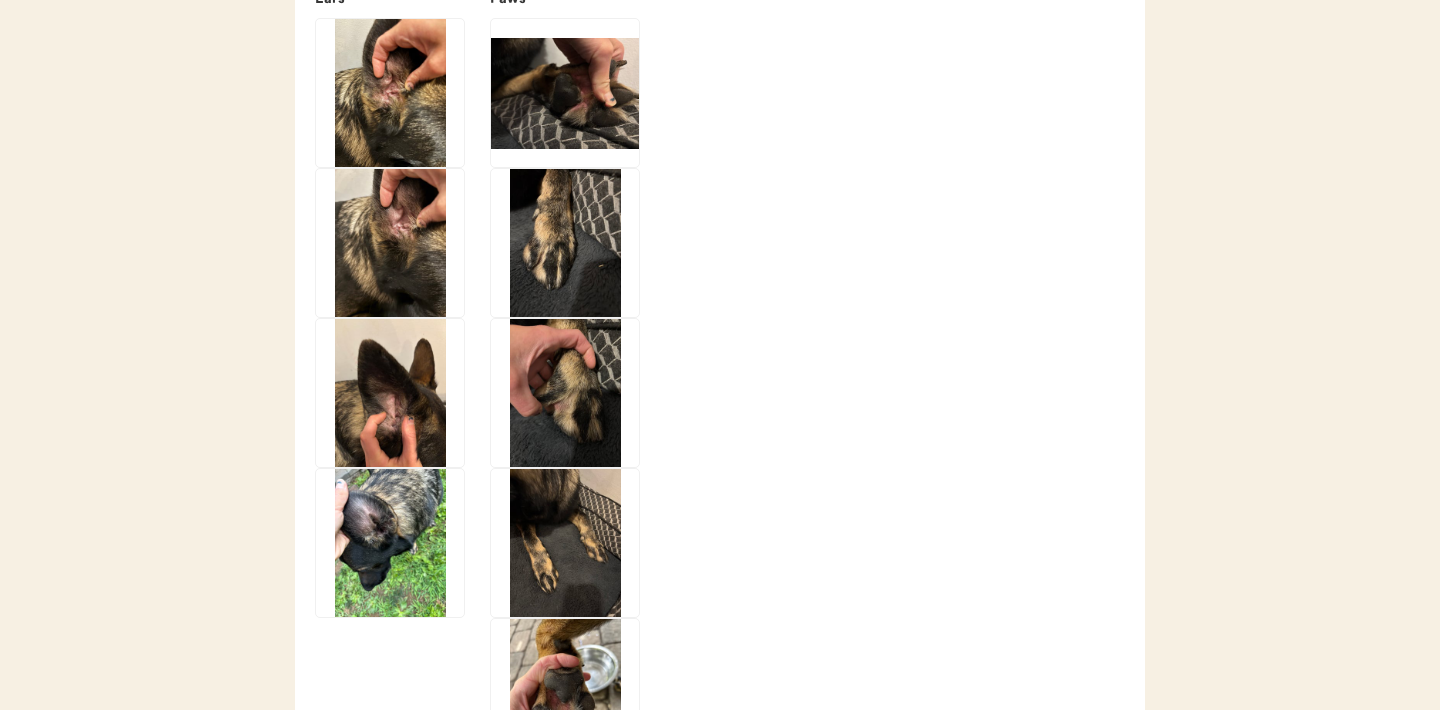click 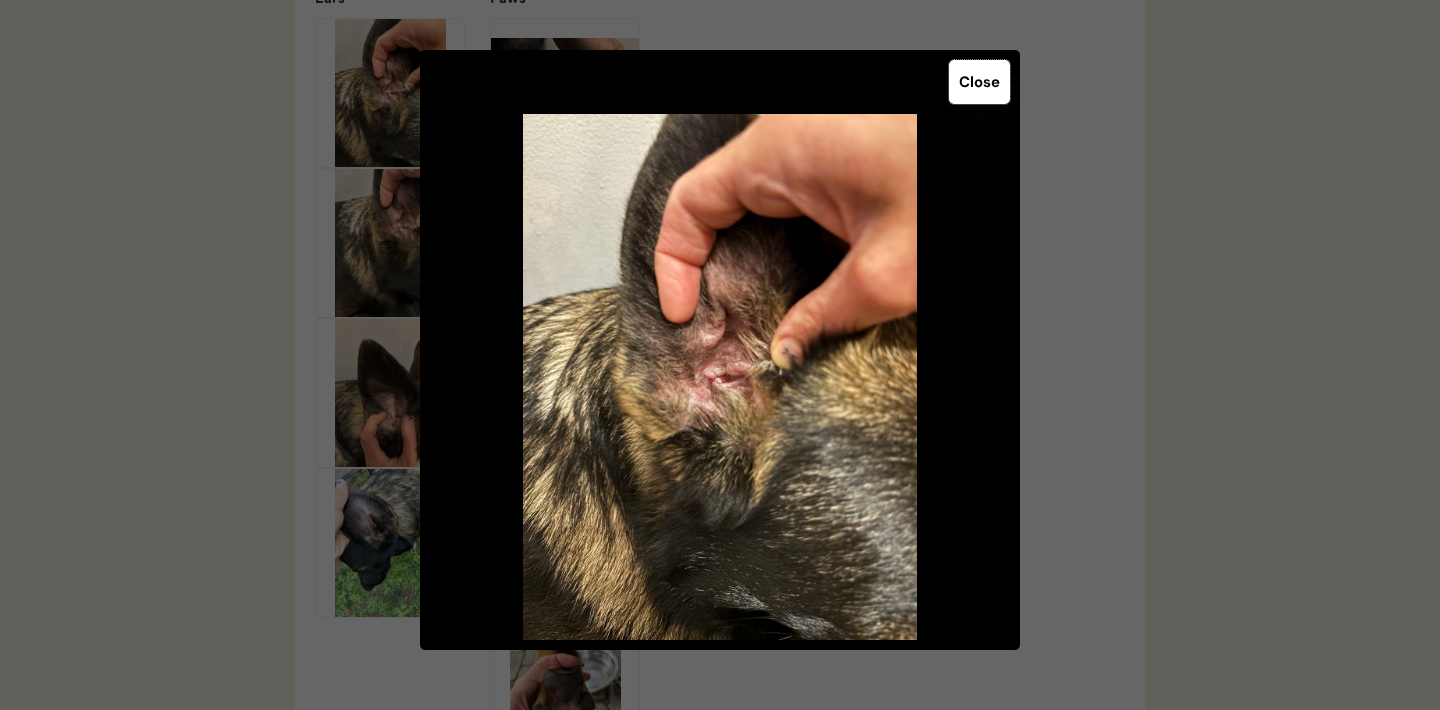 click on "Close" at bounding box center [979, 82] 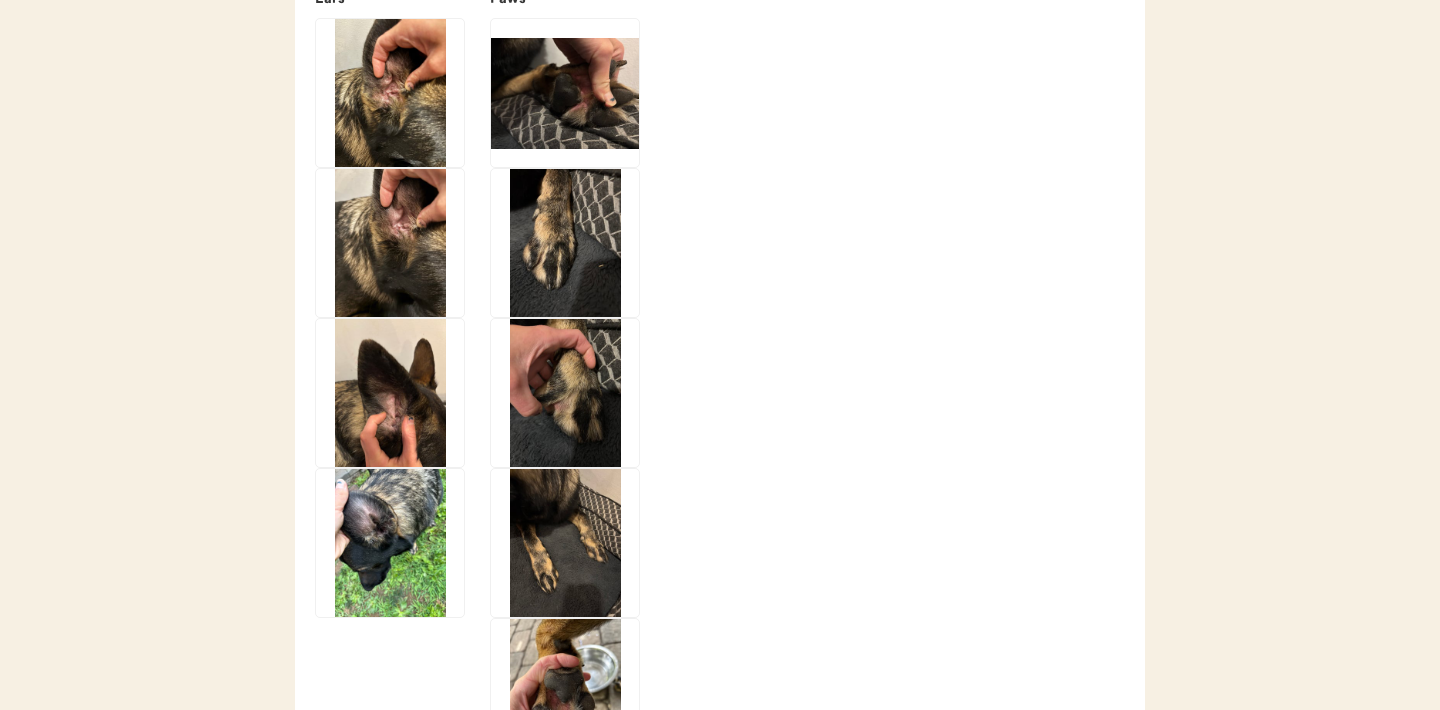 click 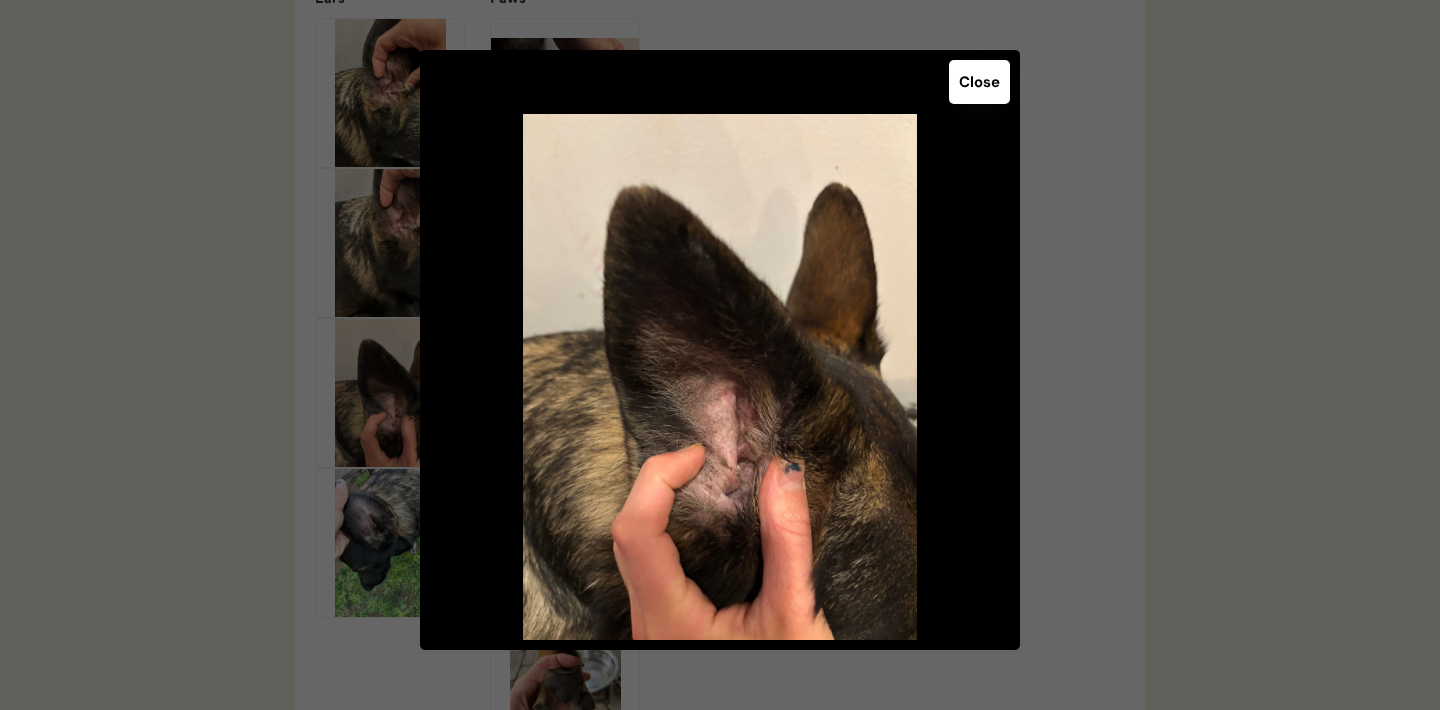 click on "Close" at bounding box center (720, 350) 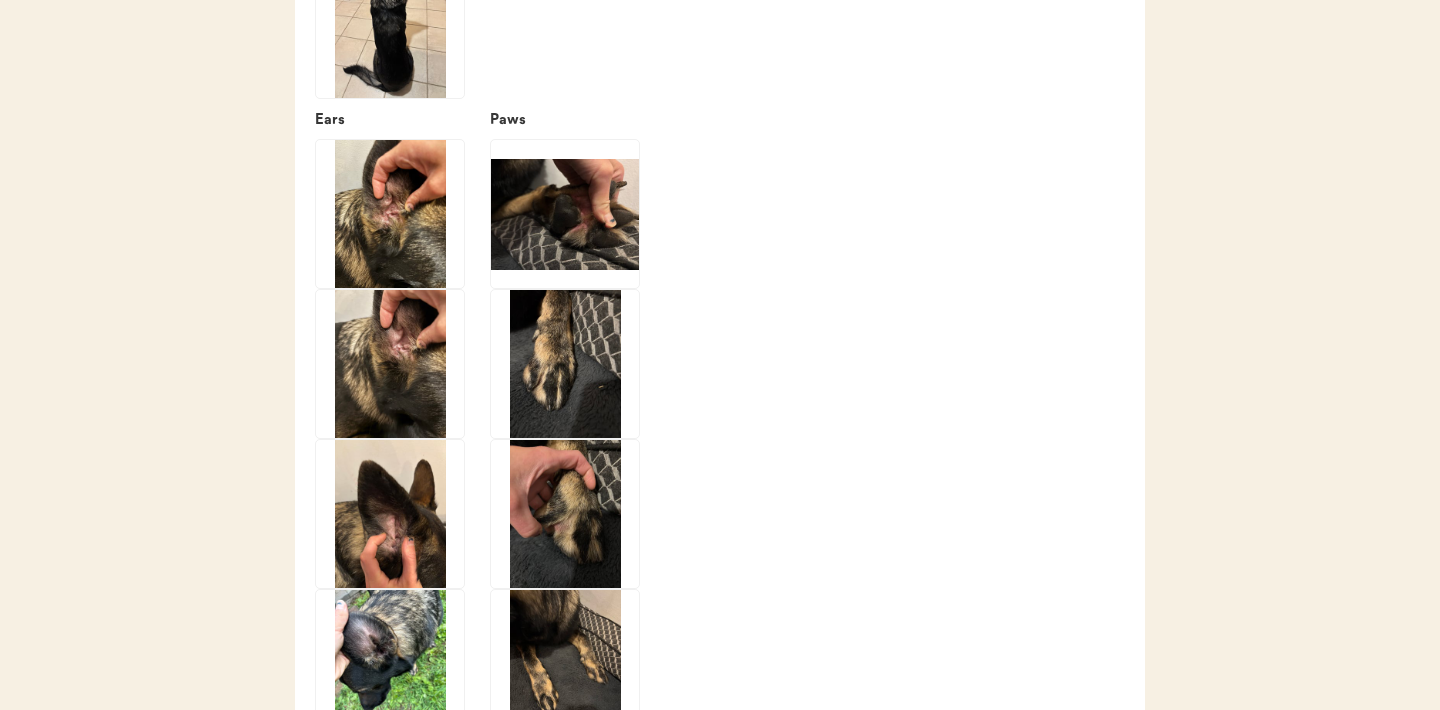 scroll, scrollTop: 3036, scrollLeft: 0, axis: vertical 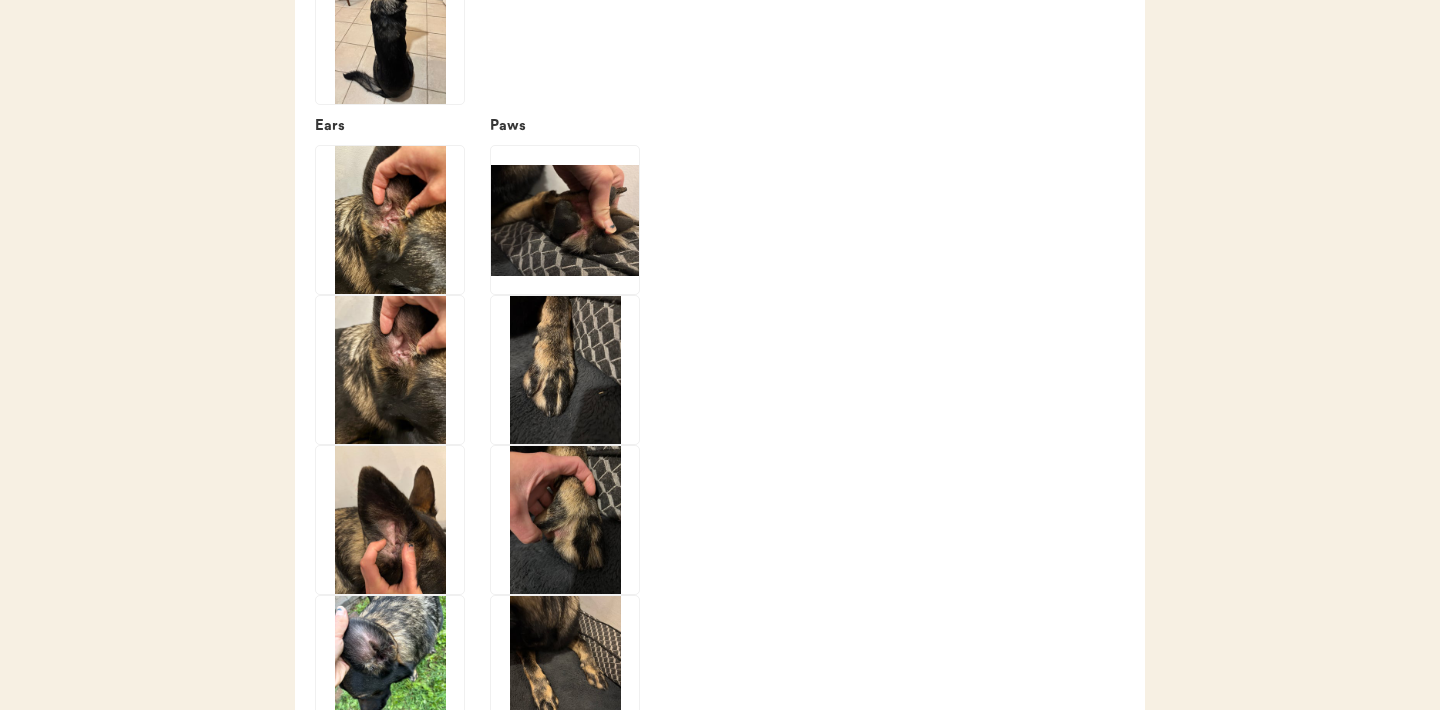 click 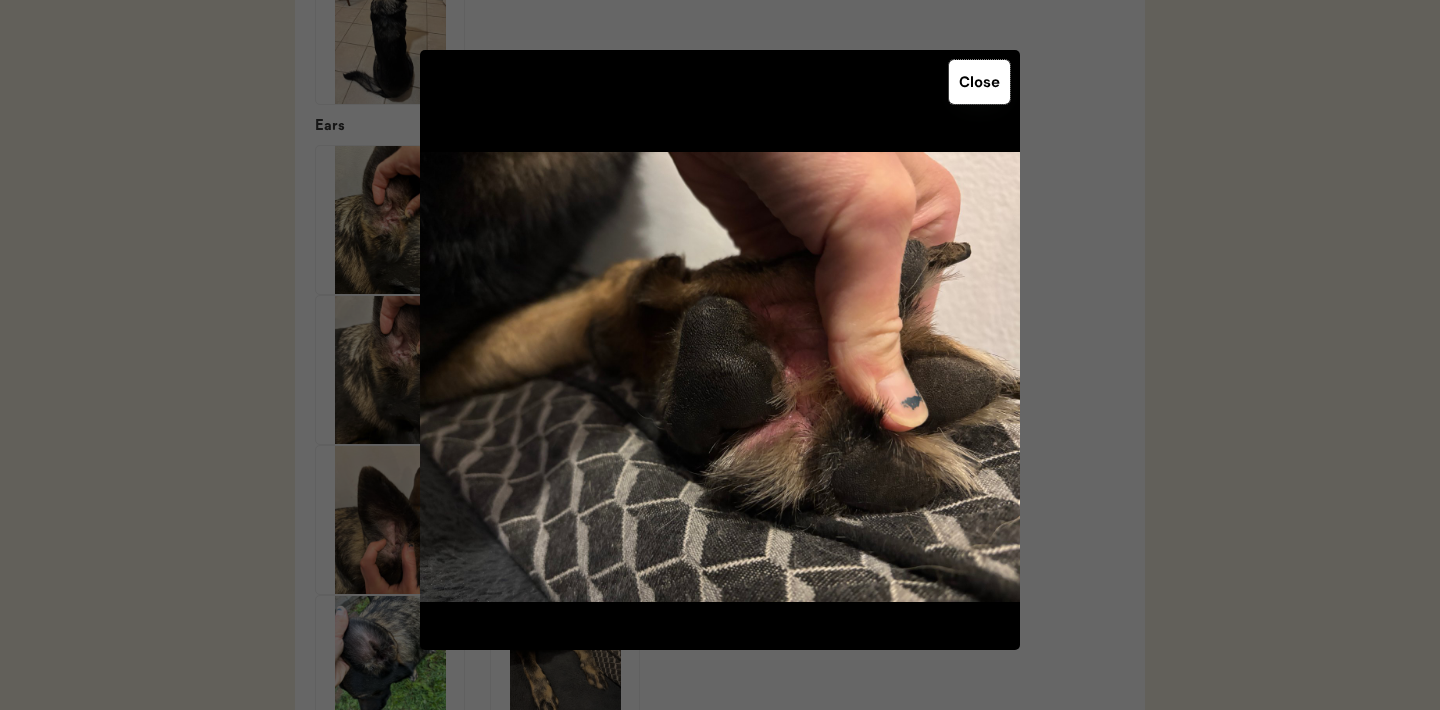 click on "Close" at bounding box center [979, 82] 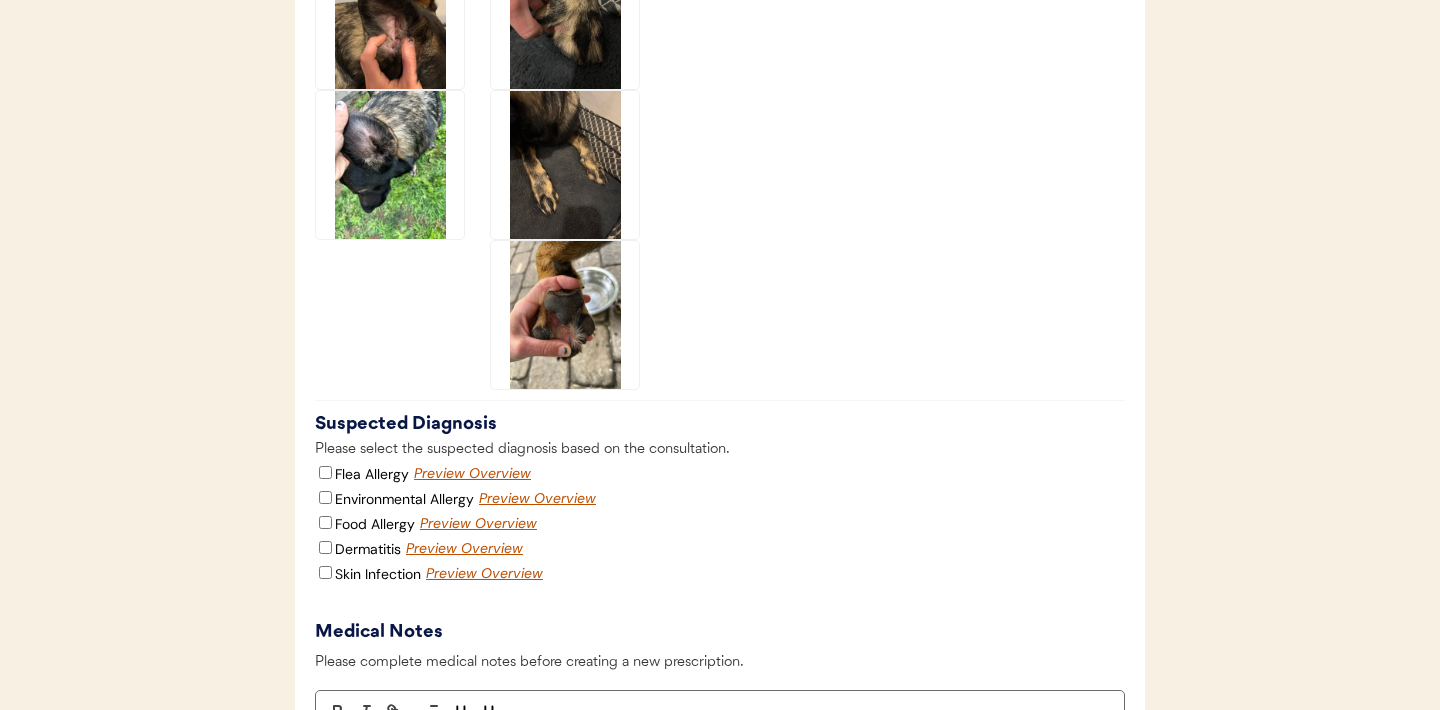 scroll, scrollTop: 3557, scrollLeft: 0, axis: vertical 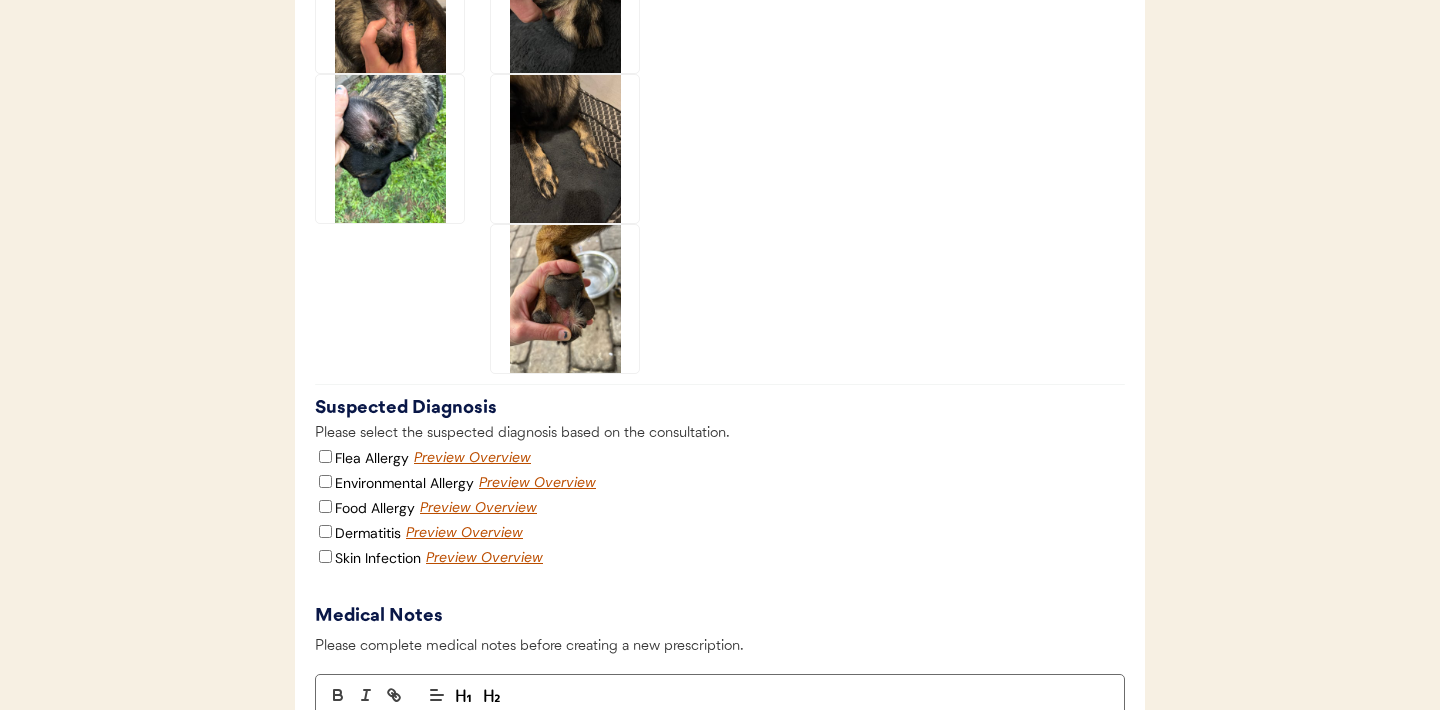 click 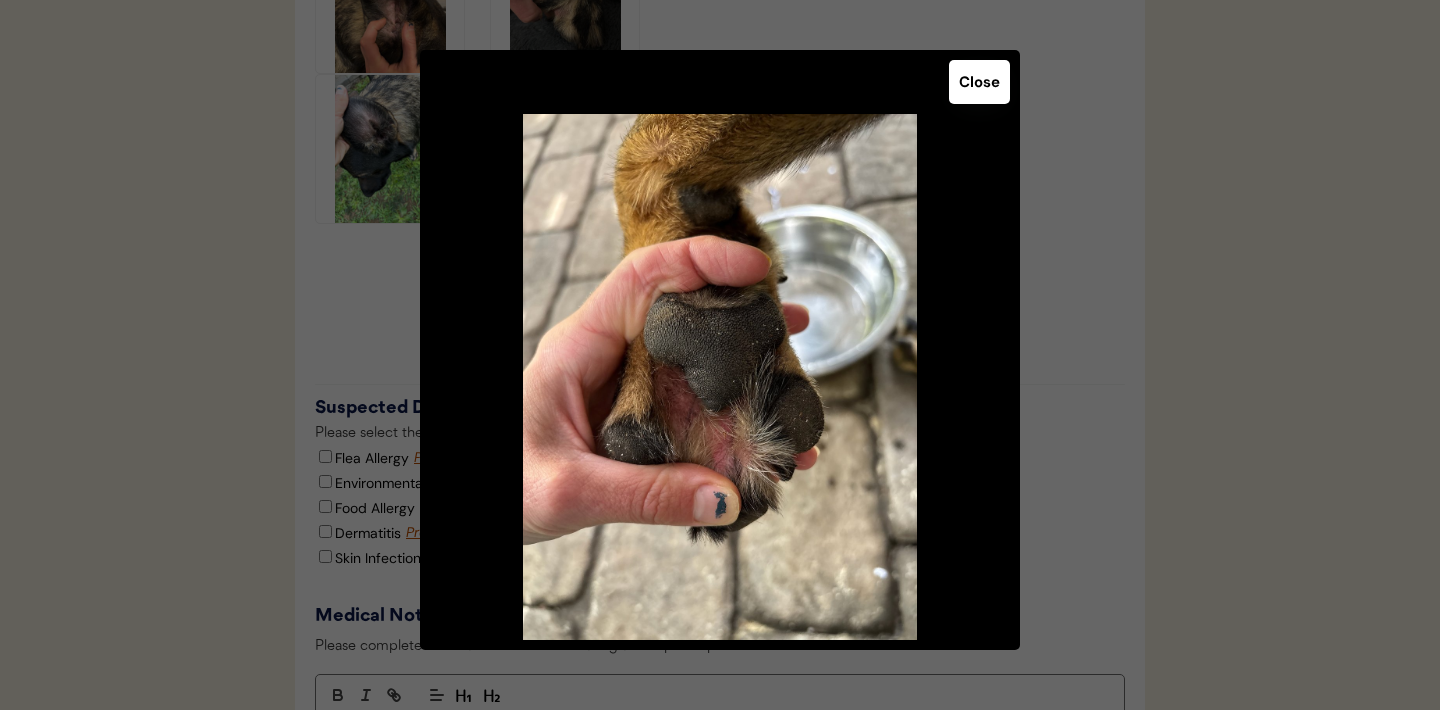 click on "Close" at bounding box center (979, 82) 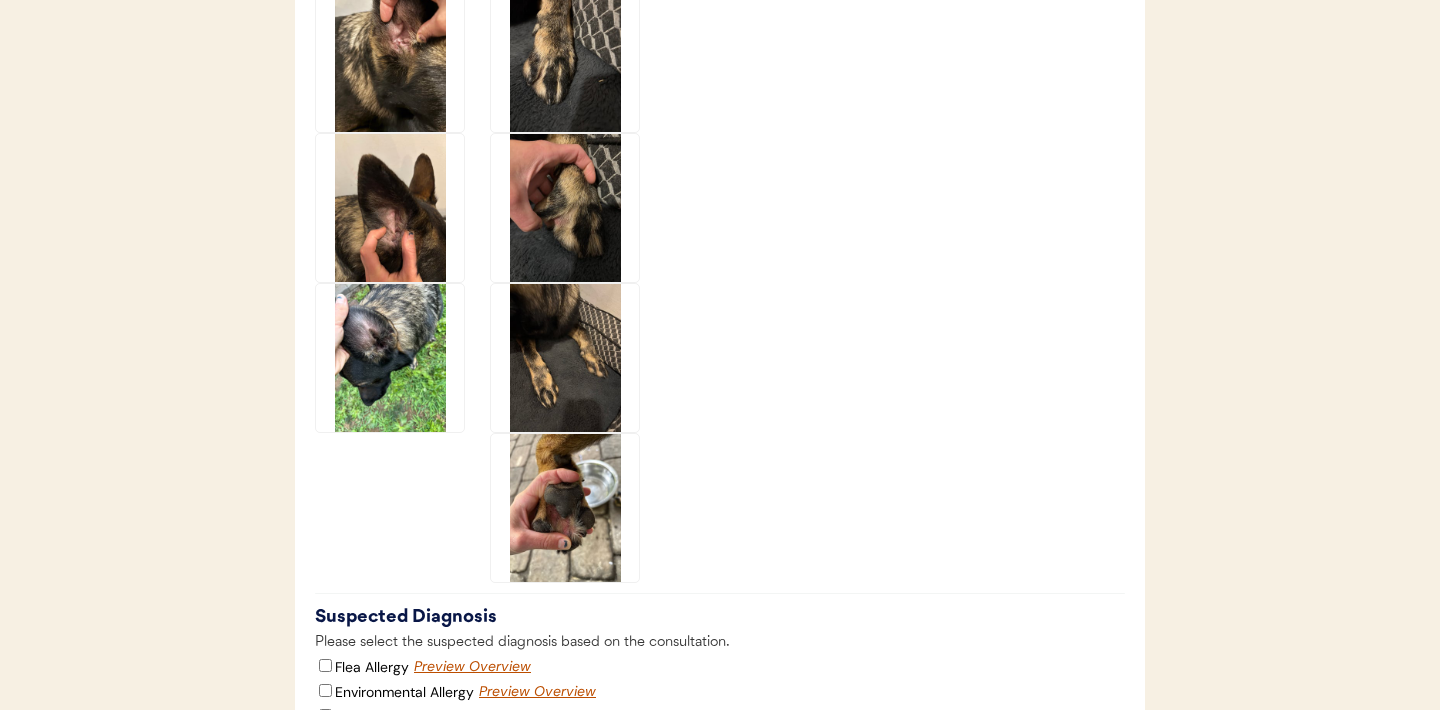scroll, scrollTop: 3342, scrollLeft: 0, axis: vertical 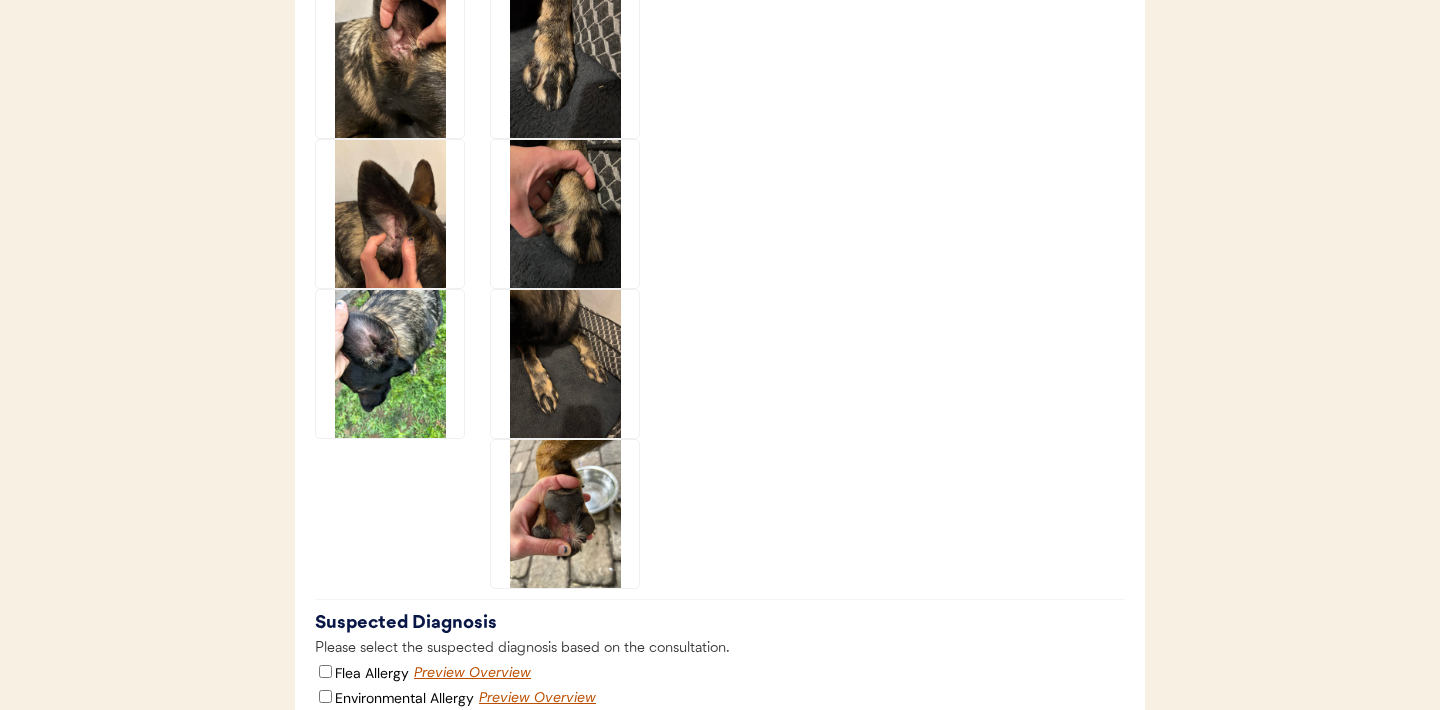 click 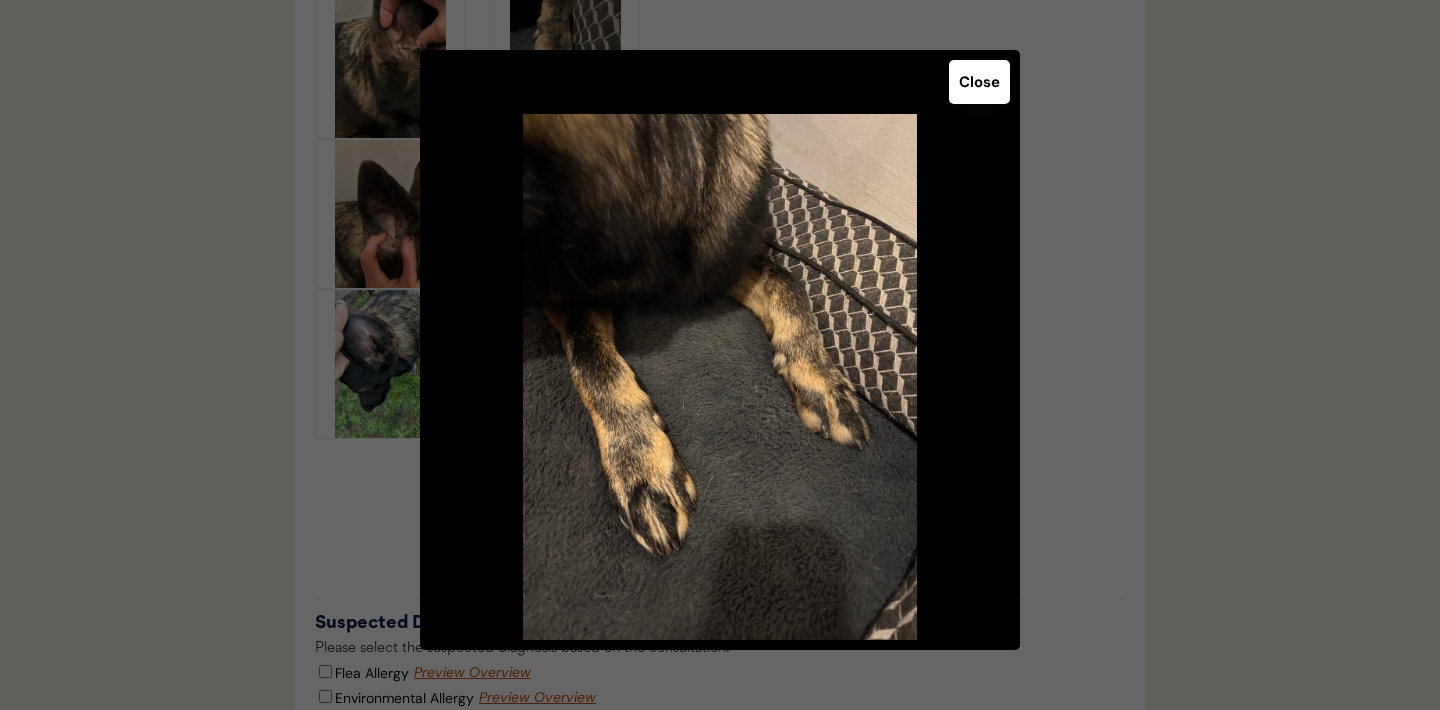 click on "Close" at bounding box center [979, 82] 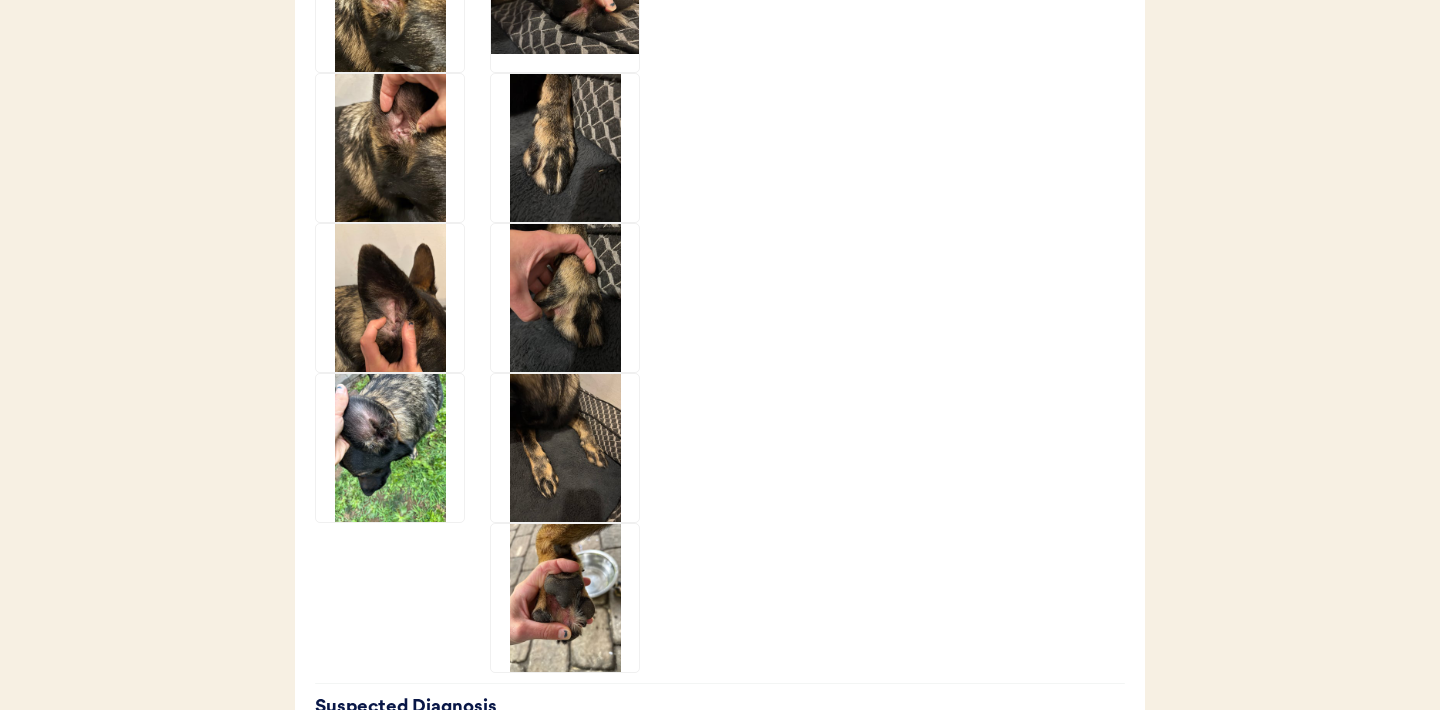 scroll, scrollTop: 3268, scrollLeft: 0, axis: vertical 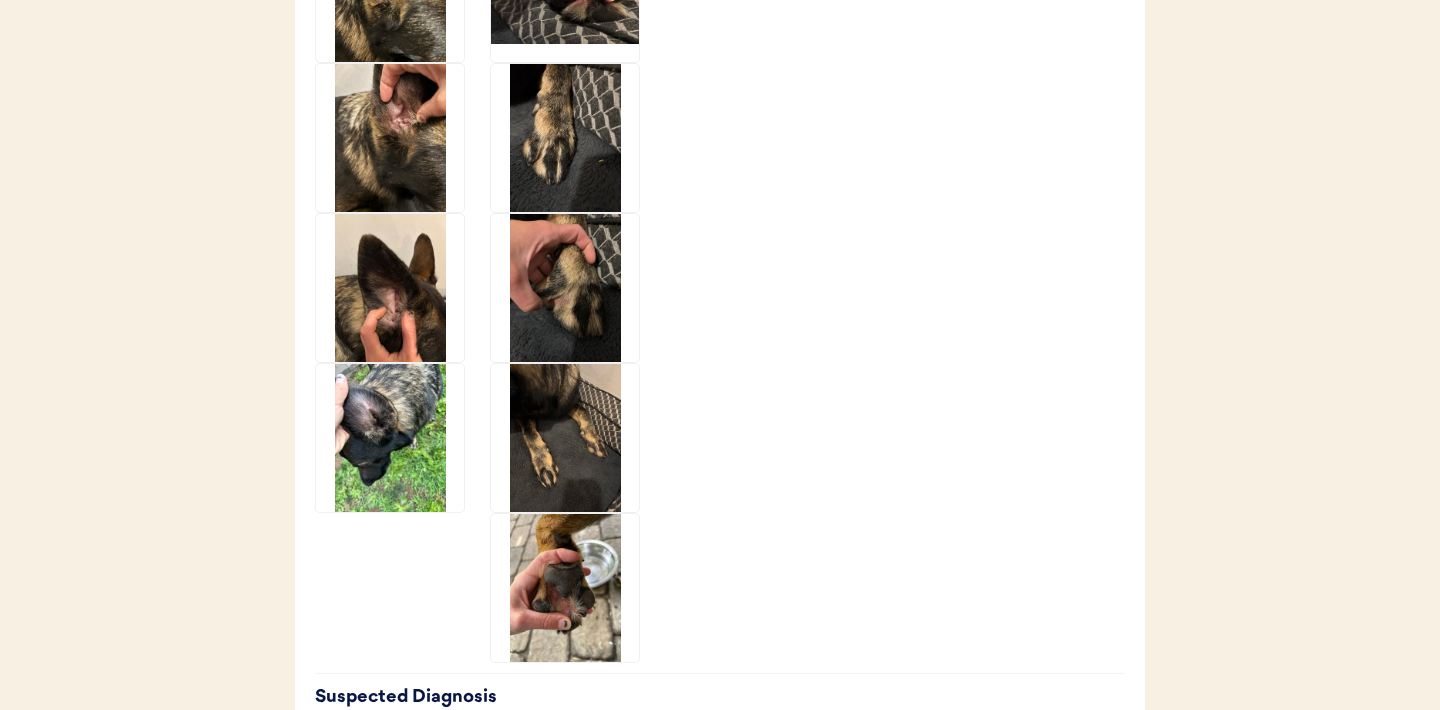 click 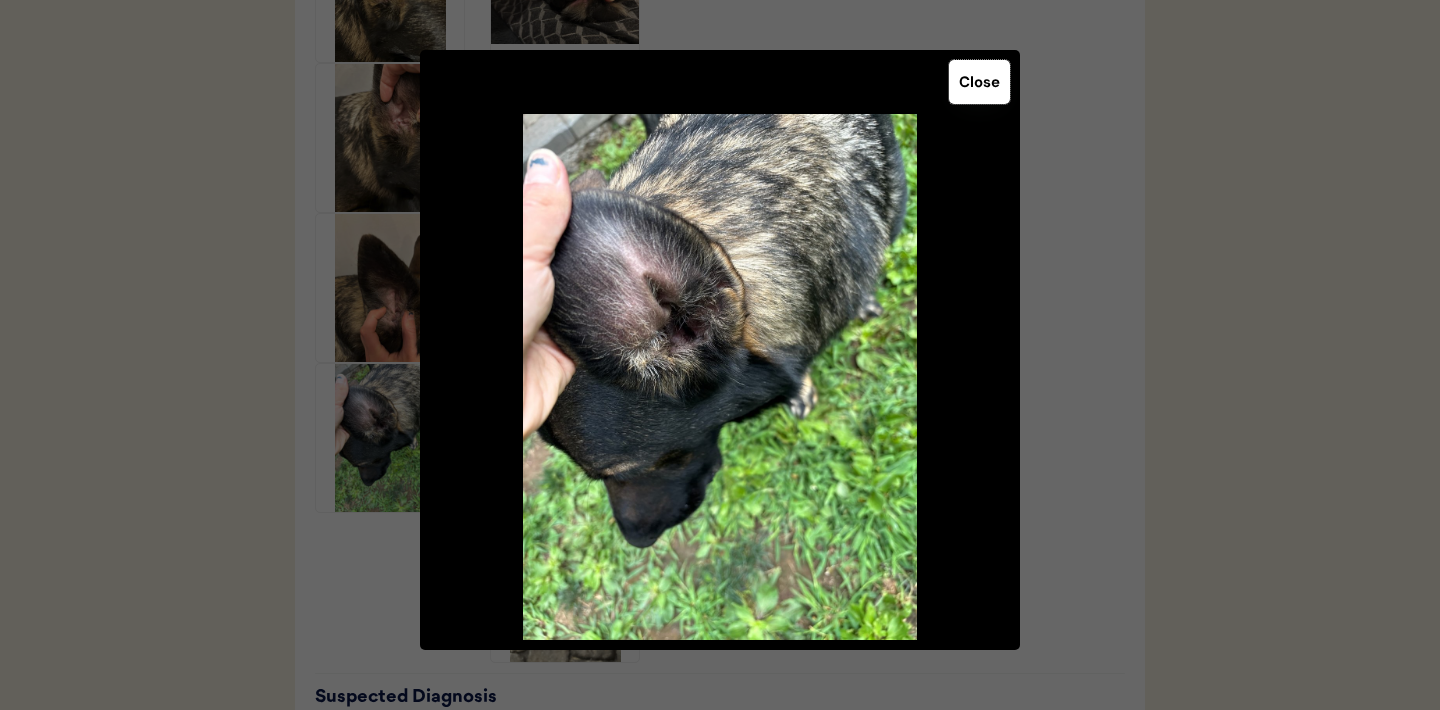 click on "Close" at bounding box center [979, 82] 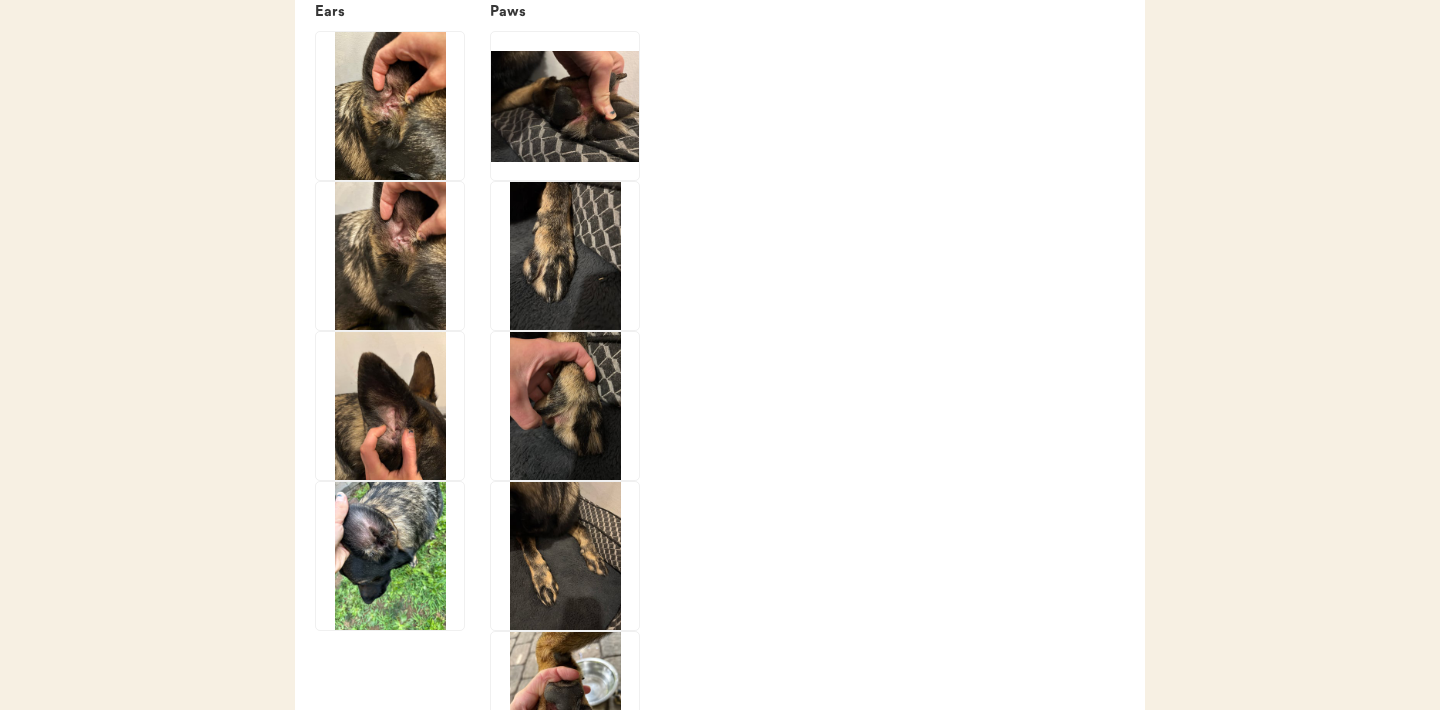 scroll, scrollTop: 3248, scrollLeft: 0, axis: vertical 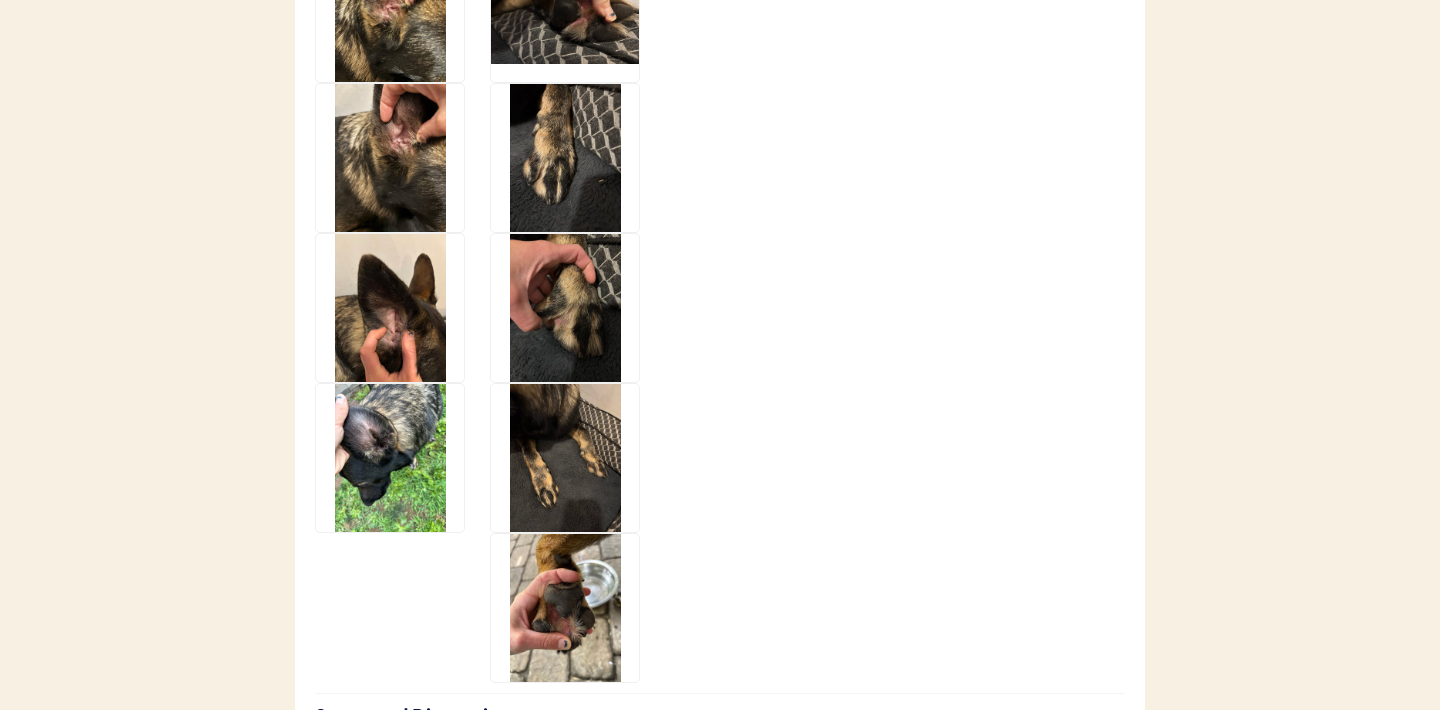 click 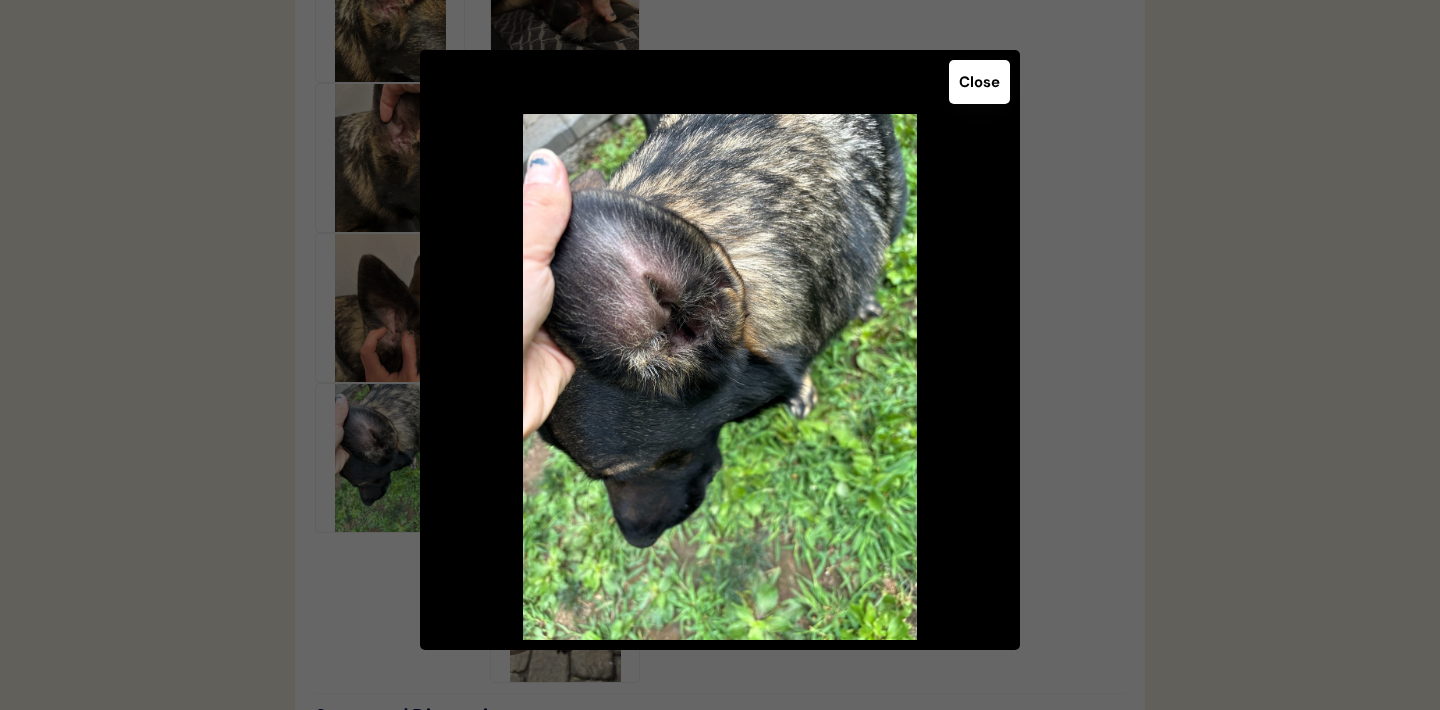 click on "Close" at bounding box center (979, 82) 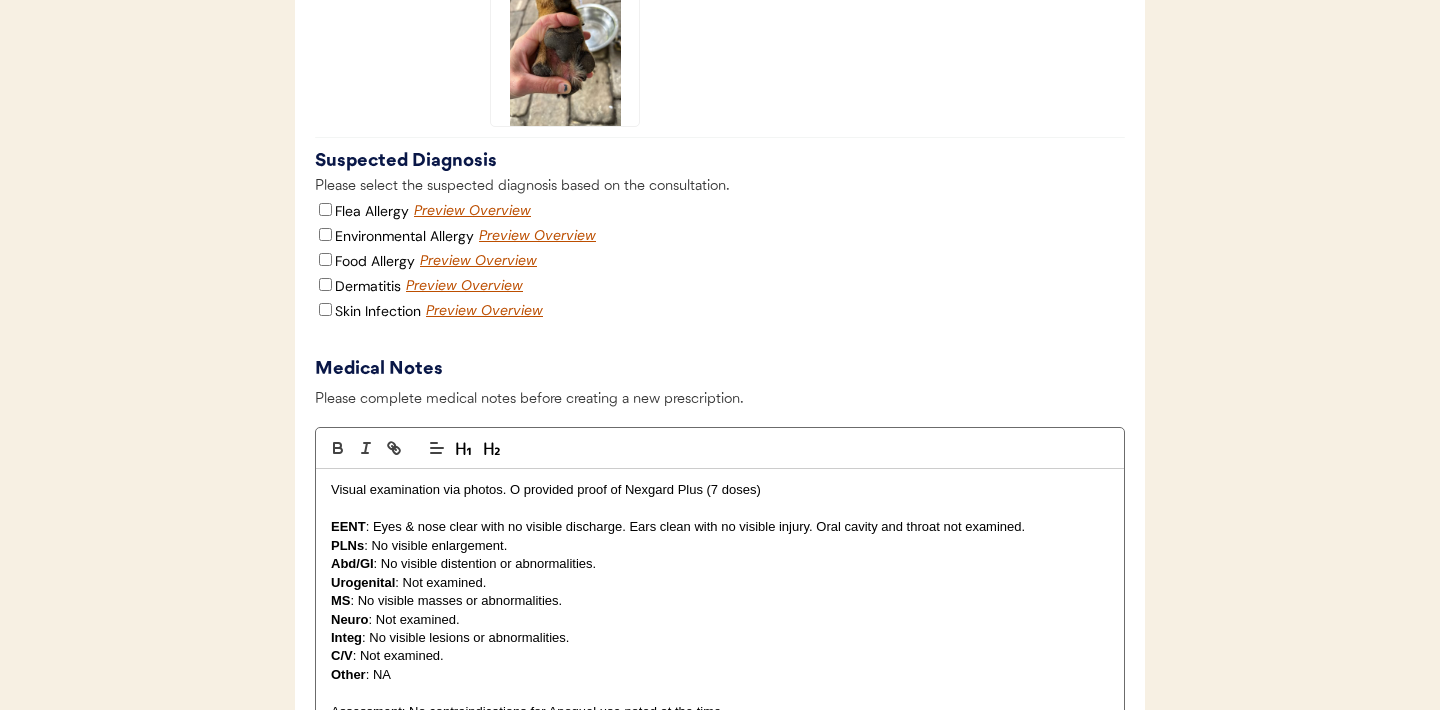 scroll, scrollTop: 3714, scrollLeft: 0, axis: vertical 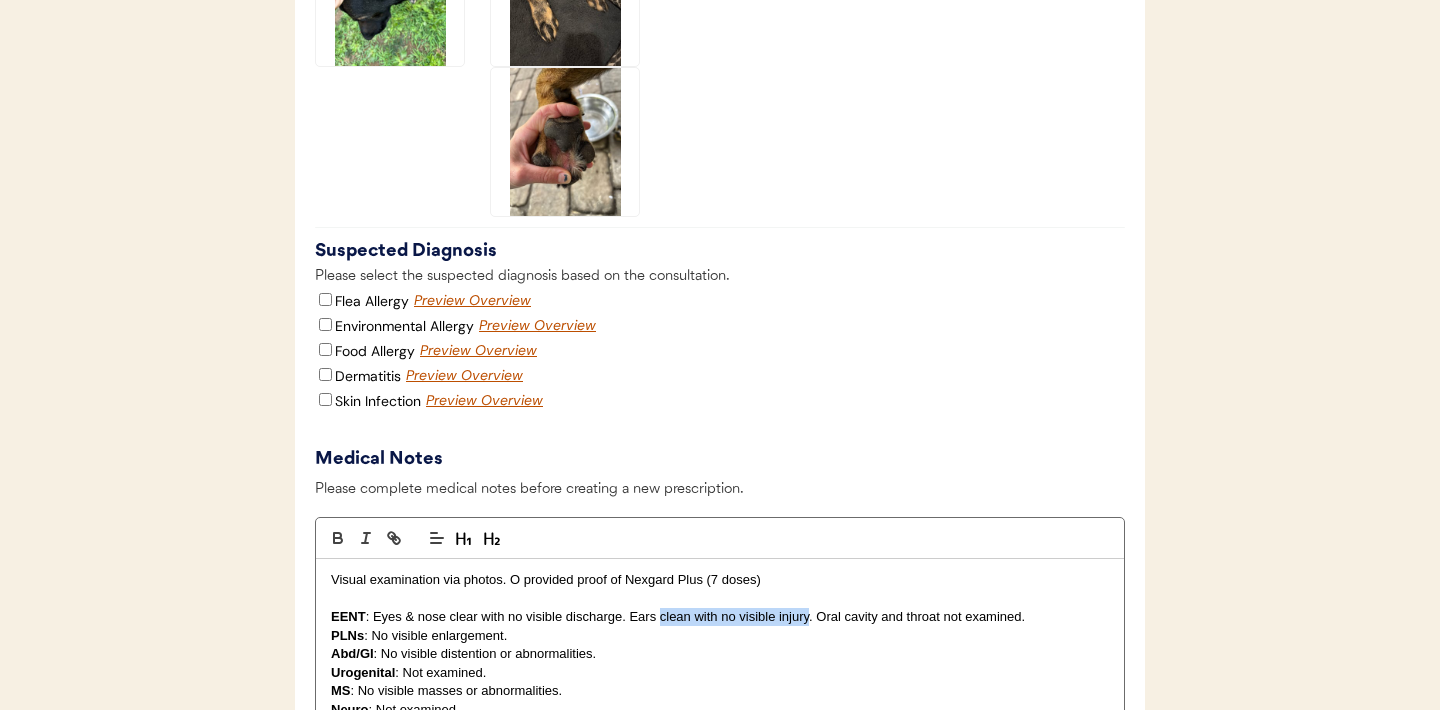 drag, startPoint x: 807, startPoint y: 645, endPoint x: 659, endPoint y: 643, distance: 148.01352 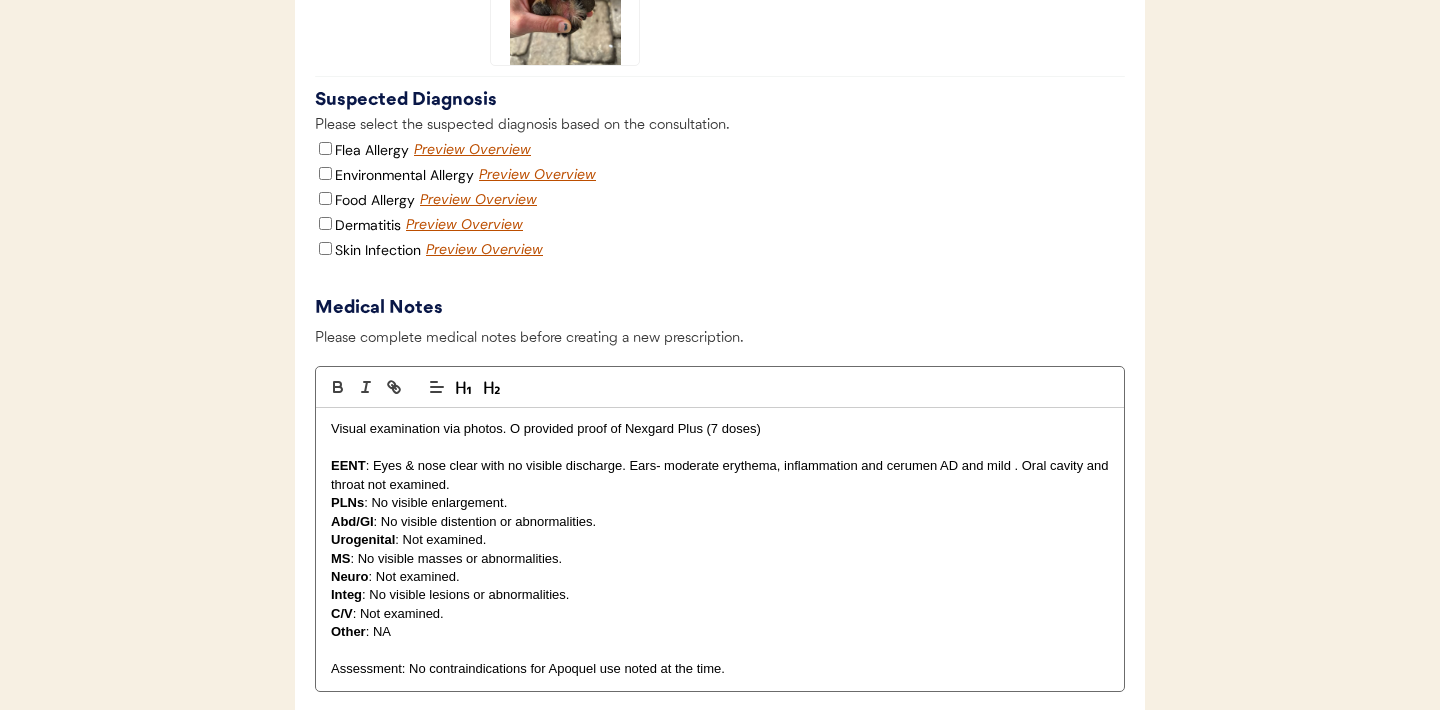 scroll, scrollTop: 3217, scrollLeft: 0, axis: vertical 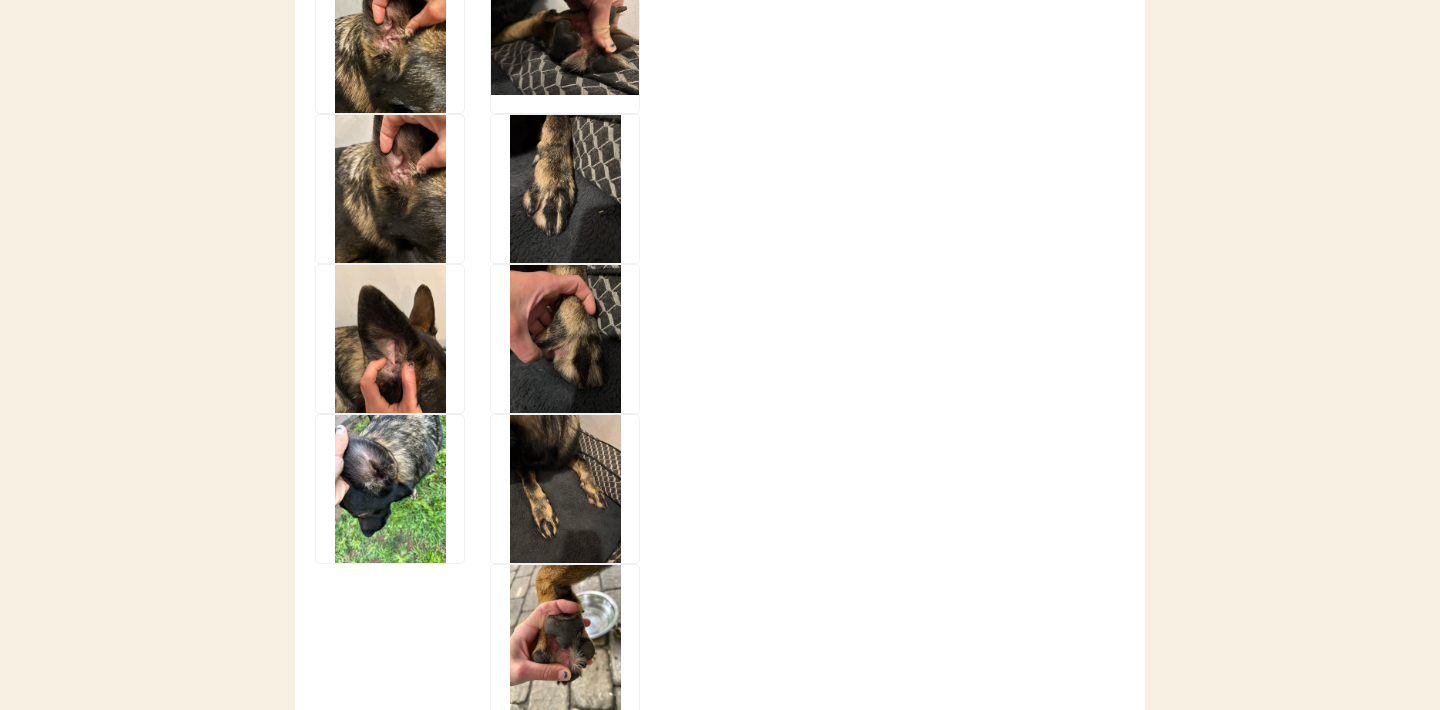 click 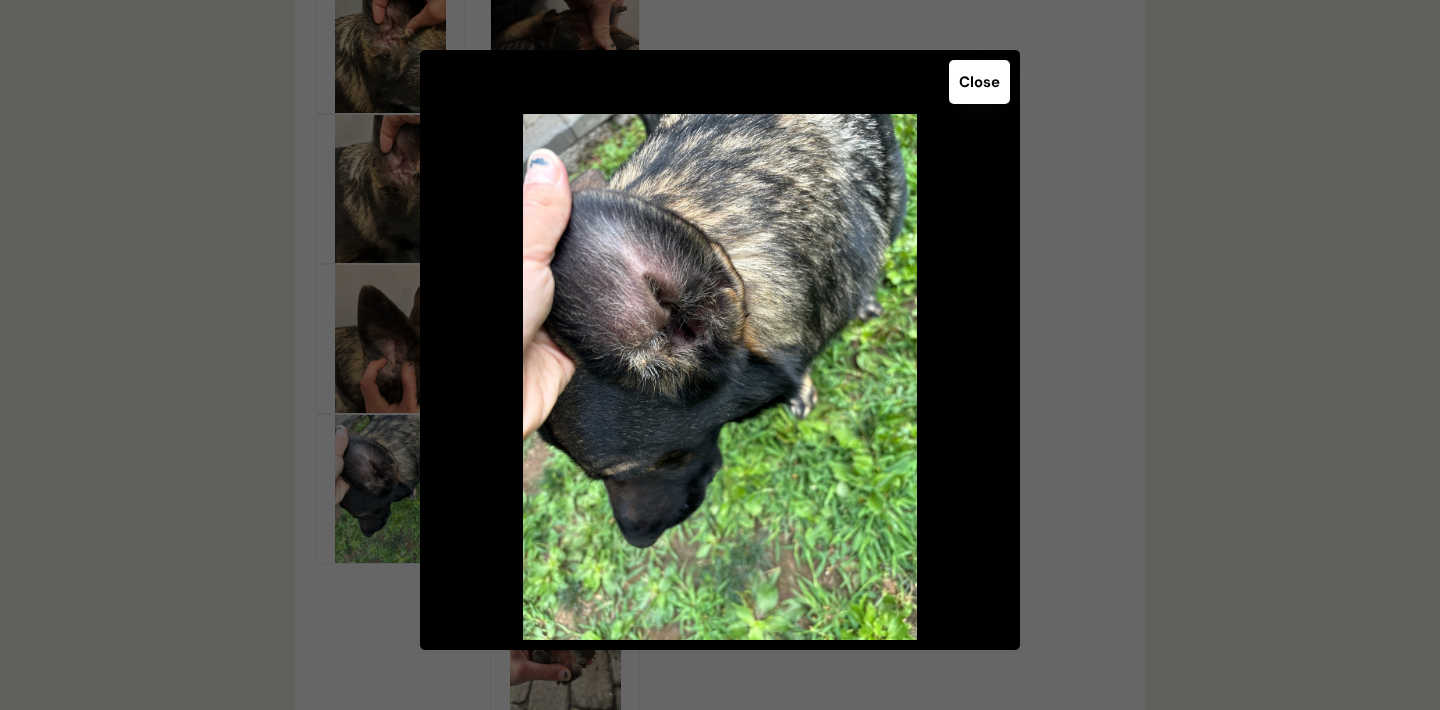 click on "Close" at bounding box center [979, 82] 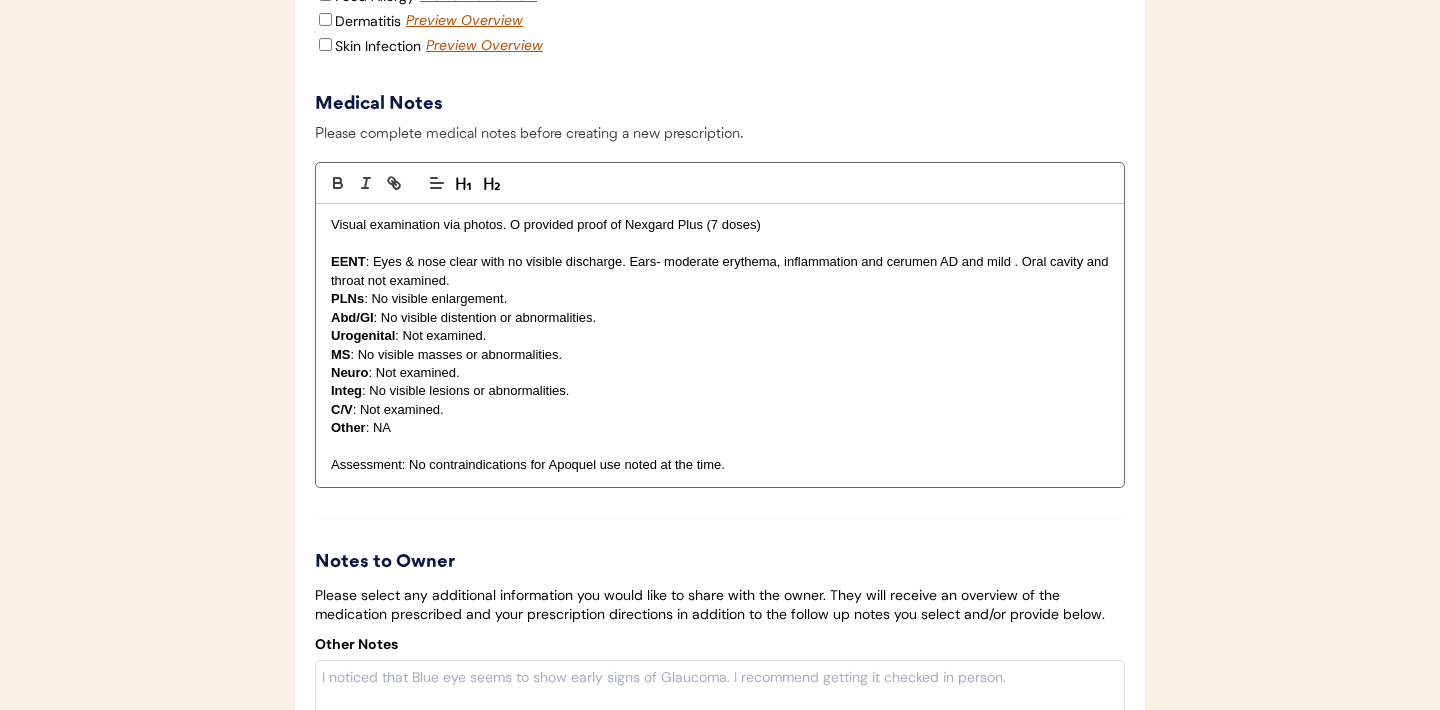 scroll, scrollTop: 4077, scrollLeft: 0, axis: vertical 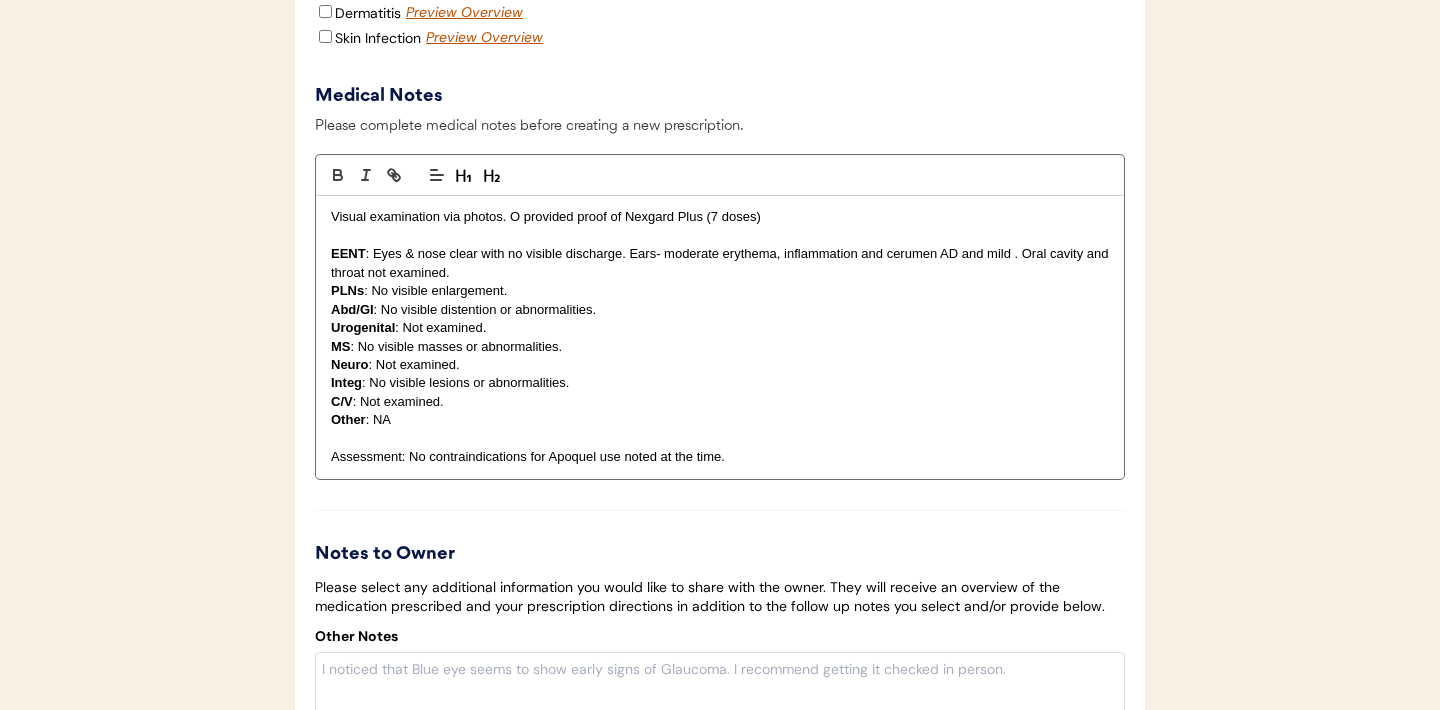 click on "EENT : Eyes & nose clear with no visible discharge. Ears- moderate erythema, inflammation and cerumen AD and mild . Oral cavity and throat not examined." at bounding box center (720, 263) 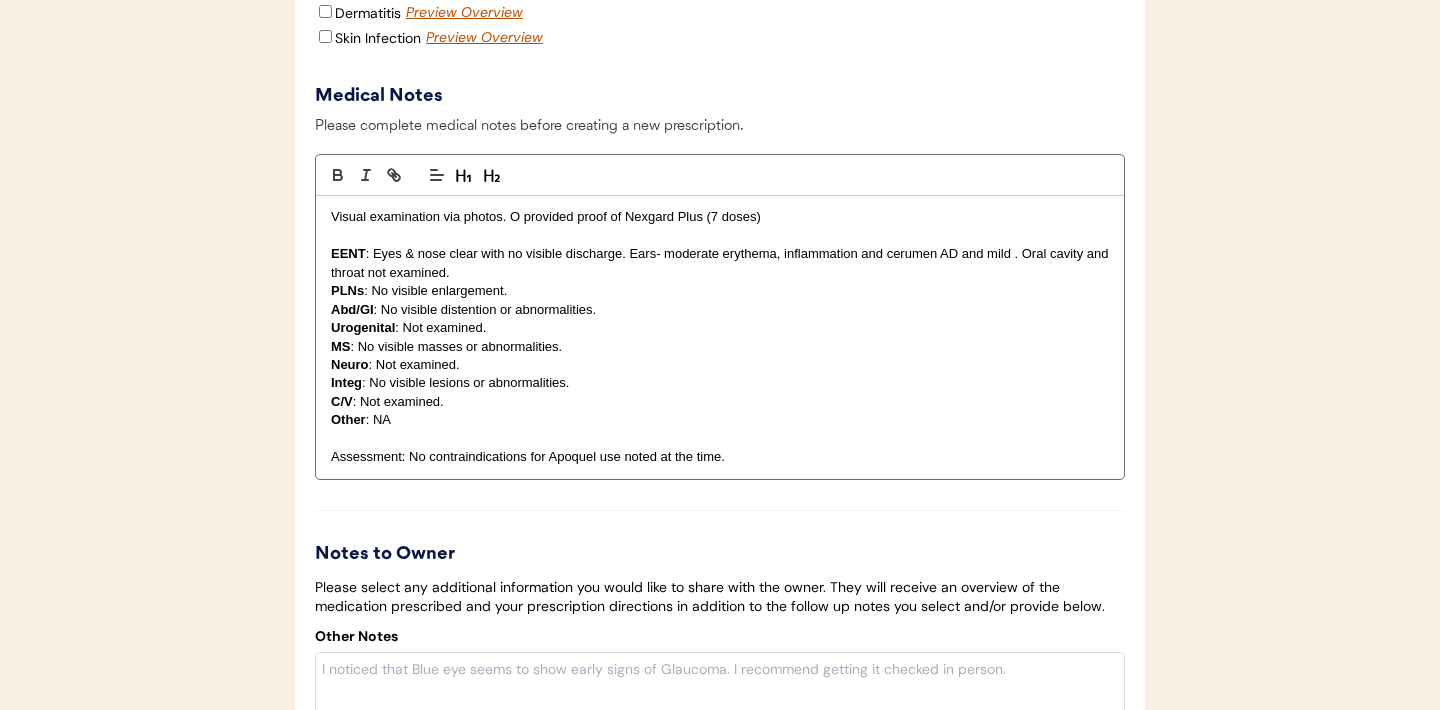 click on "EENT : Eyes & nose clear with no visible discharge. Ears- moderate erythema, inflammation and cerumen AD and mild . Oral cavity and throat not examined." at bounding box center (720, 263) 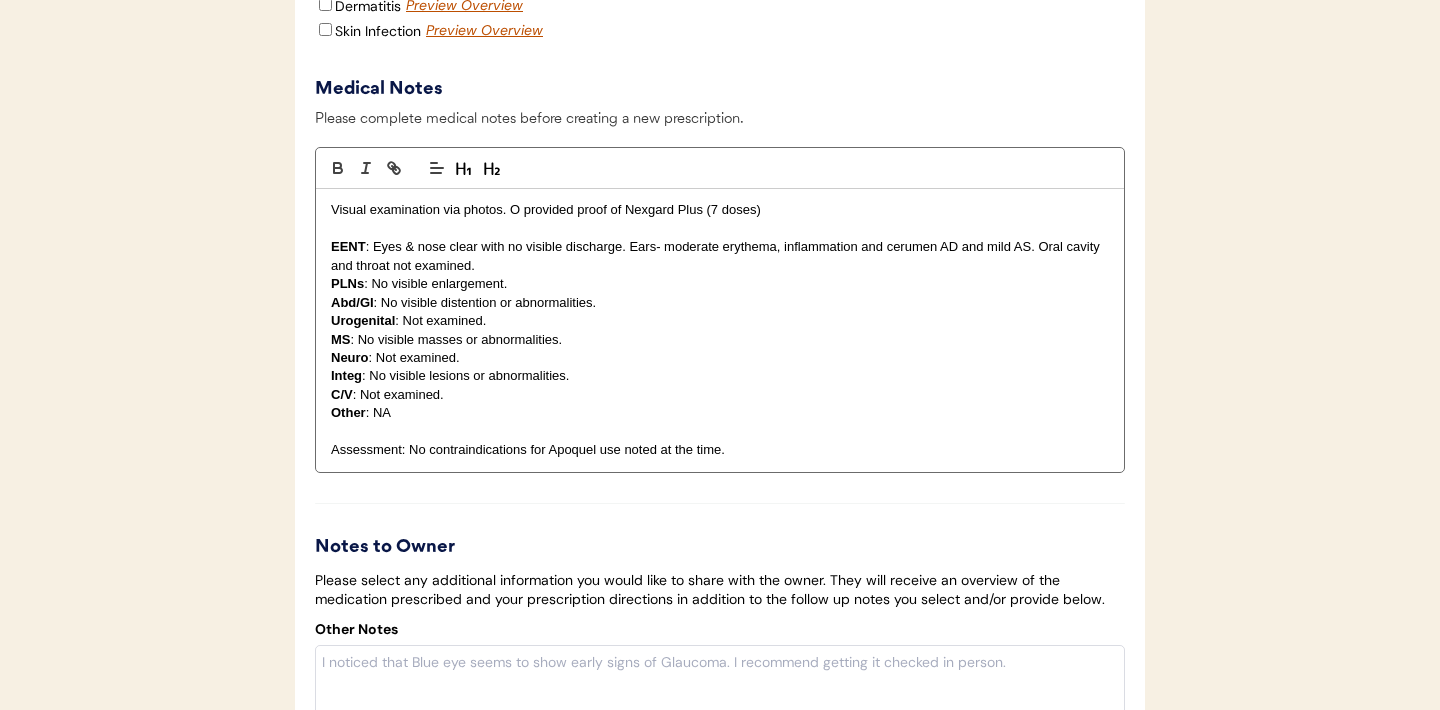 scroll, scrollTop: 4086, scrollLeft: 0, axis: vertical 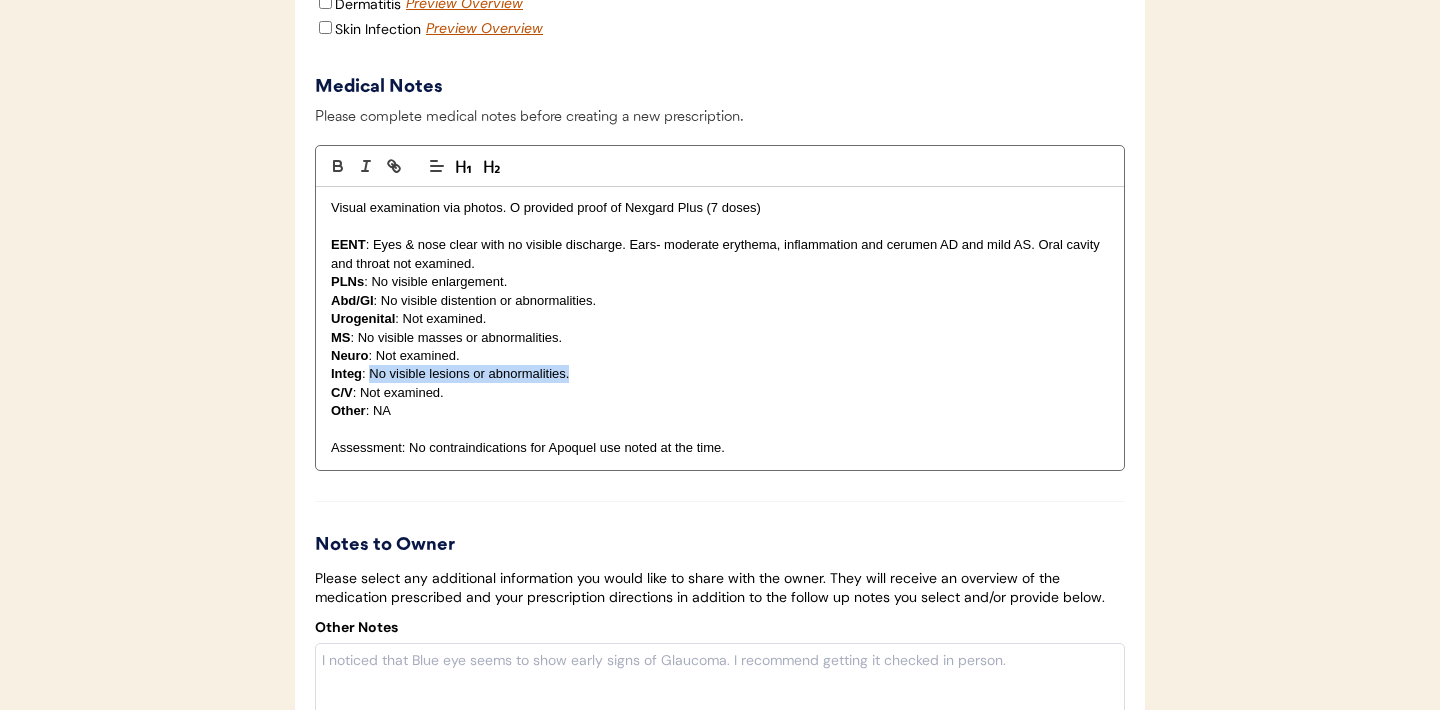 drag, startPoint x: 573, startPoint y: 400, endPoint x: 370, endPoint y: 395, distance: 203.06157 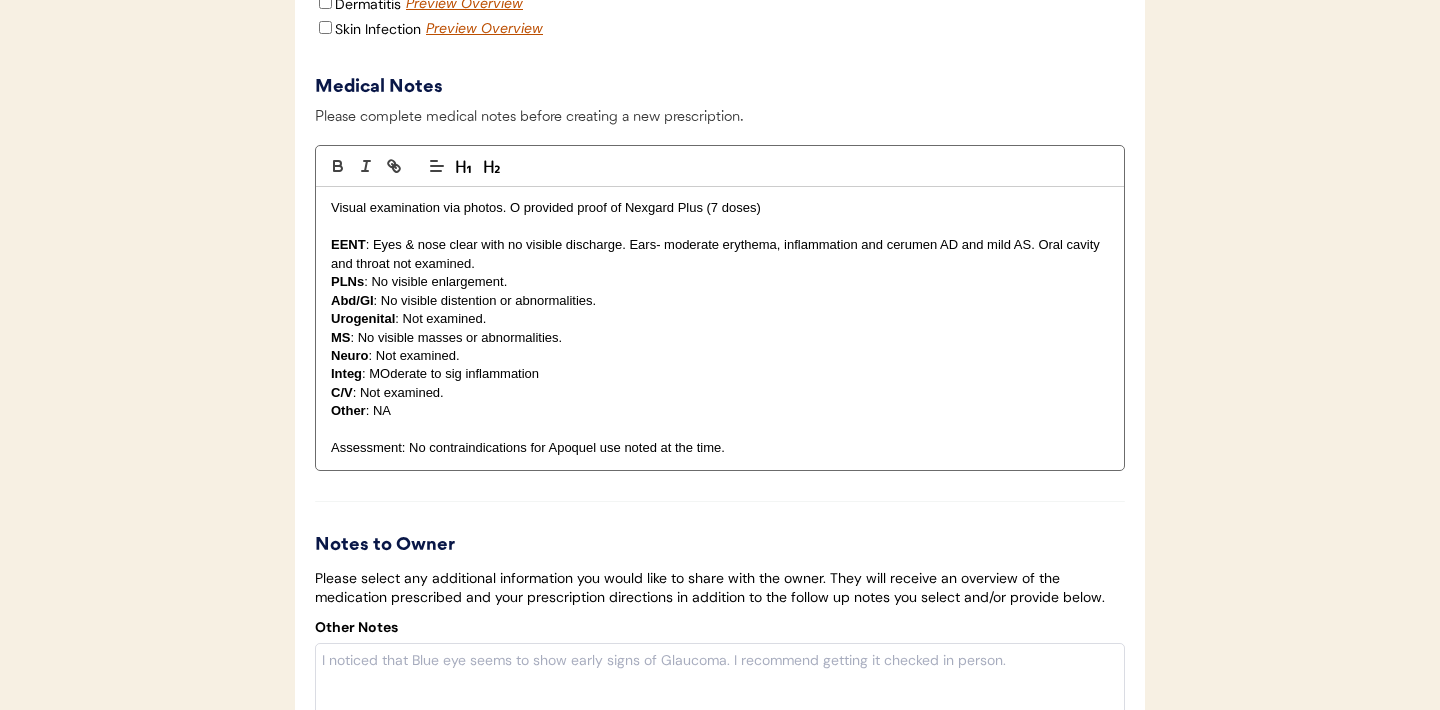 click on "Integ : MOderate to sig inflammation" at bounding box center [720, 374] 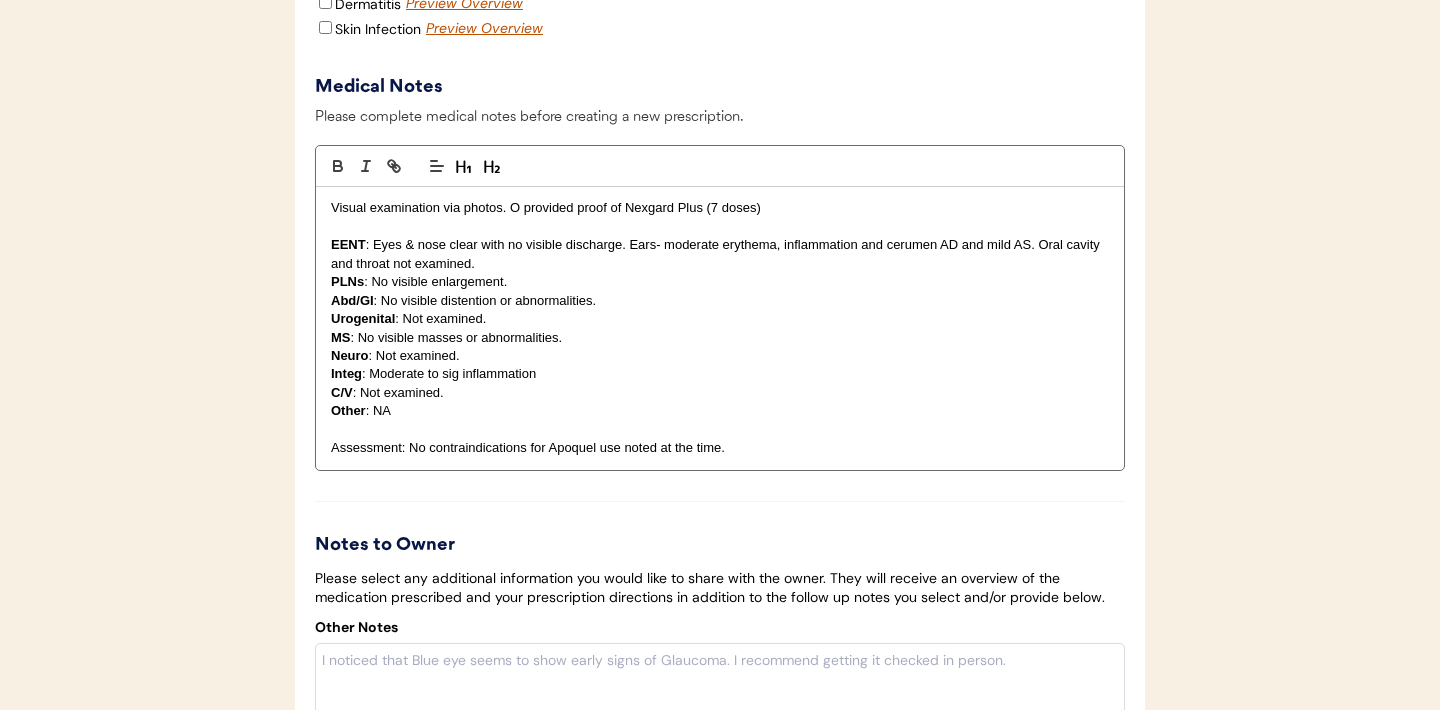click on "Integ : Moderate to sig inflammation" at bounding box center [720, 374] 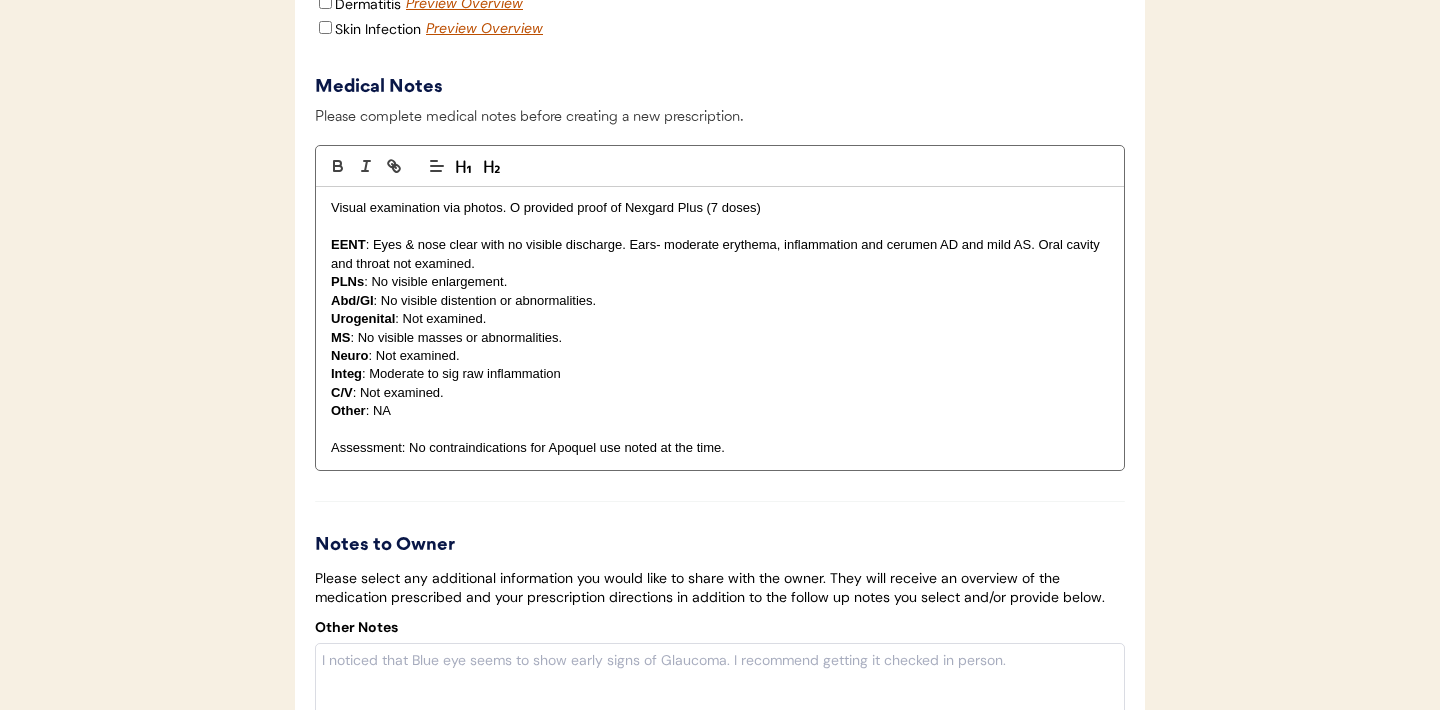 click on "Neuro : Not examined." at bounding box center [720, 356] 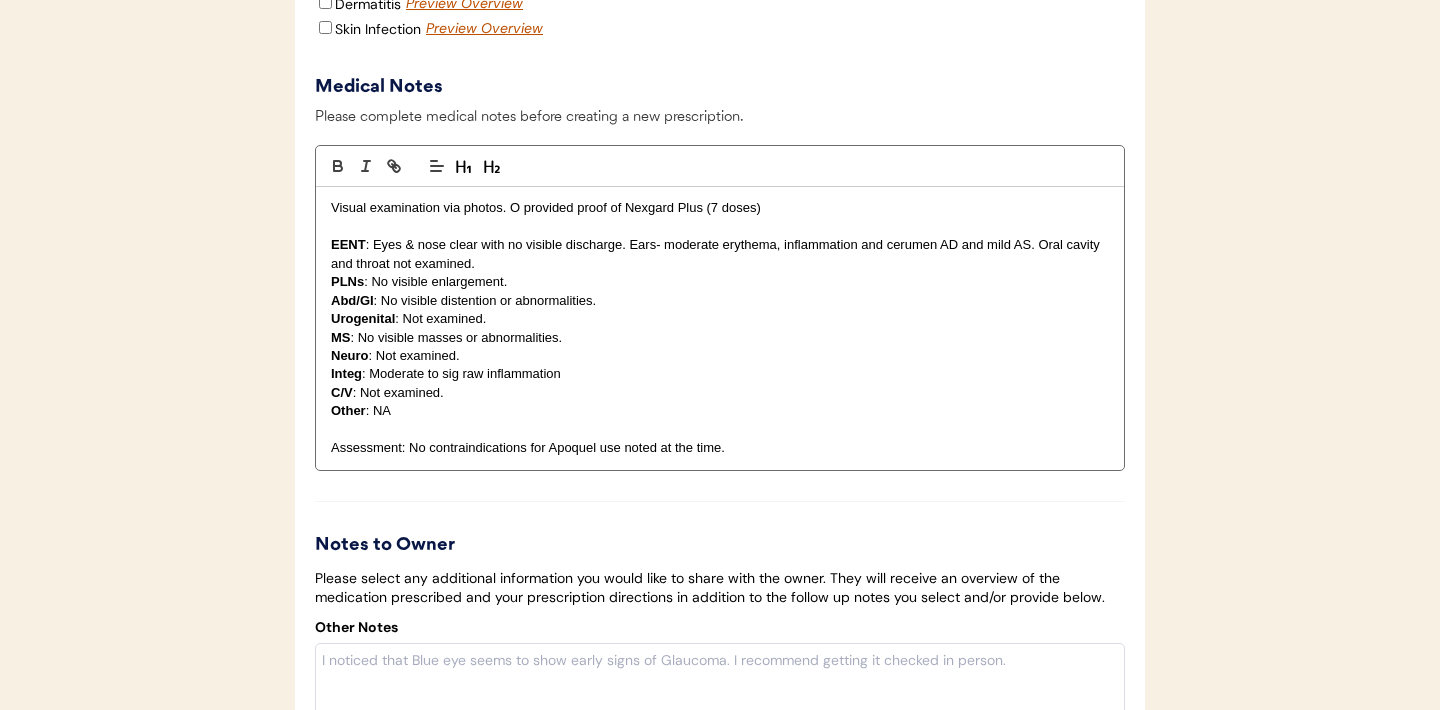 click on "Integ : Moderate to sig raw inflammation" at bounding box center [720, 374] 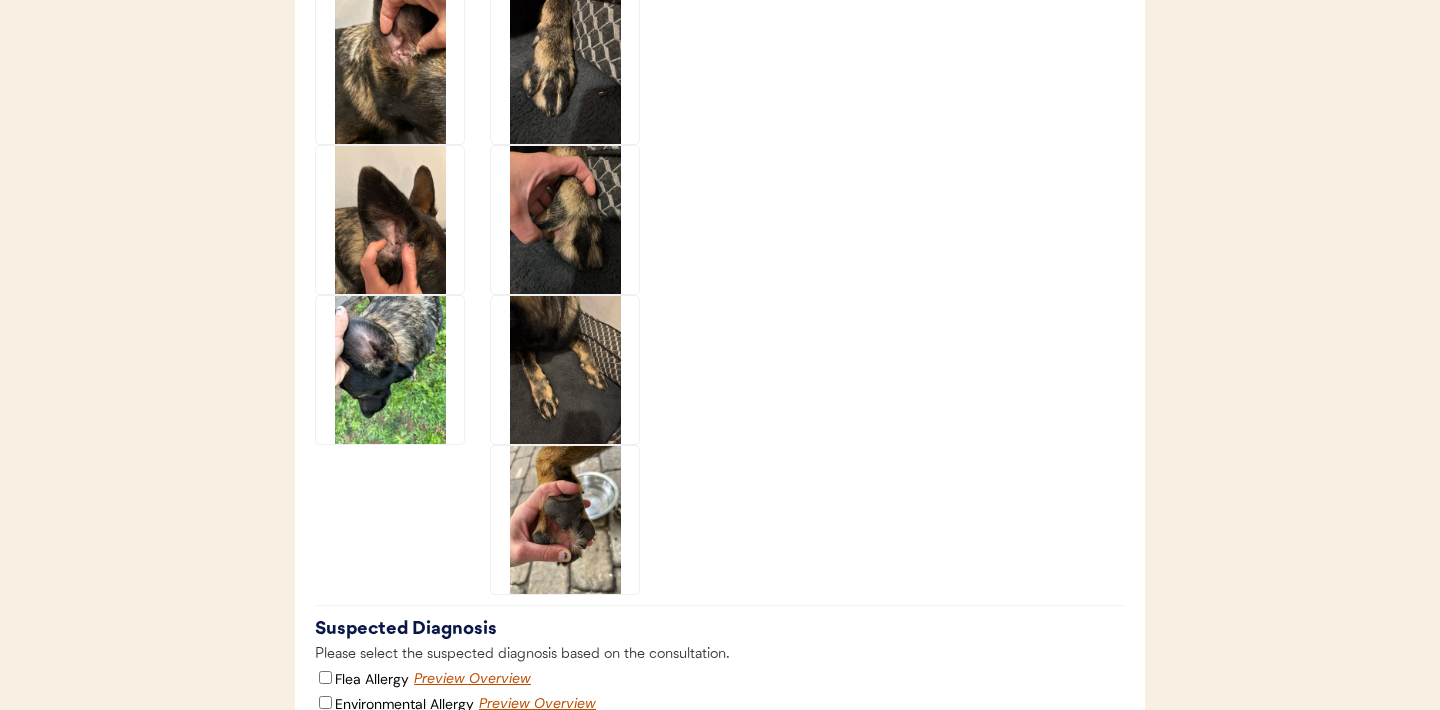 scroll, scrollTop: 3337, scrollLeft: 0, axis: vertical 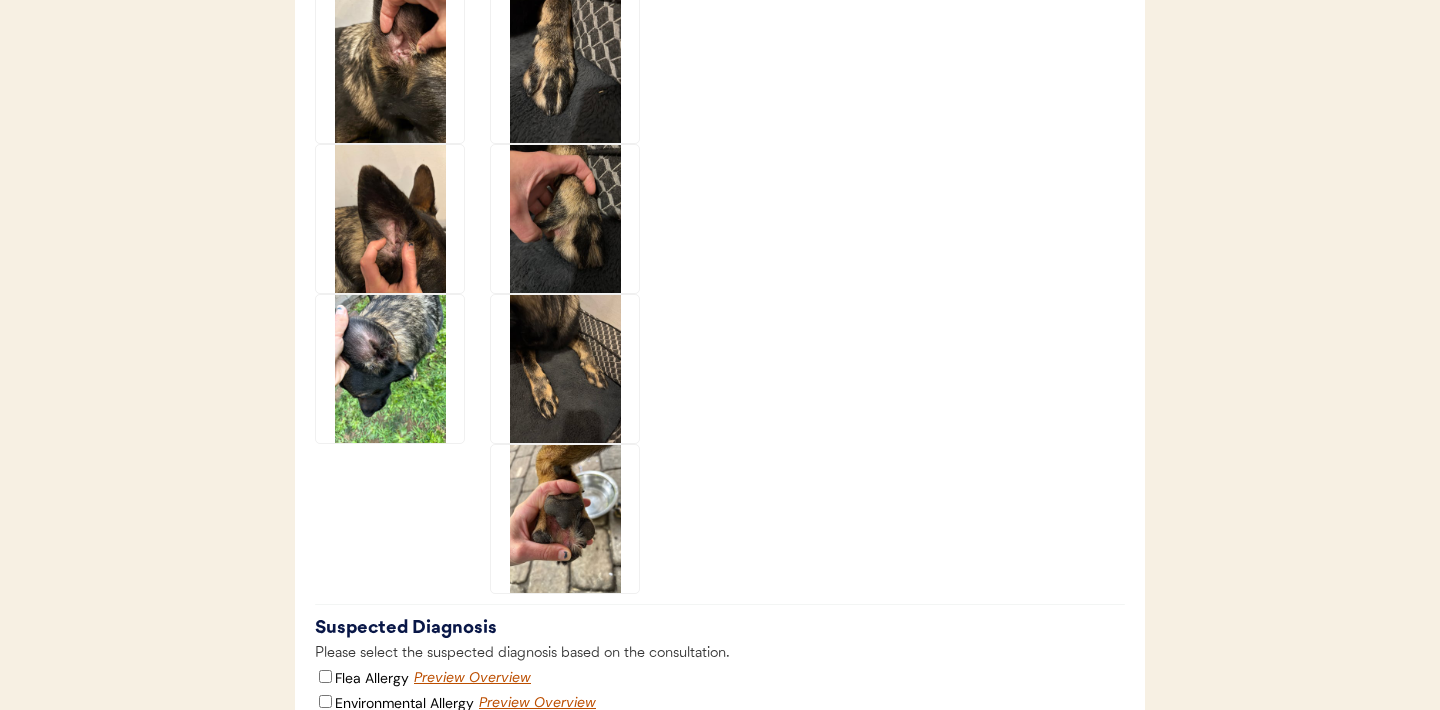 click 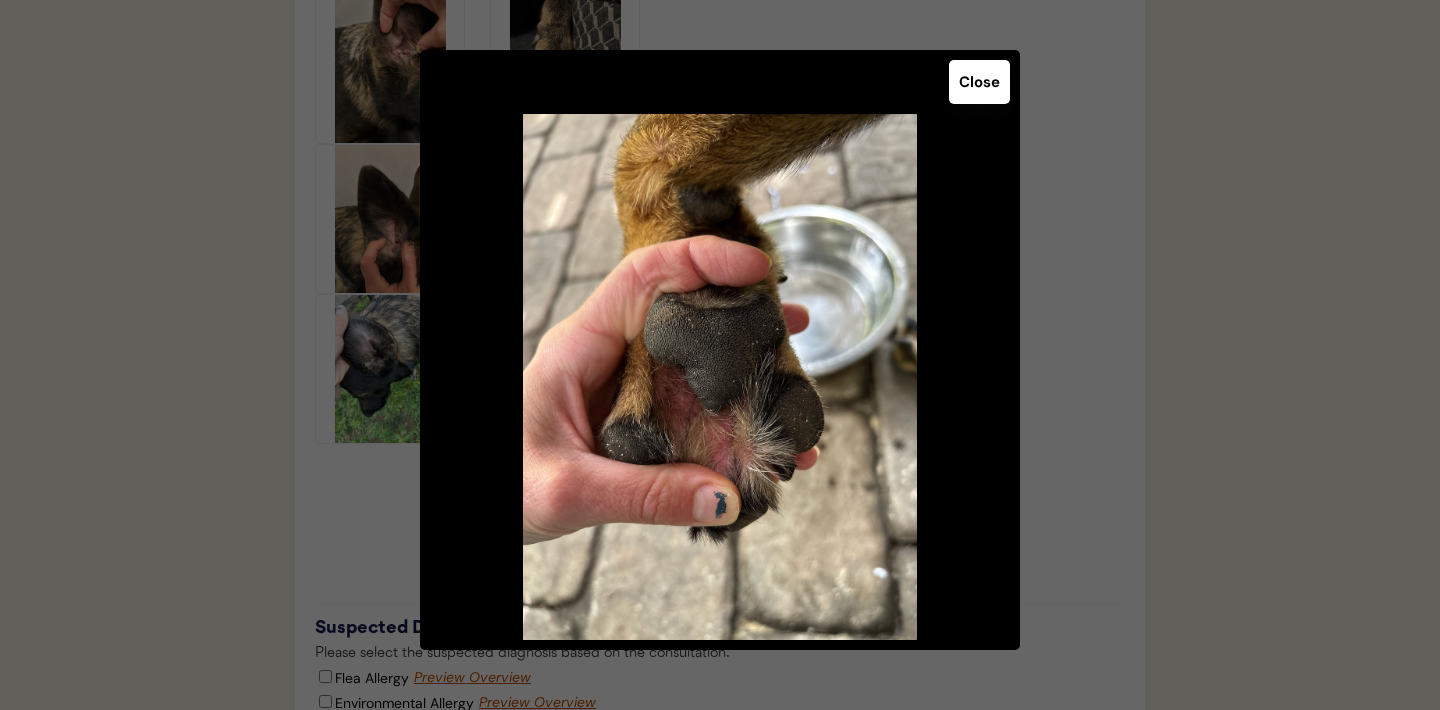 click on "Close" at bounding box center [979, 82] 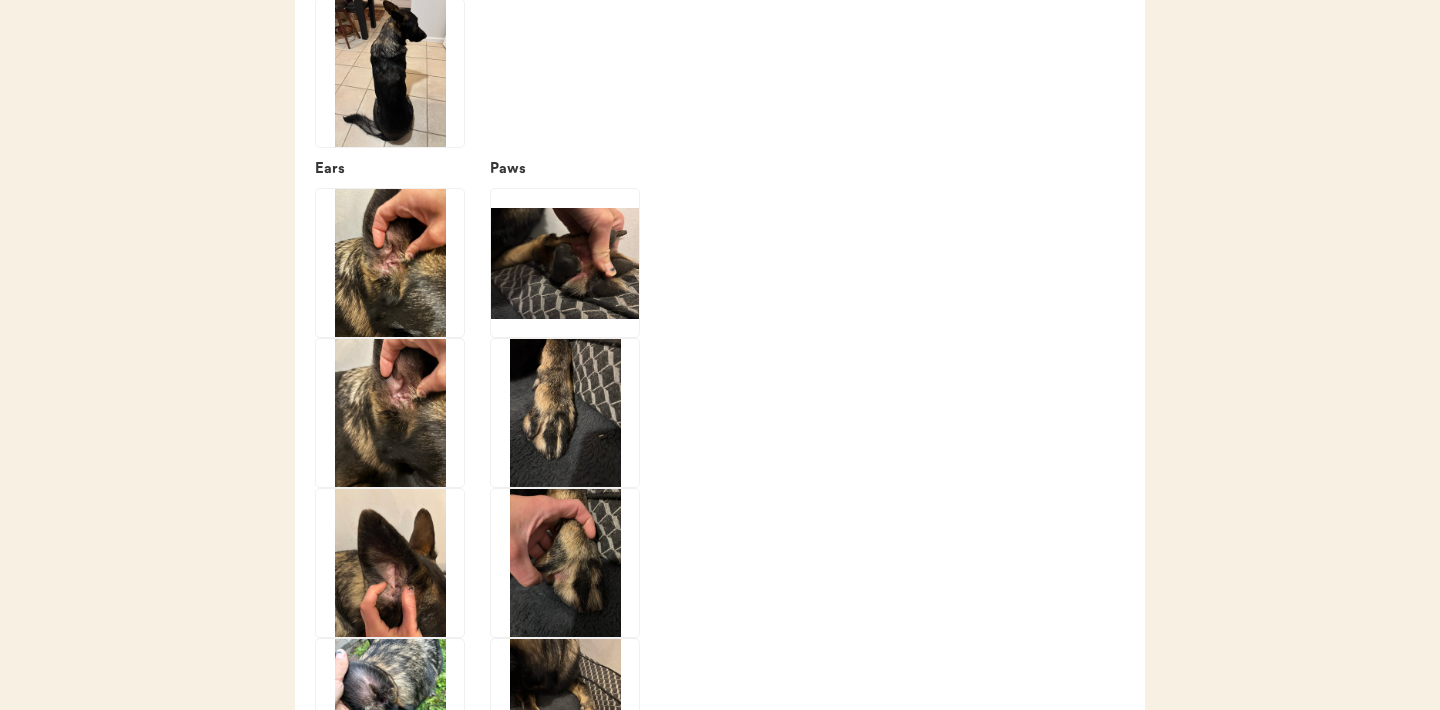 scroll, scrollTop: 2995, scrollLeft: 0, axis: vertical 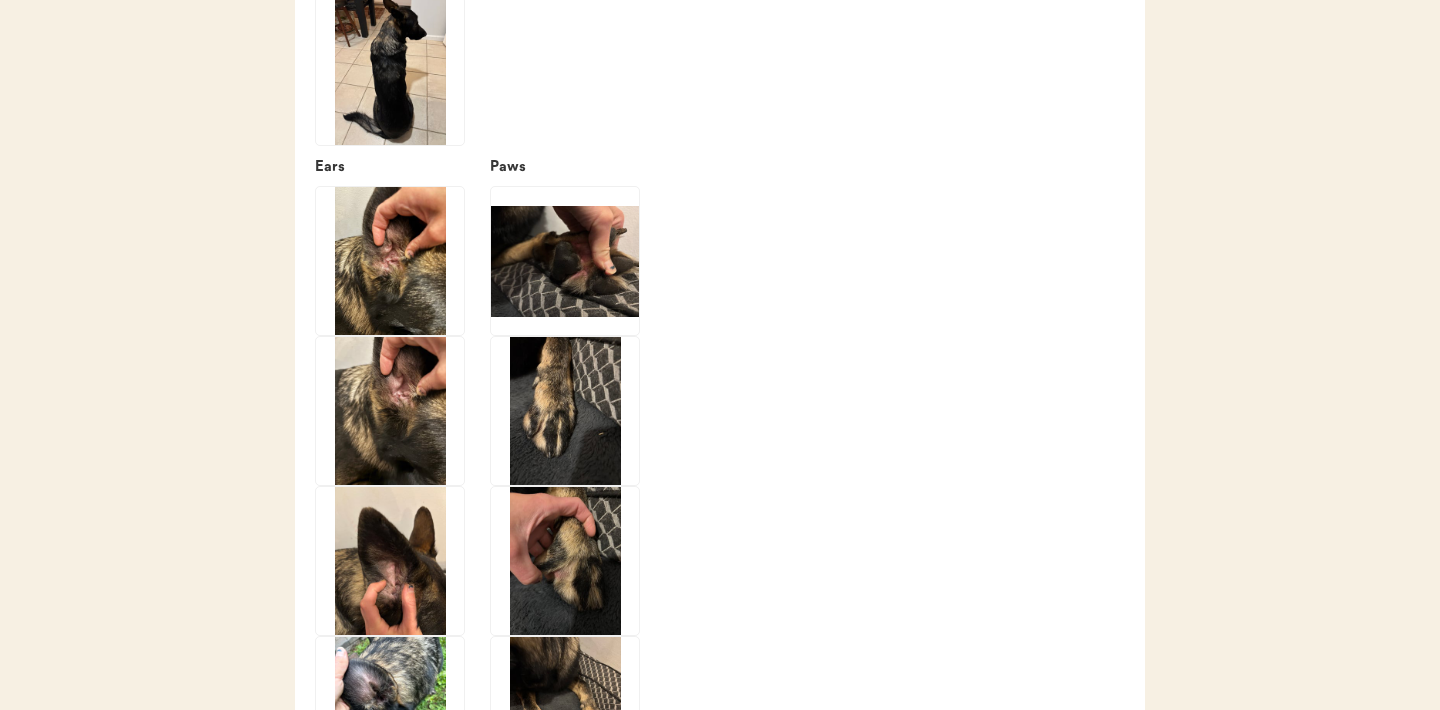click 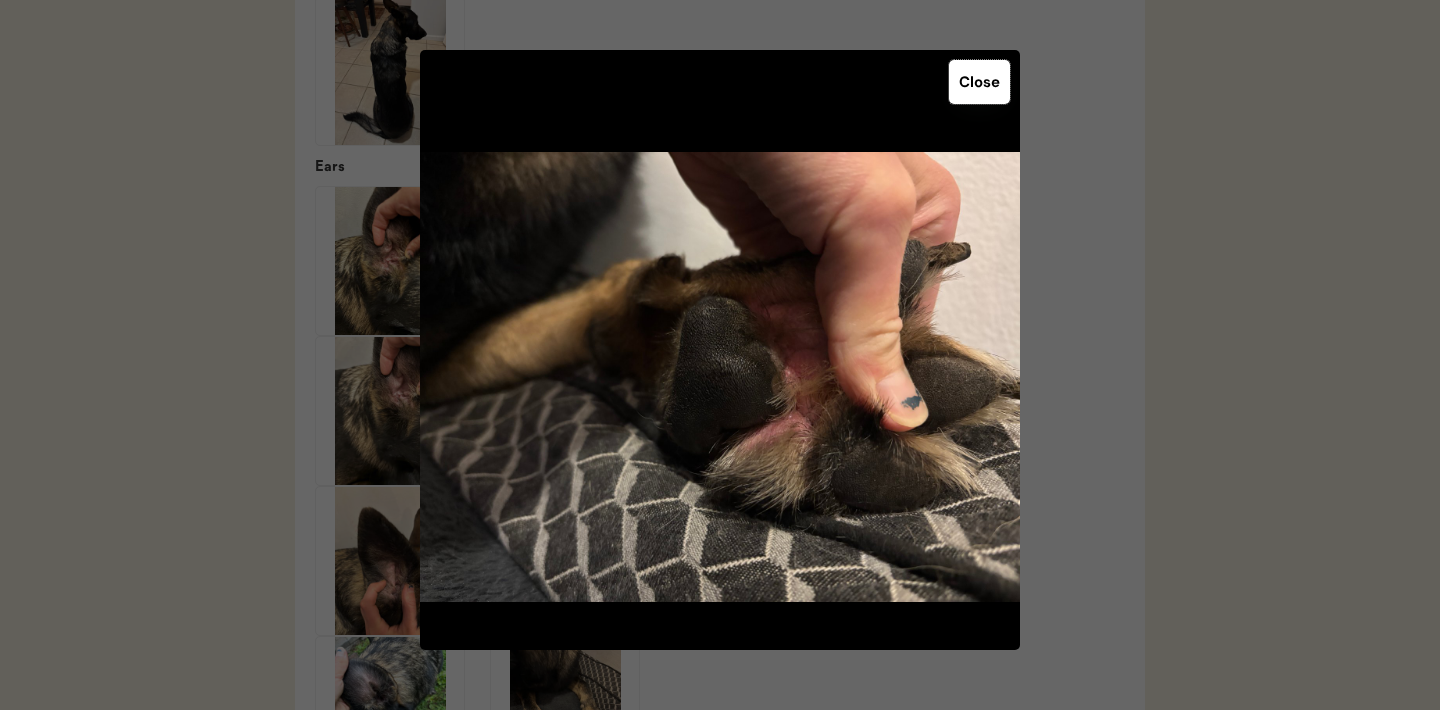 click on "Close" at bounding box center (979, 82) 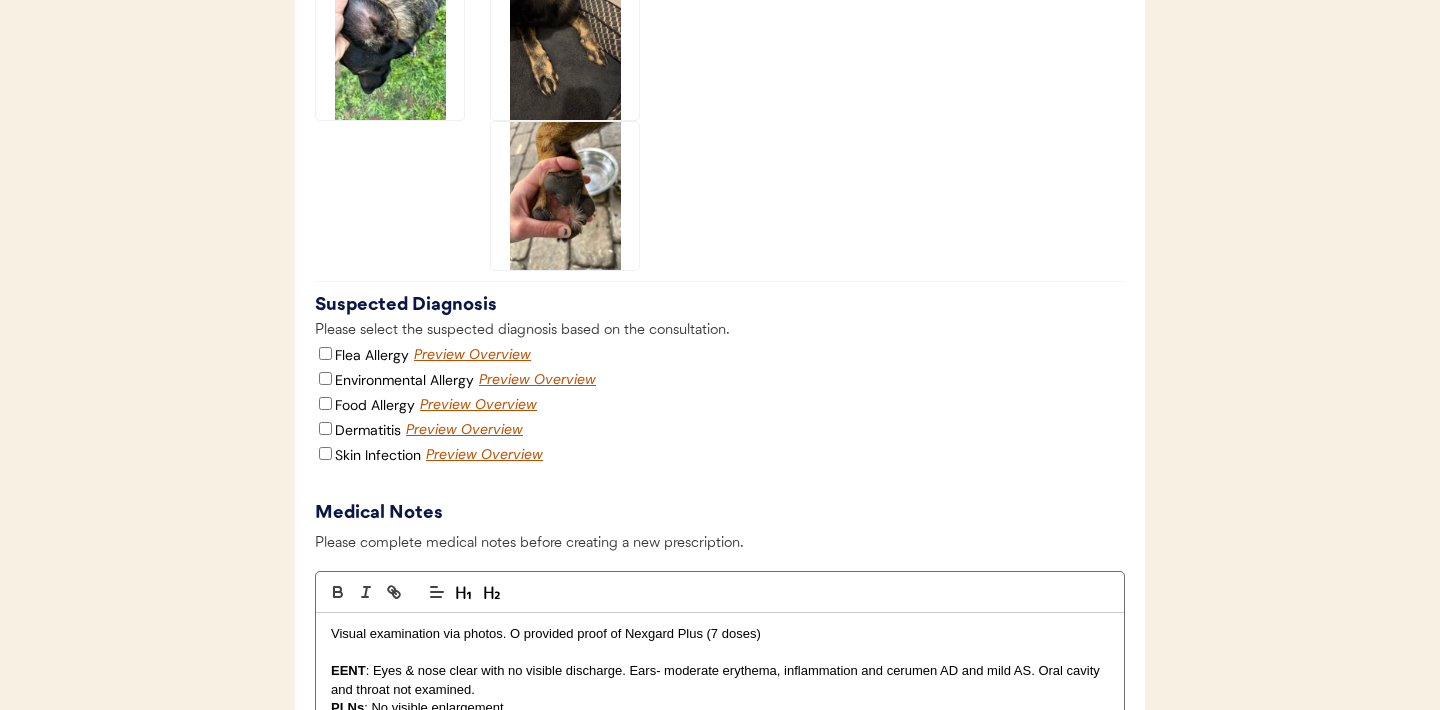 scroll, scrollTop: 3698, scrollLeft: 0, axis: vertical 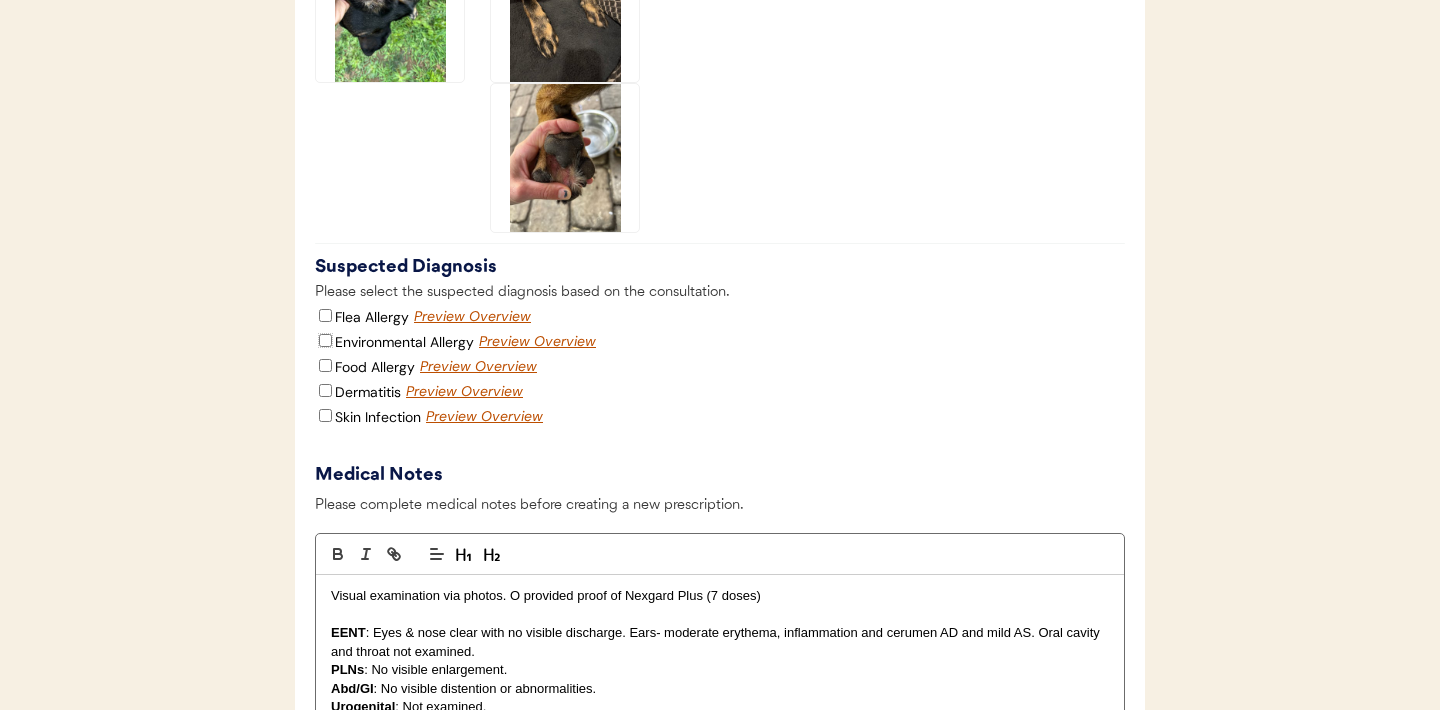 click on "Environmental Allergy" at bounding box center (325, 340) 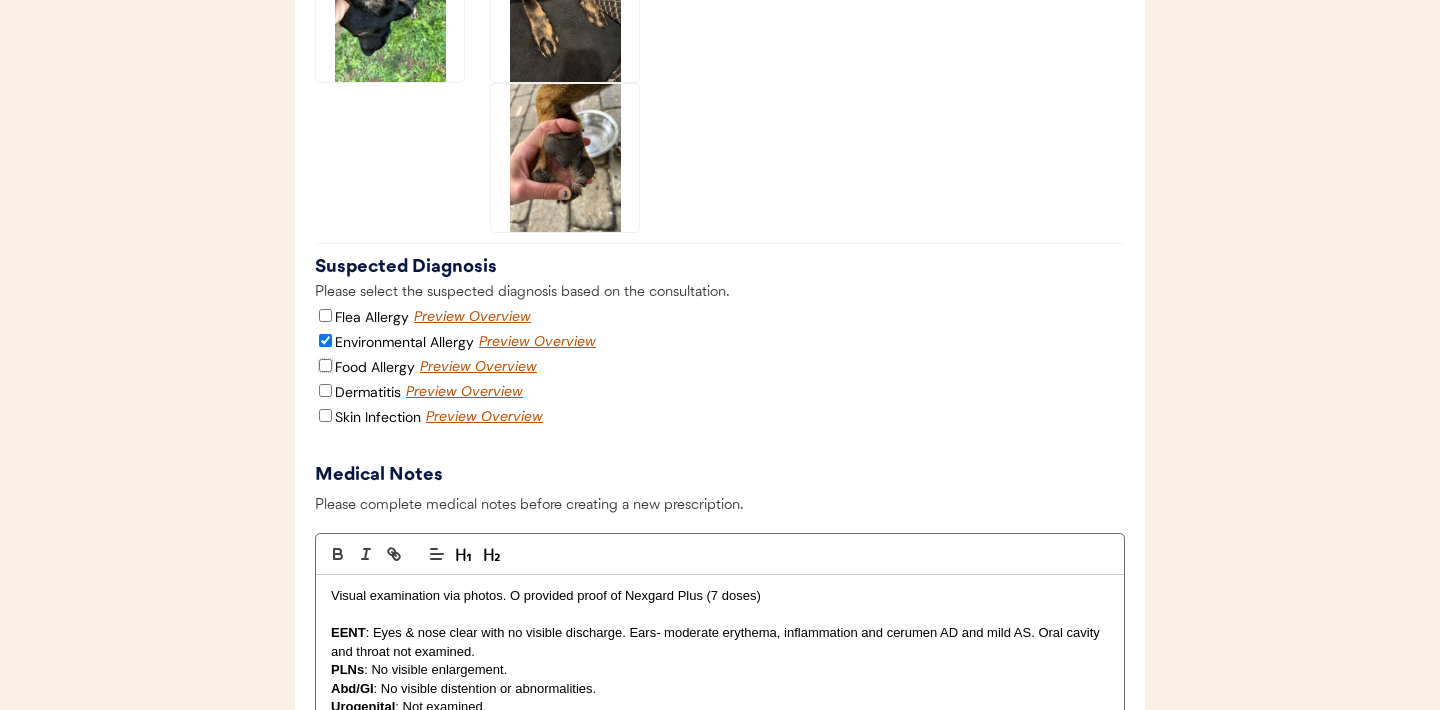 click on "Food Allergy" at bounding box center [325, 365] 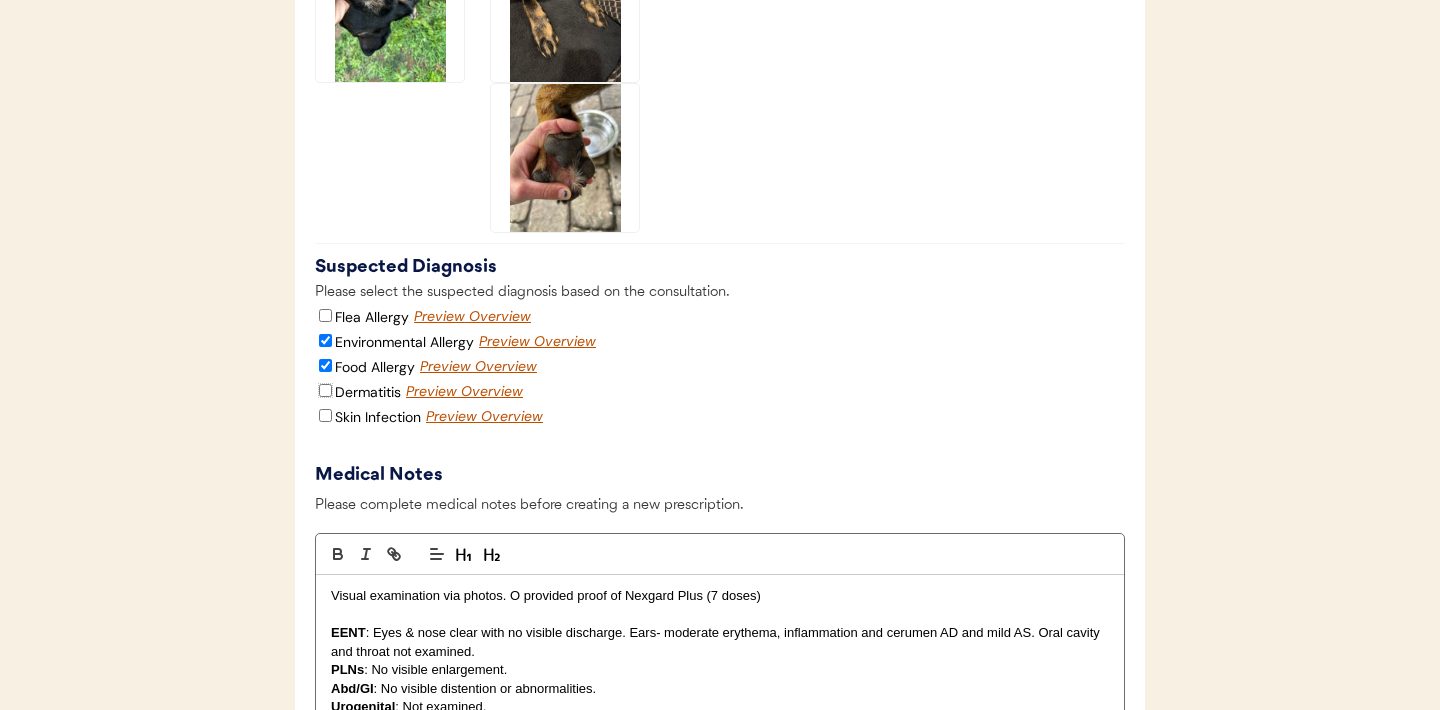 click on "Dermatitis" at bounding box center (325, 390) 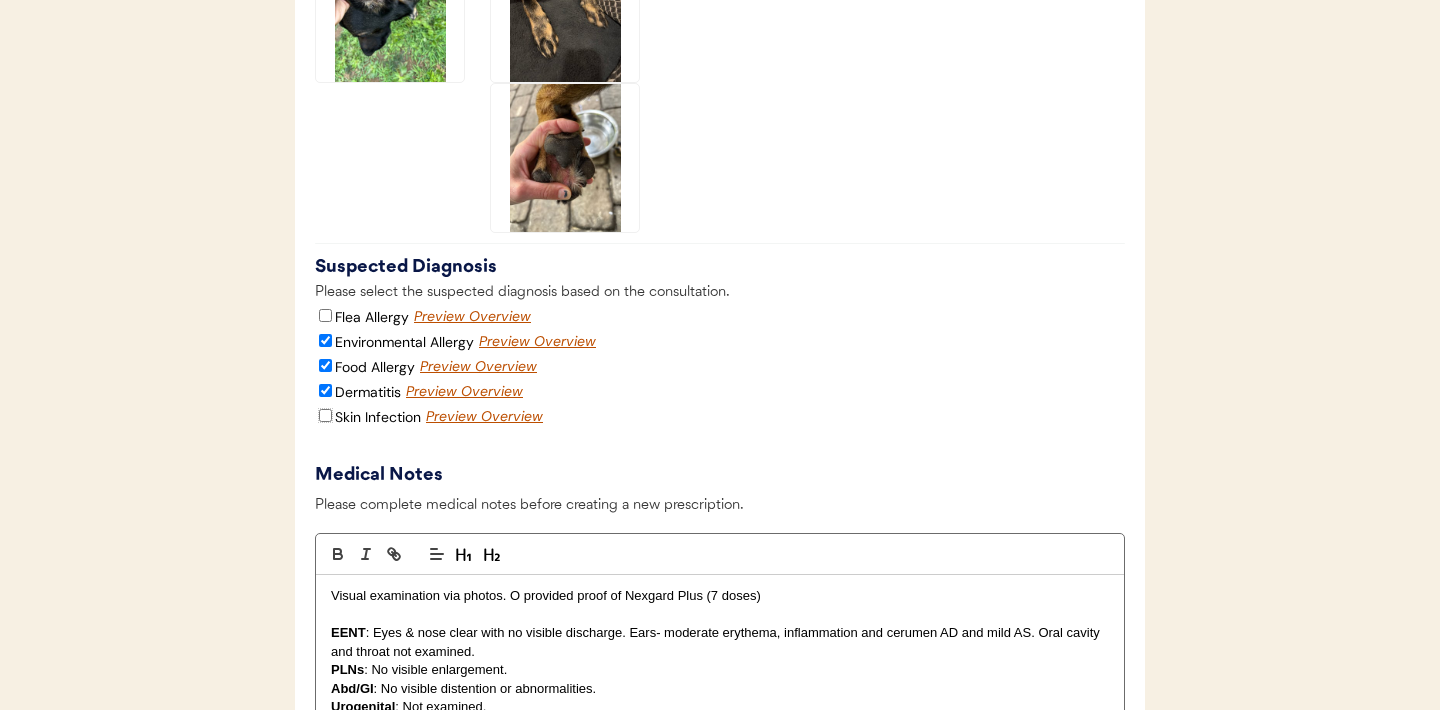 click on "Skin Infection" at bounding box center [325, 415] 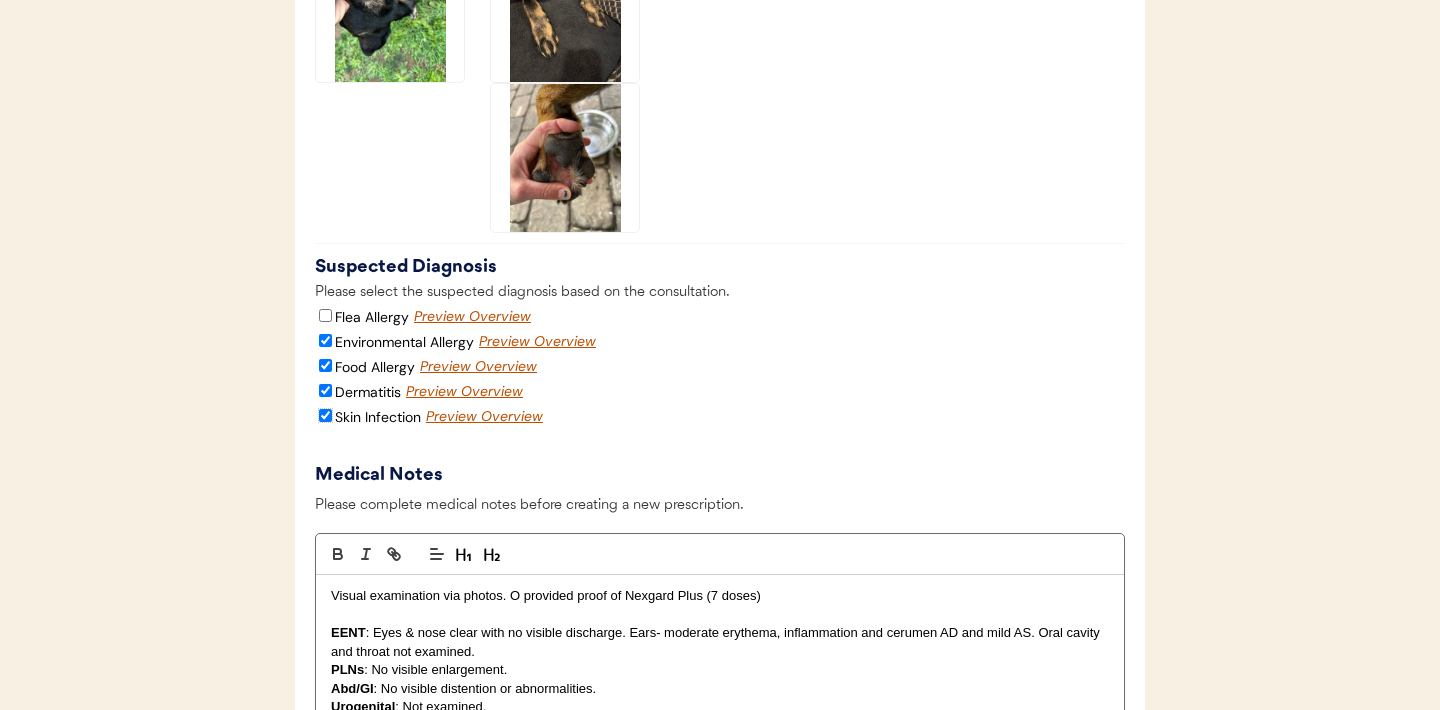 click on "Skin Infection" at bounding box center [325, 415] 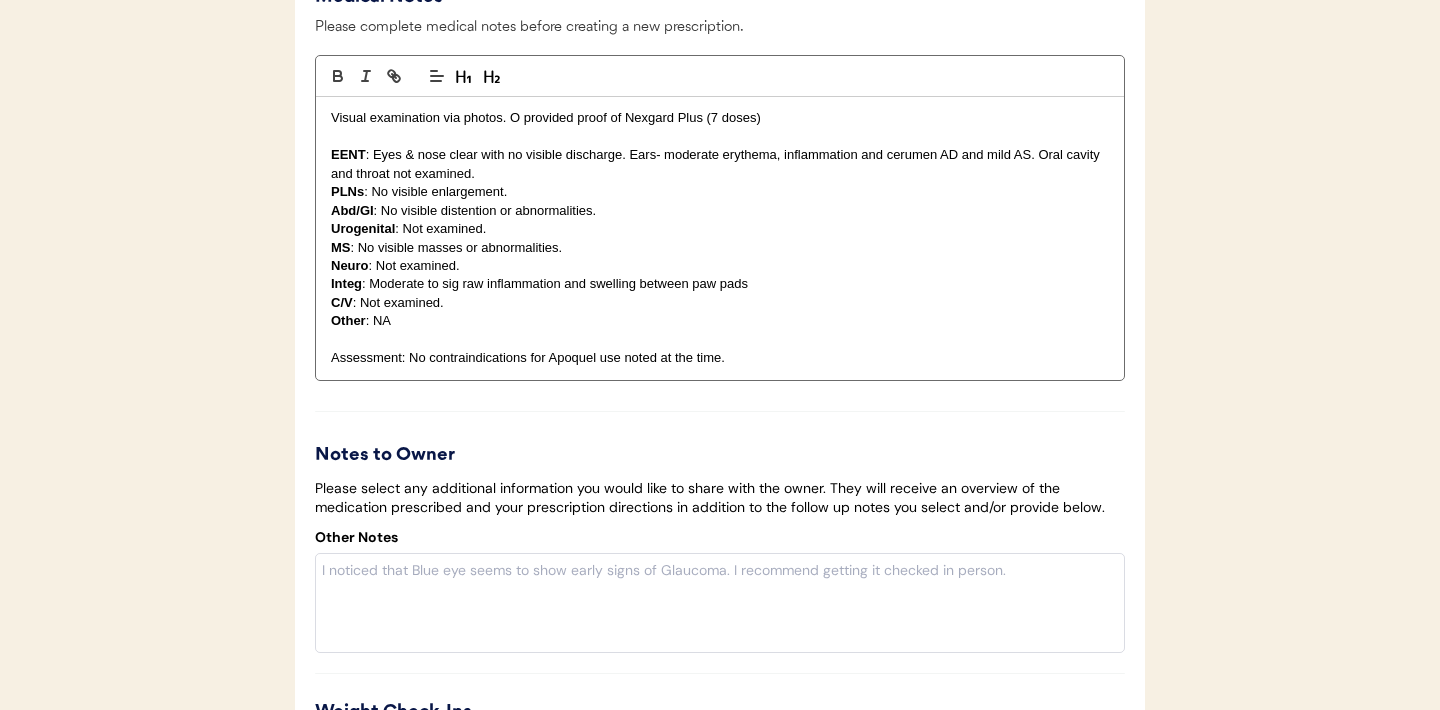 scroll, scrollTop: 4177, scrollLeft: 0, axis: vertical 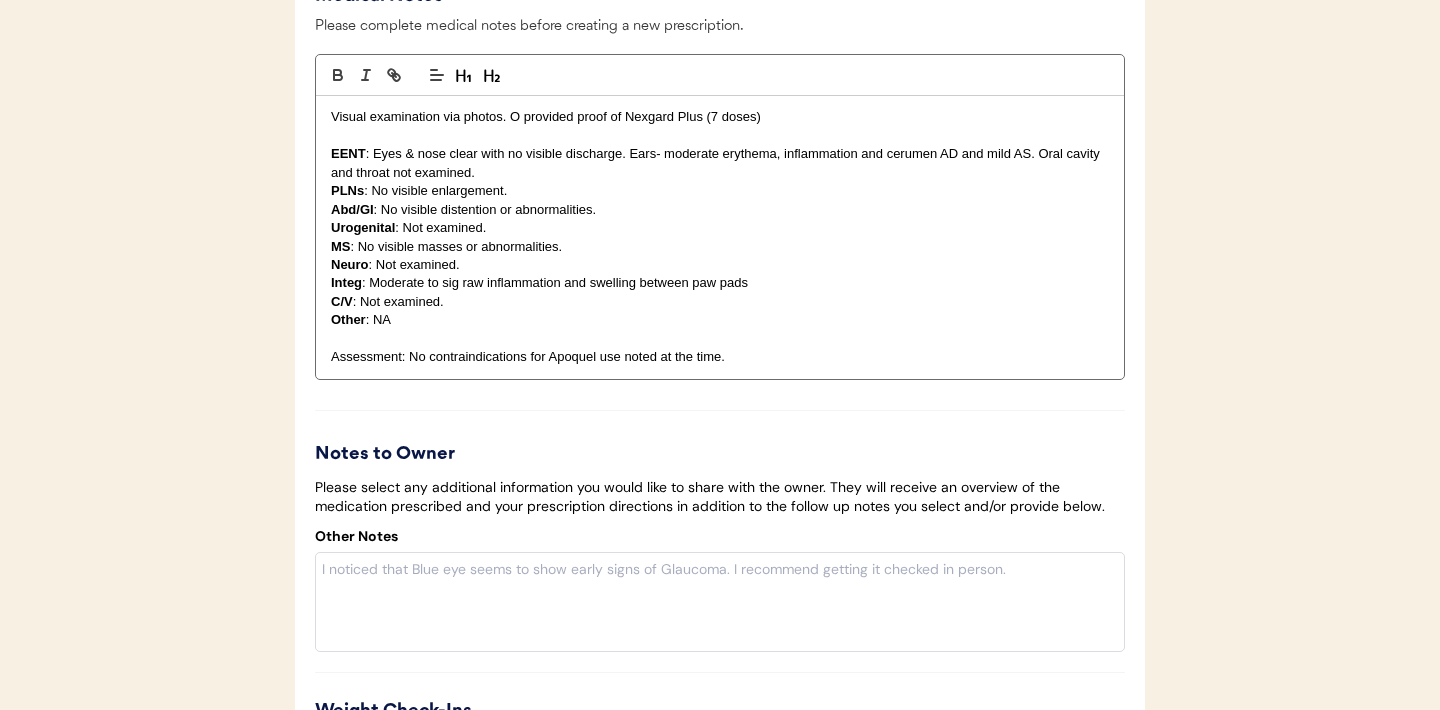 click on "Assessment: No contraindications for Apoquel use noted at the time." at bounding box center [720, 357] 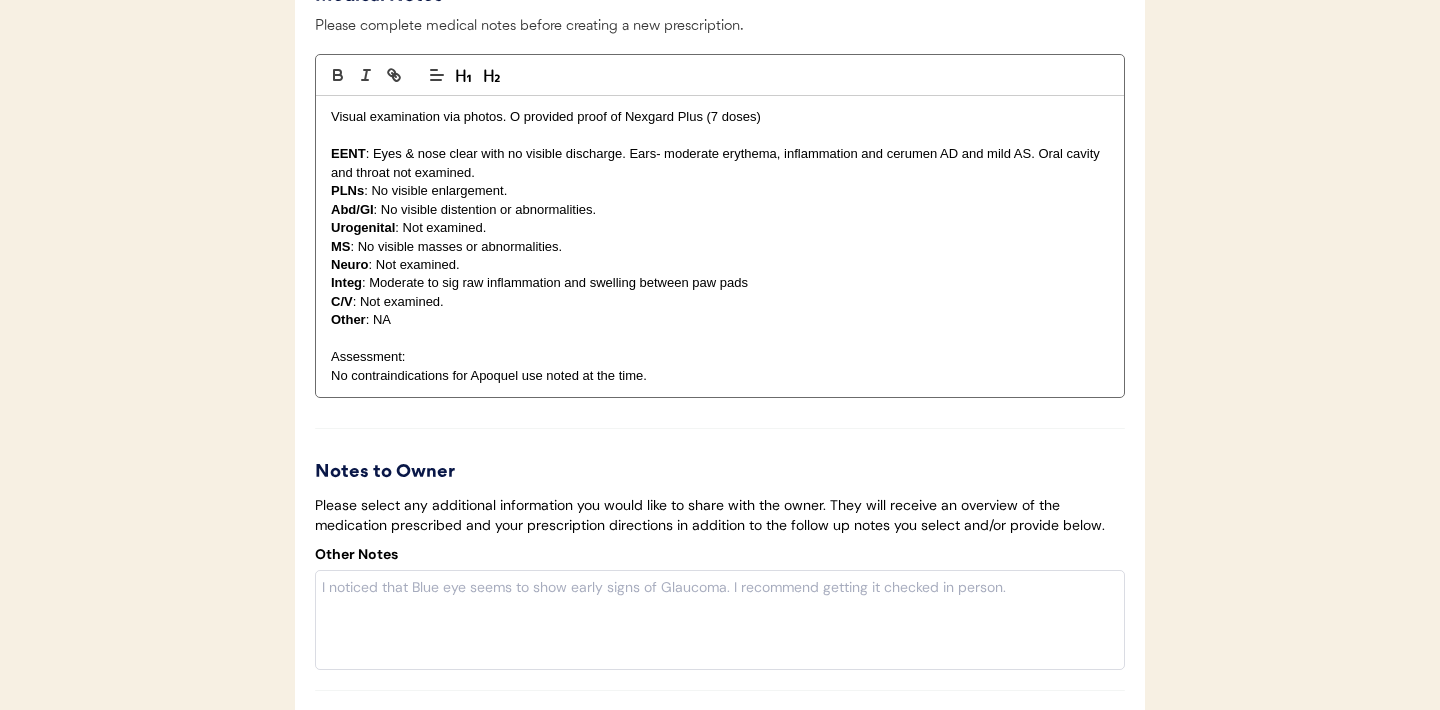 click on "Assessment:" at bounding box center [720, 357] 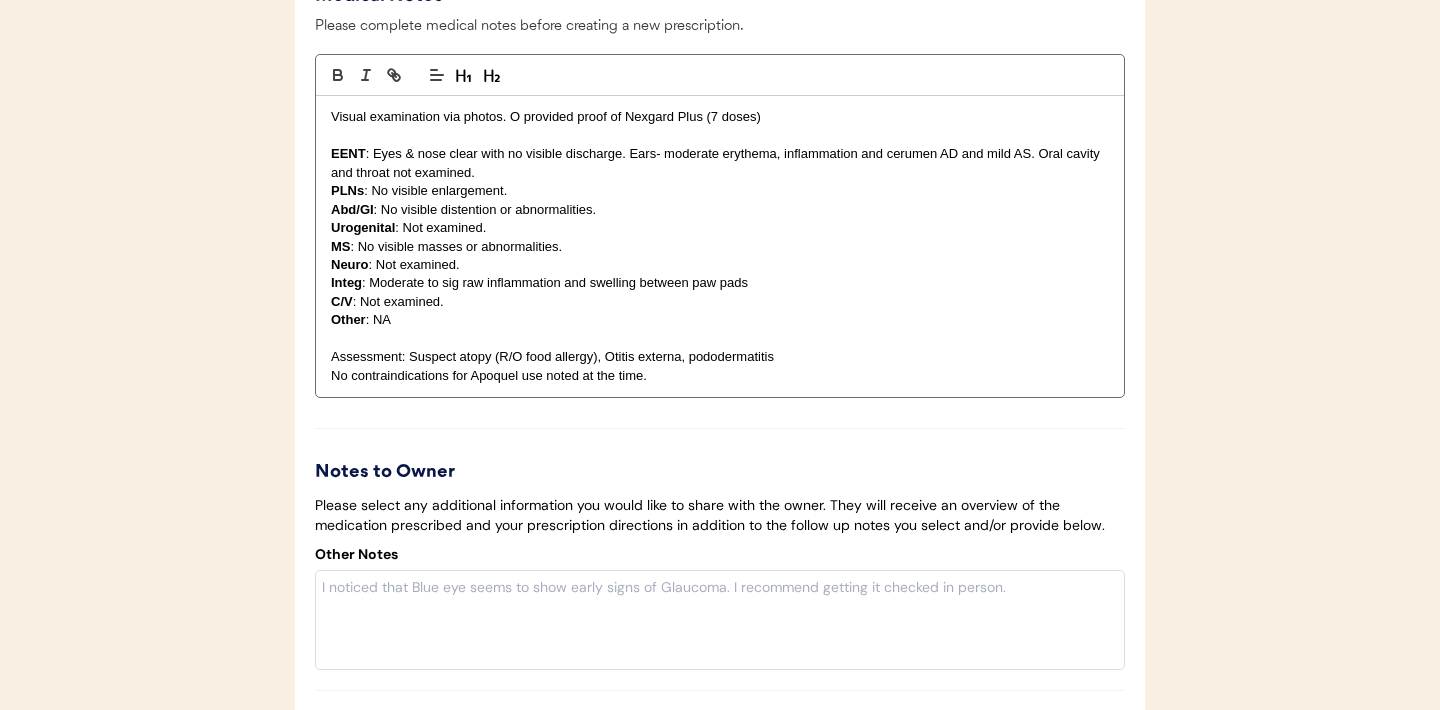 click on "No contraindications for Apoquel use noted at the time." at bounding box center (720, 376) 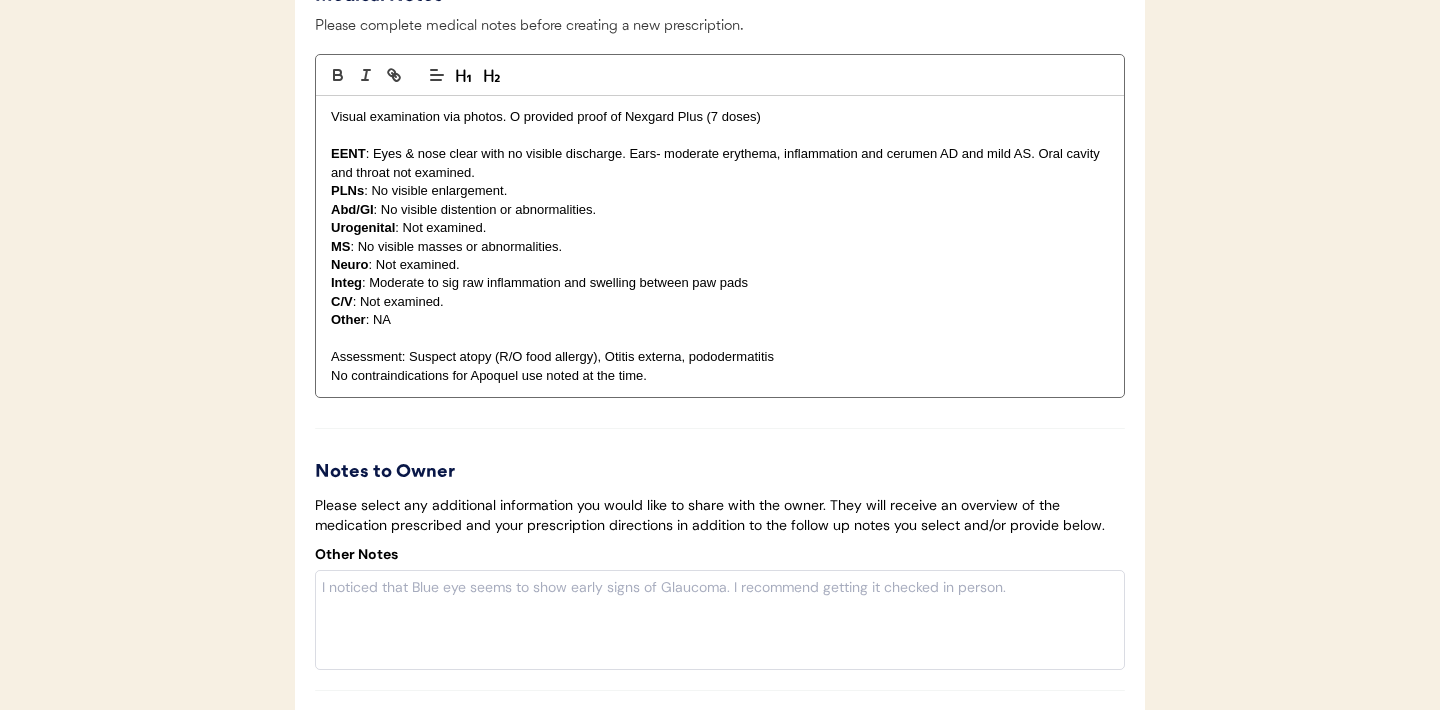 click on "No contraindications for Apoquel use noted at the time." at bounding box center [720, 376] 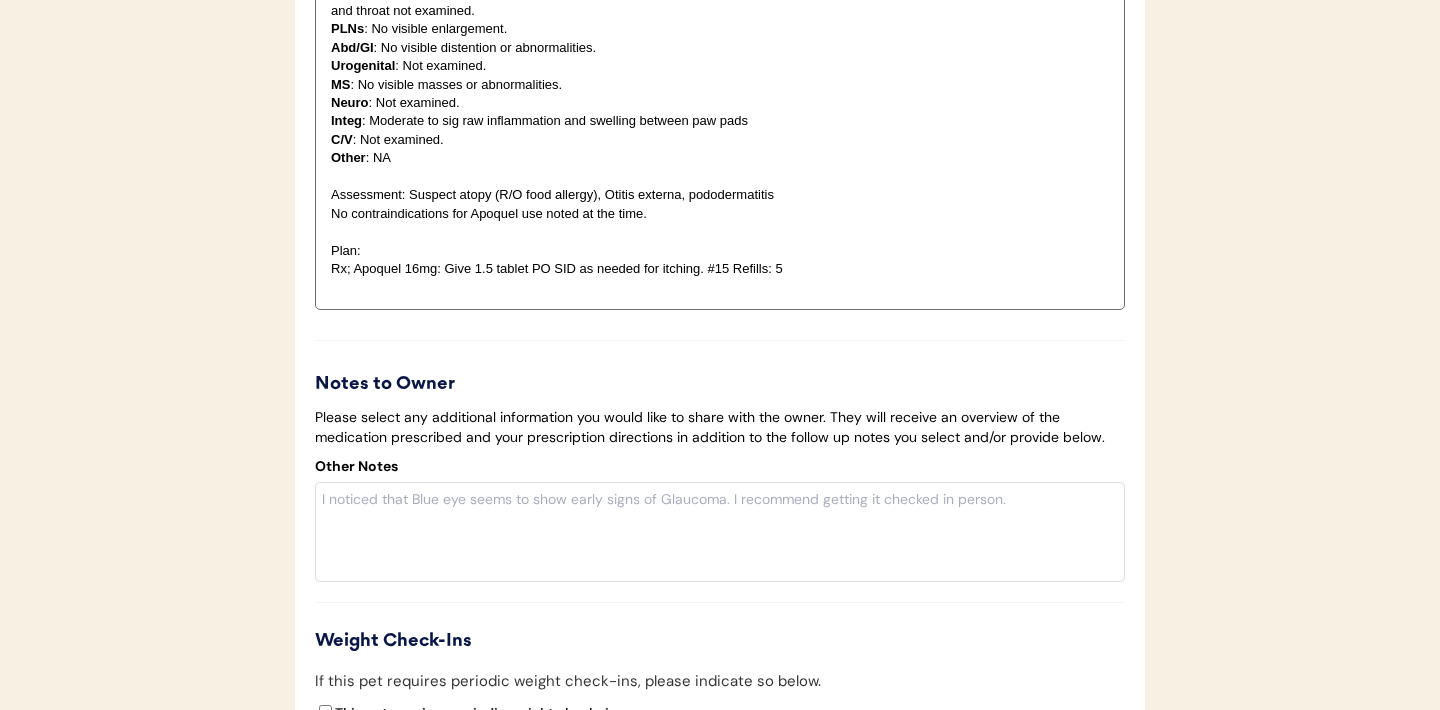scroll, scrollTop: 4343, scrollLeft: 0, axis: vertical 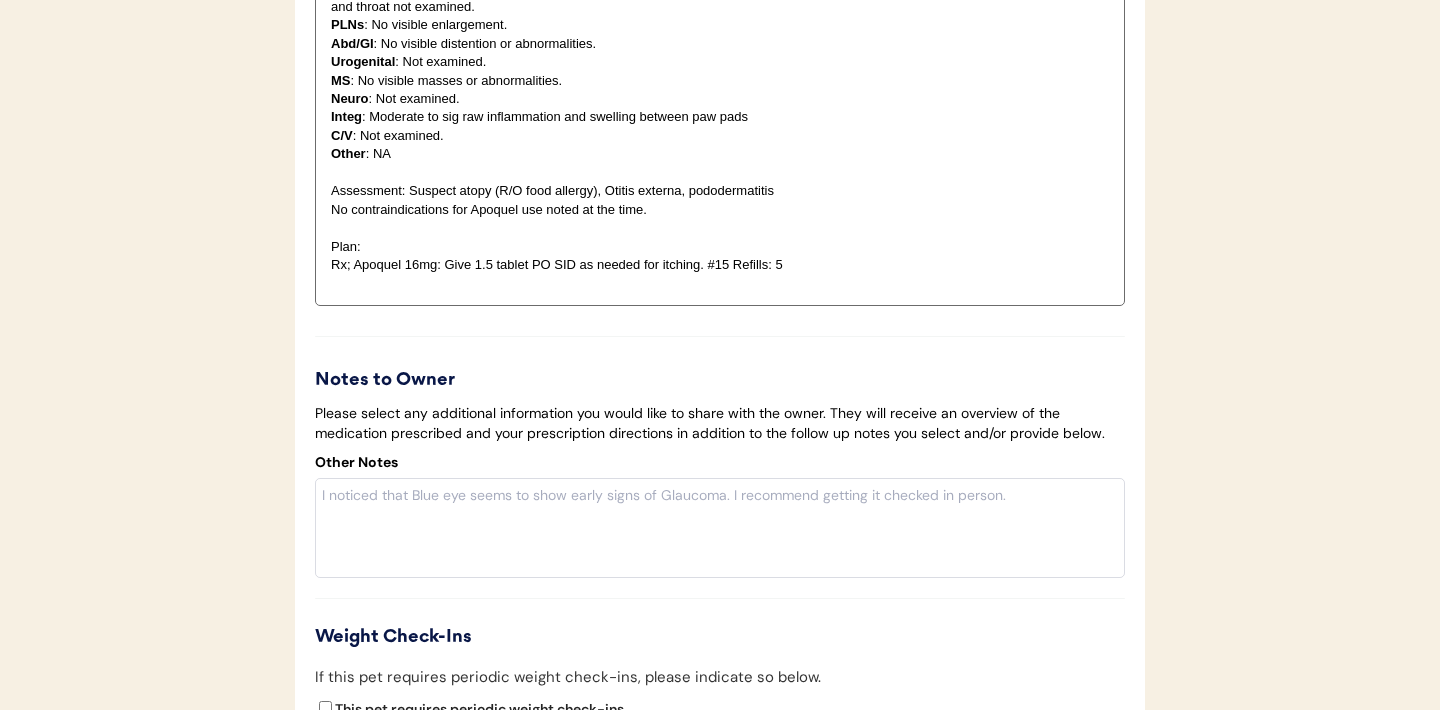 click on "Rx; Apoquel 16mg: Give 1.5 tablet PO SID as needed for itching. #15 Refills: 5" at bounding box center (720, 265) 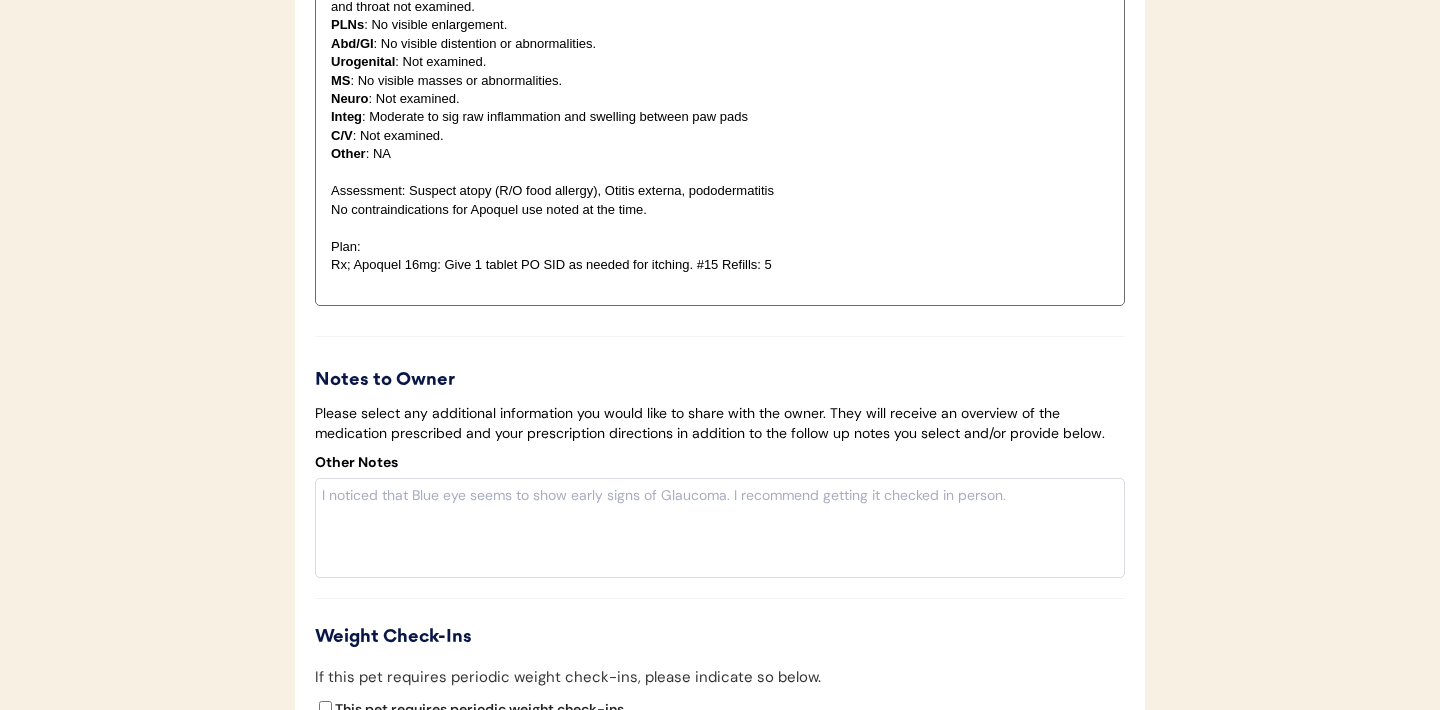 click on "Rx; Apoquel 16mg: Give 1 tablet PO SID as needed for itching. #15 Refills: 5" at bounding box center [720, 265] 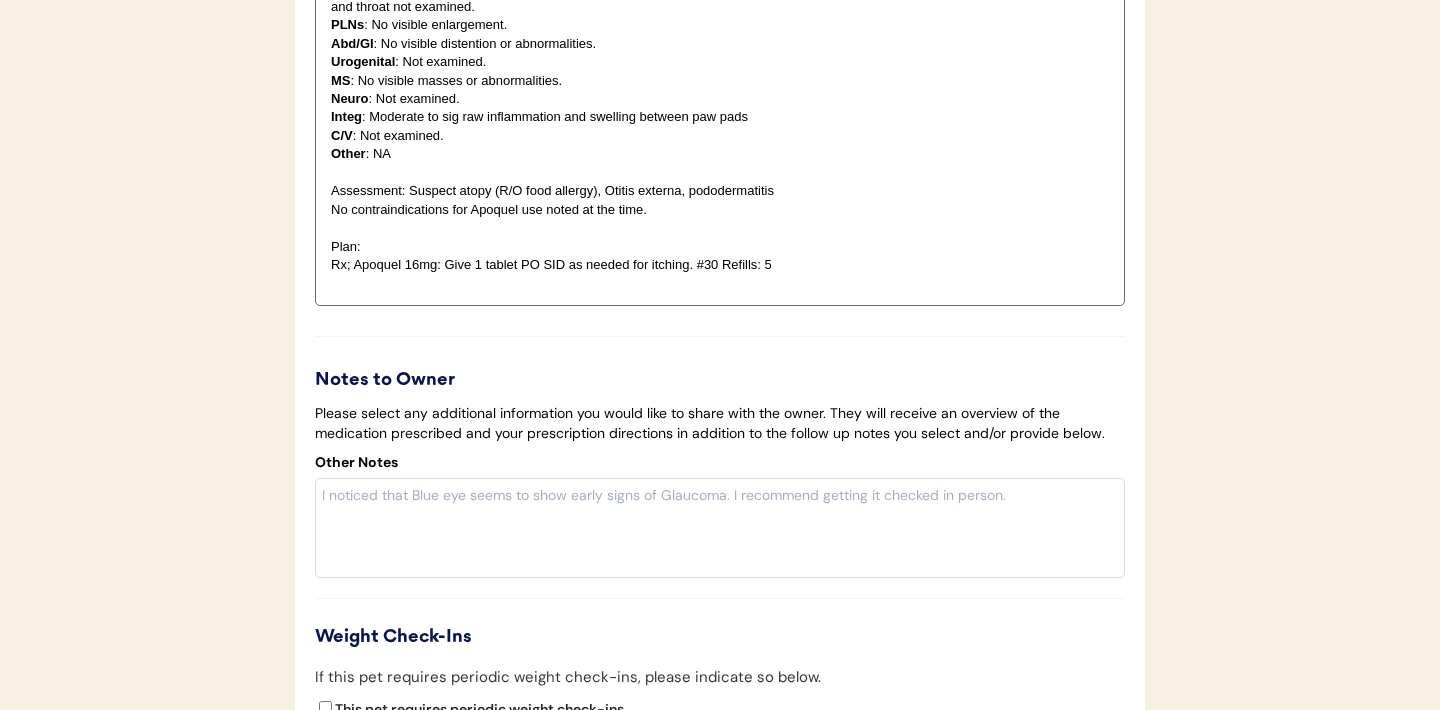 click on "Rx; Apoquel 16mg: Give 1 tablet PO SID as needed for itching. #30 Refills: 5" at bounding box center (720, 265) 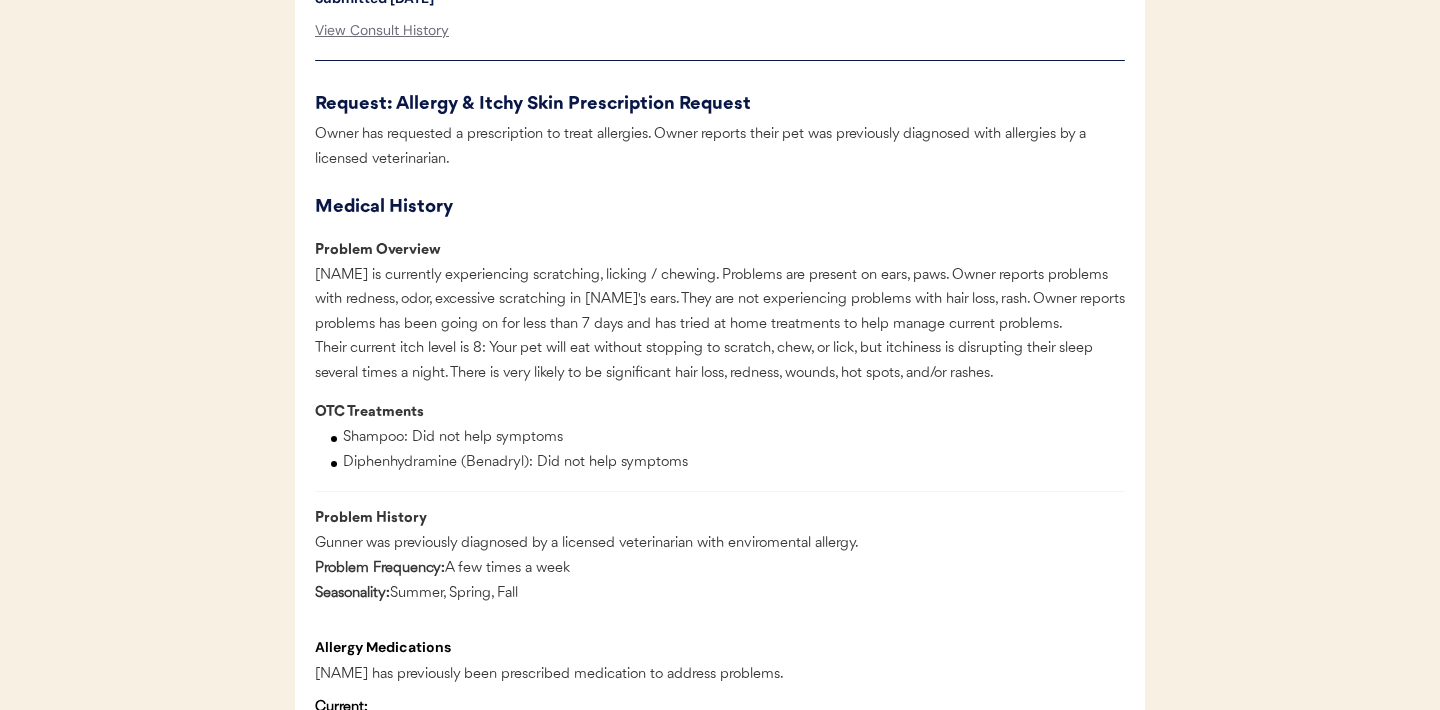scroll, scrollTop: 1114, scrollLeft: 0, axis: vertical 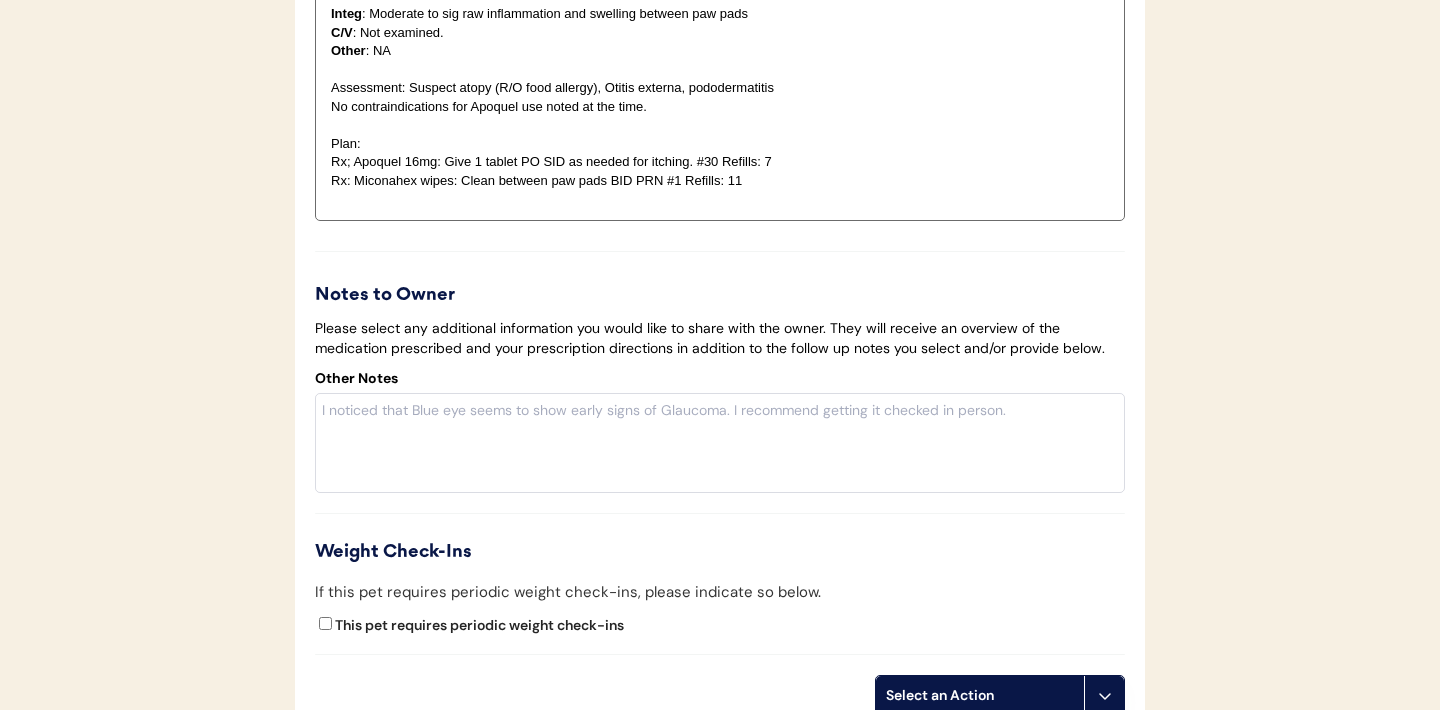 click at bounding box center [720, 199] 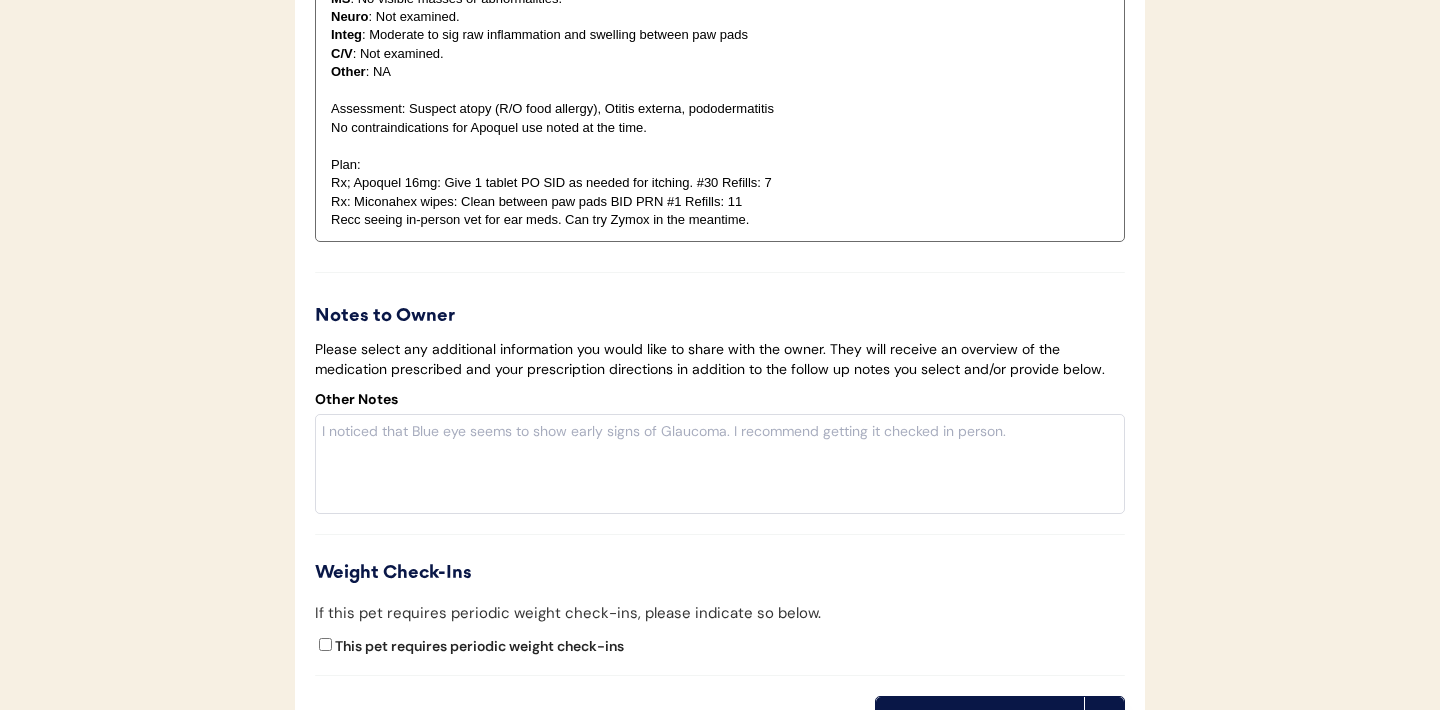 scroll, scrollTop: 4419, scrollLeft: 0, axis: vertical 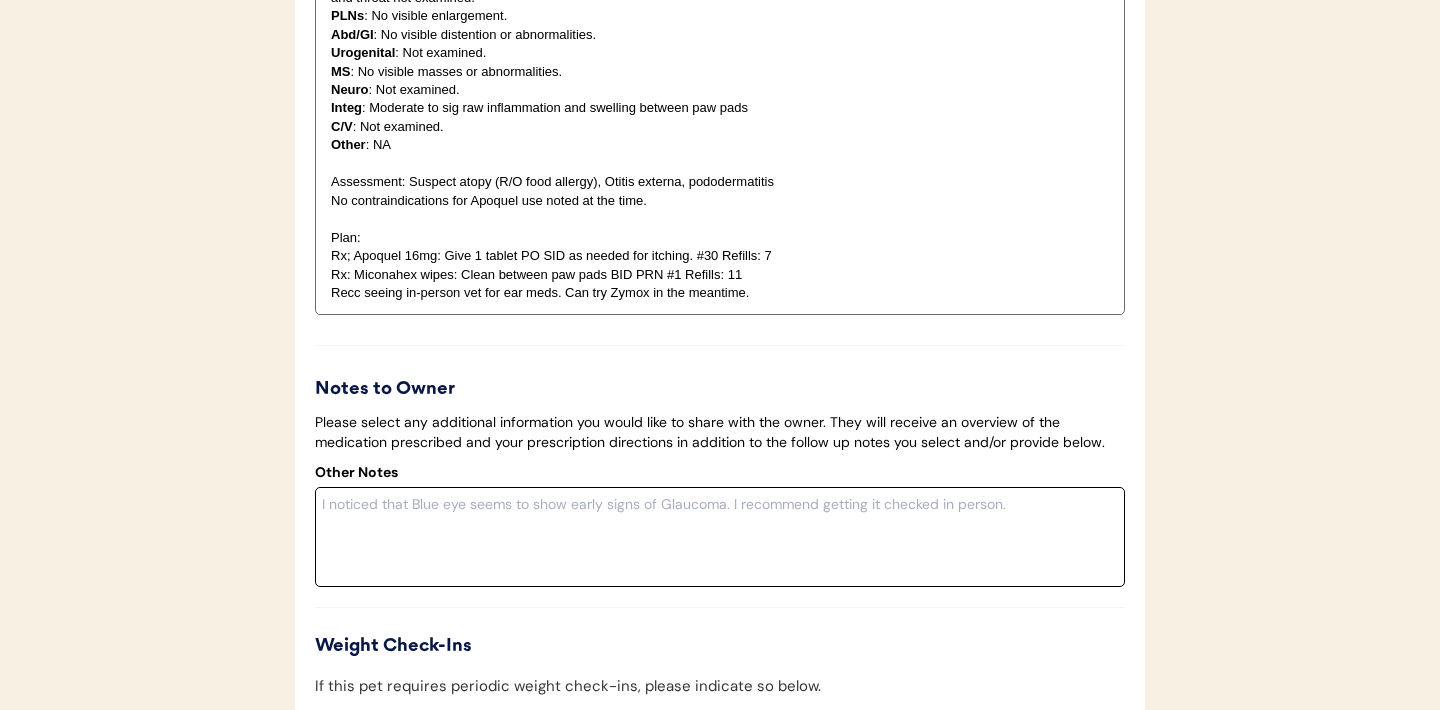 click at bounding box center [720, 537] 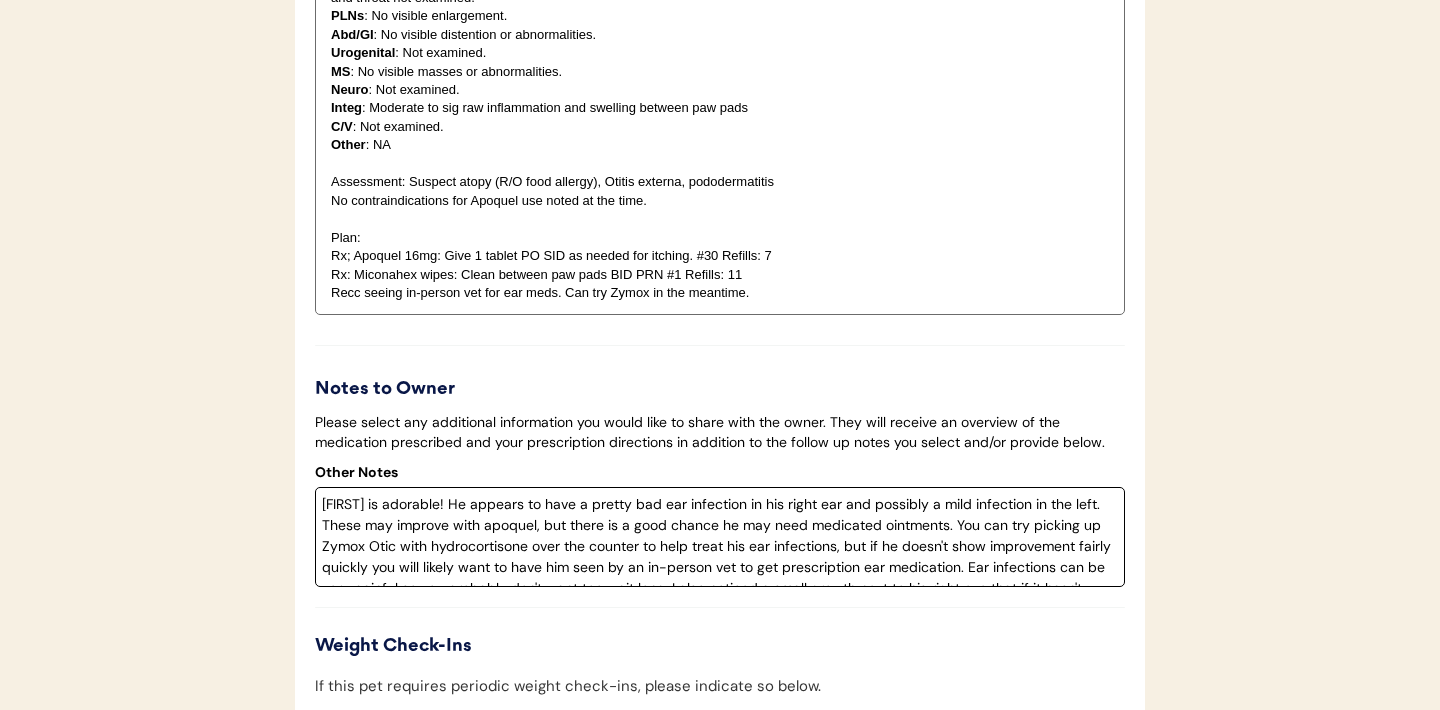 scroll, scrollTop: 4369, scrollLeft: 0, axis: vertical 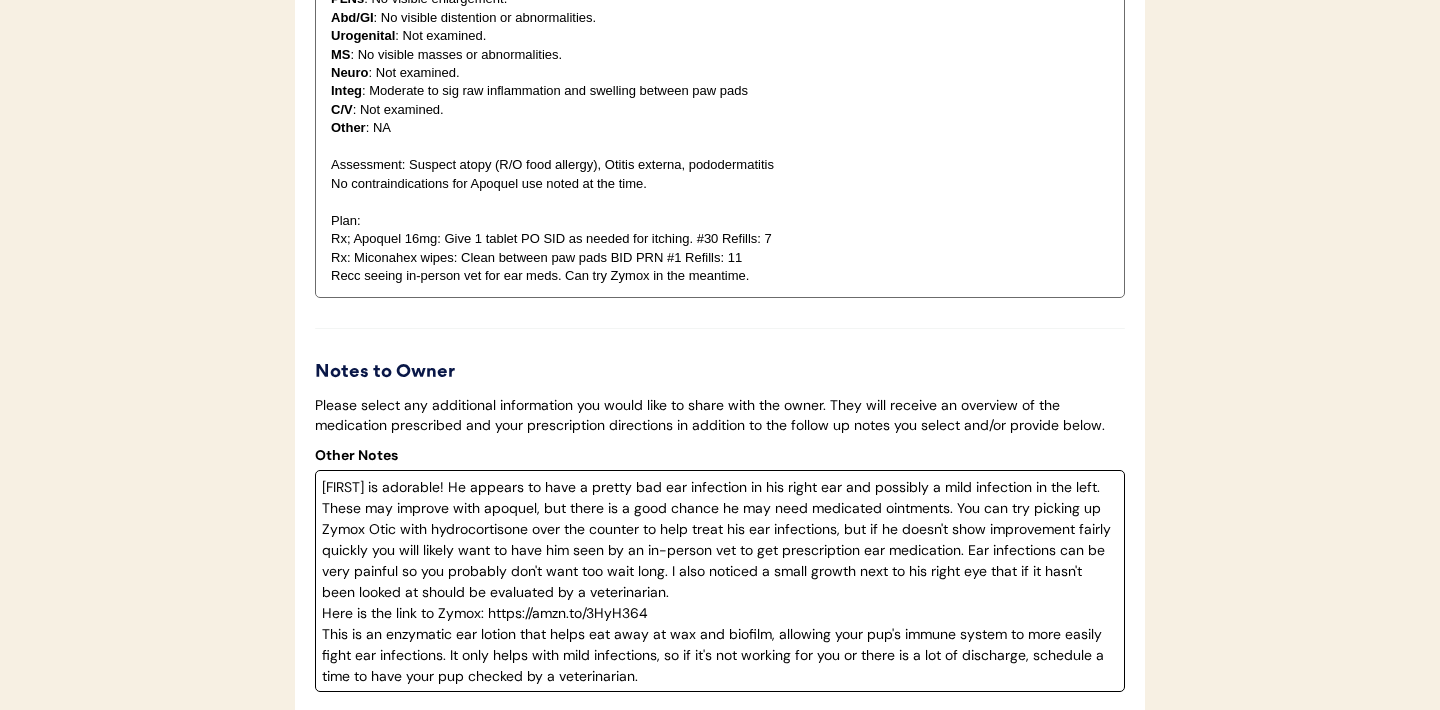 click on "[FIRST] is adorable! He appears to have a pretty bad ear infection in his right ear and possibly a mild infection in the left. These may improve with apoquel, but there is a good chance he may need medicated ointments. You can try picking up Zymox Otic with hydrocortisone over the counter to help treat his ear infections, but if he doesn't show improvement fairly quickly you will likely want to have him seen by an in-person vet to get prescription ear medication. Ear infections can be very painful so you probably don't want too wait long. I also noticed a small growth next to his right eye that if it hasn't been looked at should be evaluated by a veterinarian.
Here is the link to Zymox: https://amzn.to/3HyH364
This is an enzymatic ear lotion that helps eat away at wax and biofilm, allowing your pup's immune system to more easily fight ear infections. It only helps with mild infections, so if it's not working for you or there is a lot of discharge, schedule a time to have your pup checked by a veterinarian." at bounding box center [720, 581] 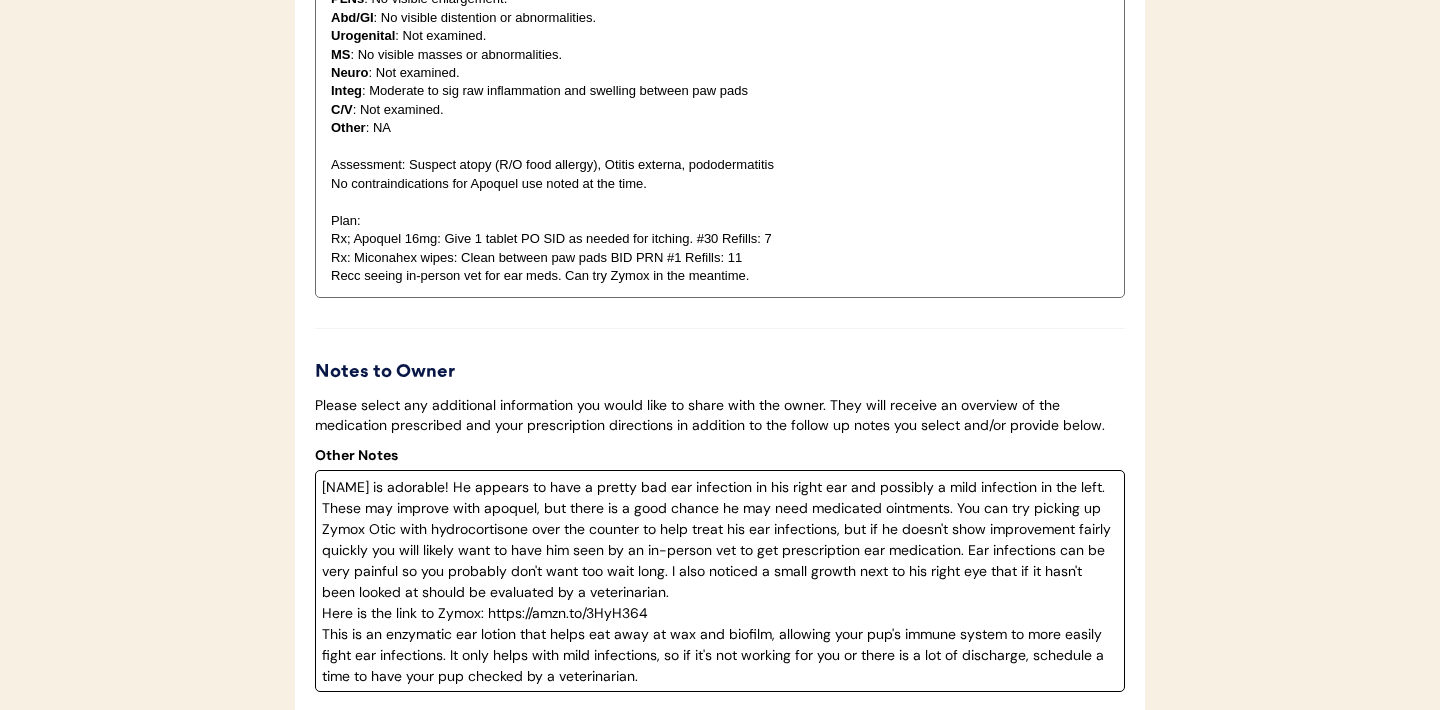 drag, startPoint x: 548, startPoint y: 514, endPoint x: 631, endPoint y: 513, distance: 83.00603 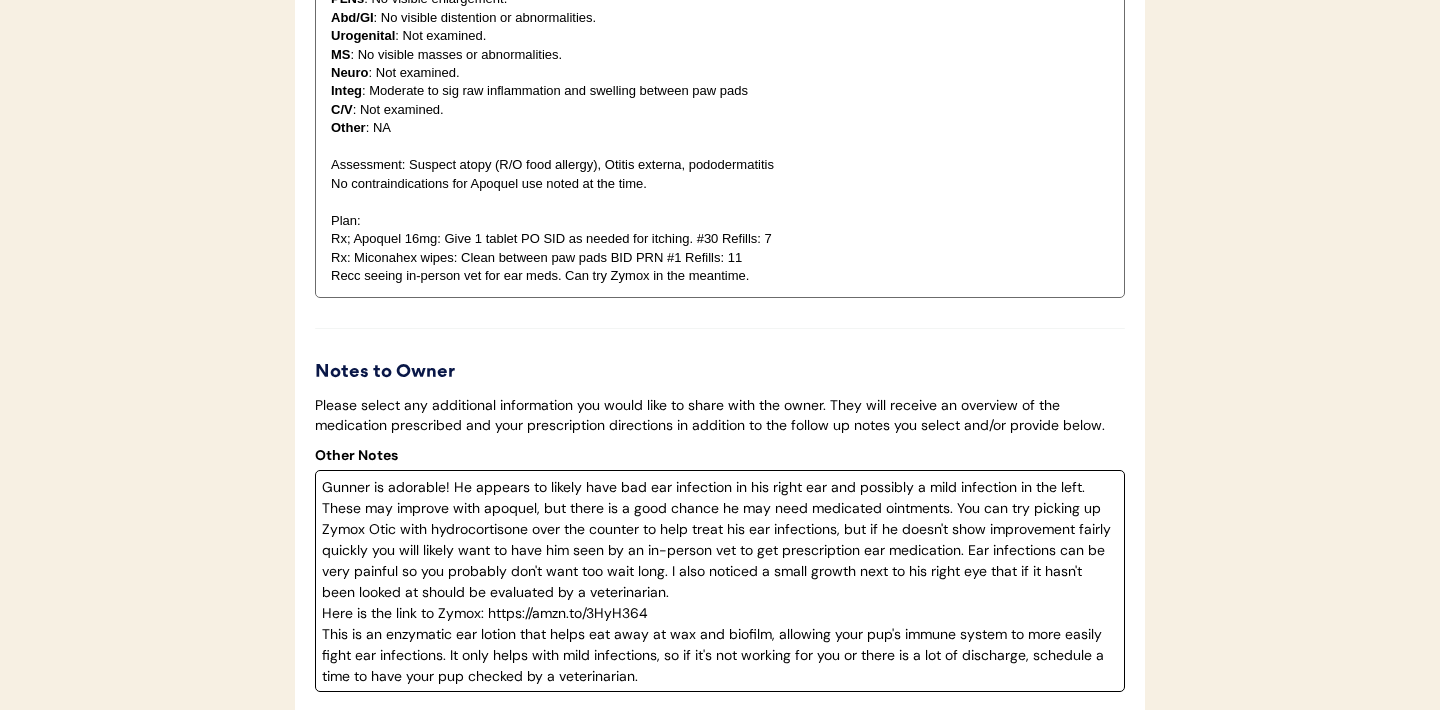 click on "Gunner is adorable! He appears to likely have bad ear infection in his right ear and possibly a mild infection in the left. These may improve with apoquel, but there is a good chance he may need medicated ointments. You can try picking up Zymox Otic with hydrocortisone over the counter to help treat his ear infections, but if he doesn't show improvement fairly quickly you will likely want to have him seen by an in-person vet to get prescription ear medication. Ear infections can be very painful so you probably don't want too wait long. I also noticed a small growth next to his right eye that if it hasn't been looked at should be evaluated by a veterinarian.
Here is the link to Zymox: https://amzn.to/3HyH364
This is an enzymatic ear lotion that helps eat away at wax and biofilm, allowing your pup's immune system to more easily fight ear infections. It only helps with mild infections, so if it's not working for you or there is a lot of discharge, schedule a time to have your pup checked by a veterinarian." at bounding box center (720, 581) 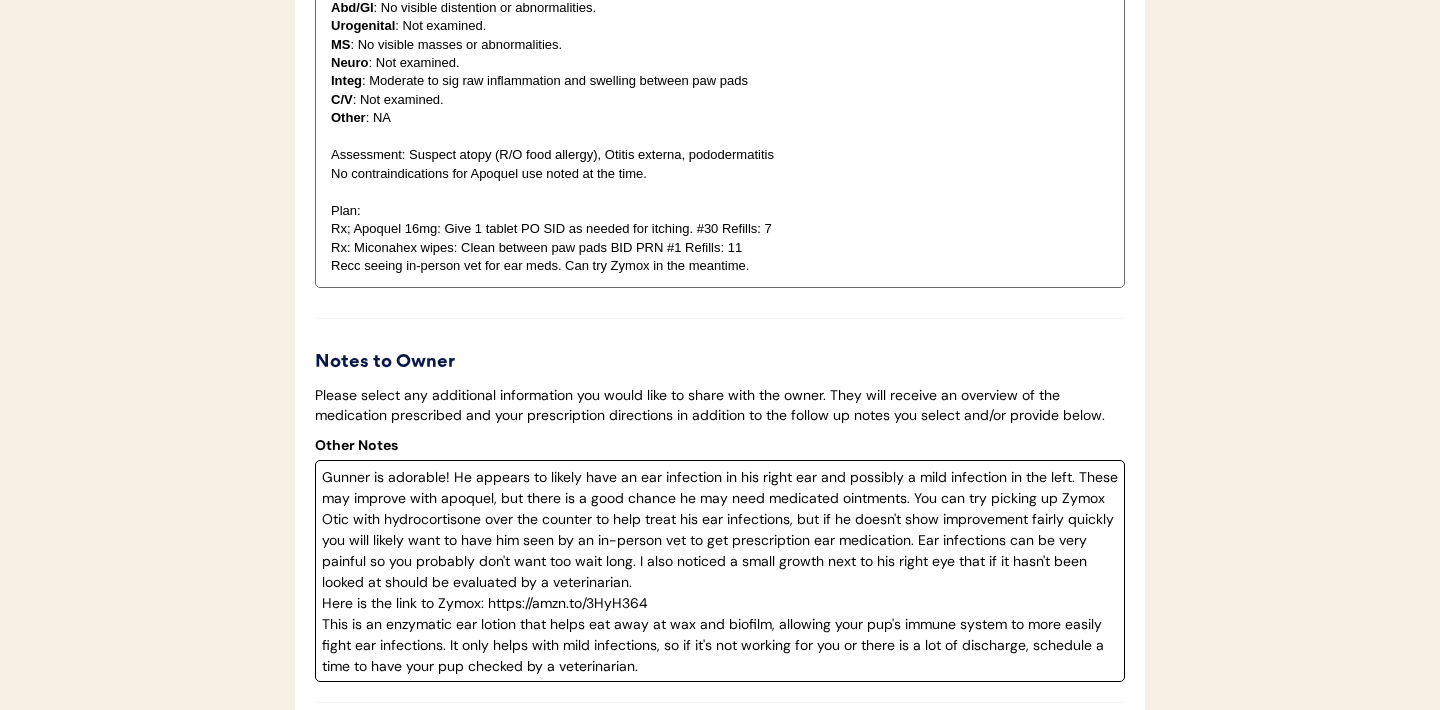 scroll, scrollTop: 4441, scrollLeft: 0, axis: vertical 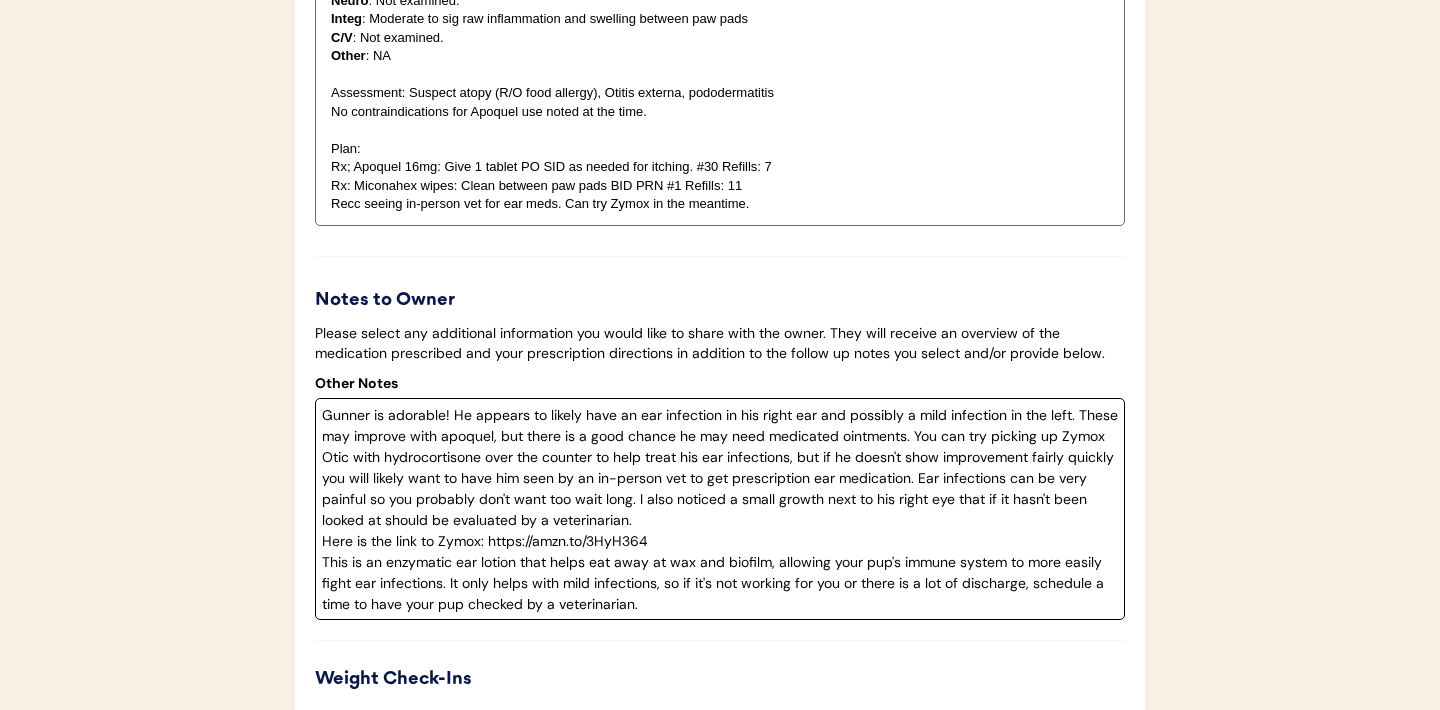 drag, startPoint x: 918, startPoint y: 504, endPoint x: 929, endPoint y: 535, distance: 32.89377 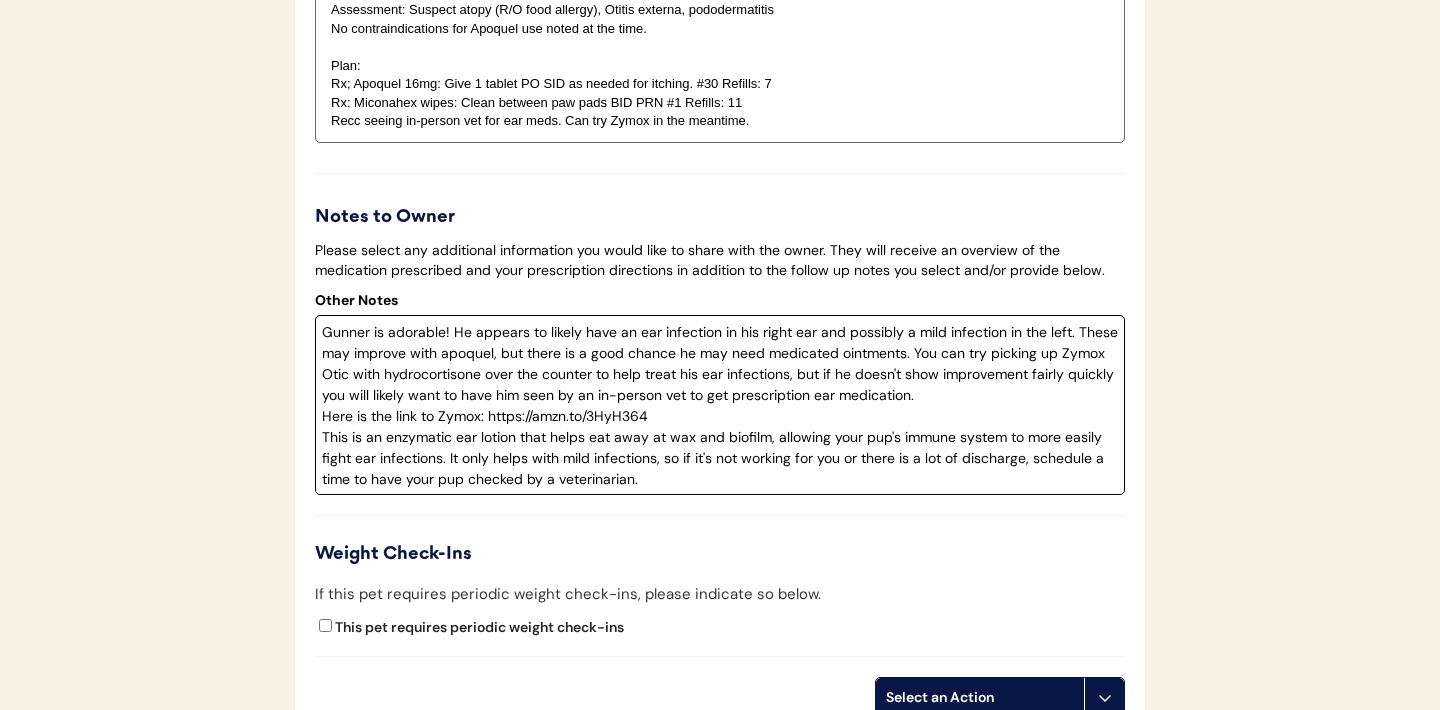 scroll, scrollTop: 4797, scrollLeft: 0, axis: vertical 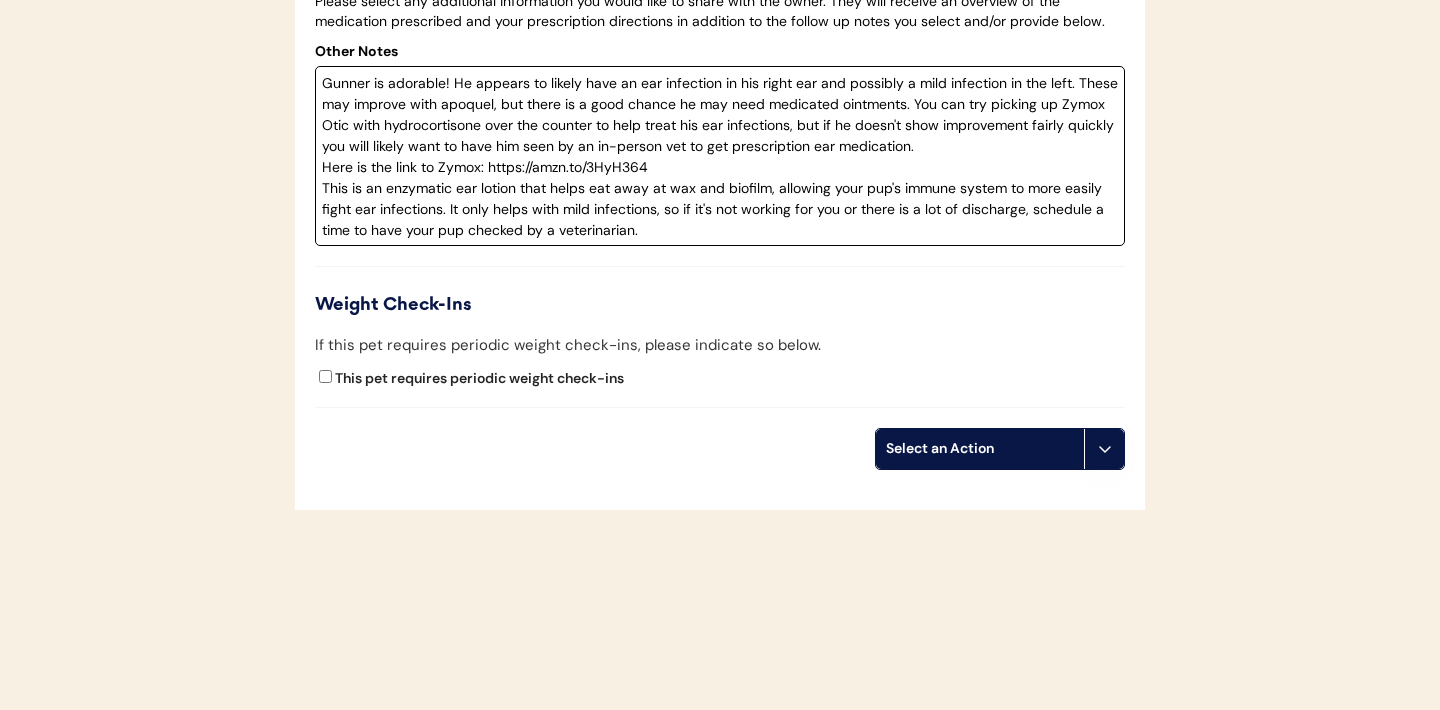 type on "Gunner is adorable! He appears to likely have an ear infection in his right ear and possibly a mild infection in the left. These may improve with apoquel, but there is a good chance he may need medicated ointments. You can try picking up Zymox Otic with hydrocortisone over the counter to help treat his ear infections, but if he doesn't show improvement fairly quickly you will likely want to have him seen by an in-person vet to get prescription ear medication.
Here is the link to Zymox: https://amzn.to/3HyH364
This is an enzymatic ear lotion that helps eat away at wax and biofilm, allowing your pup's immune system to more easily fight ear infections. It only helps with mild infections, so if it's not working for you or there is a lot of discharge, schedule a time to have your pup checked by a veterinarian." 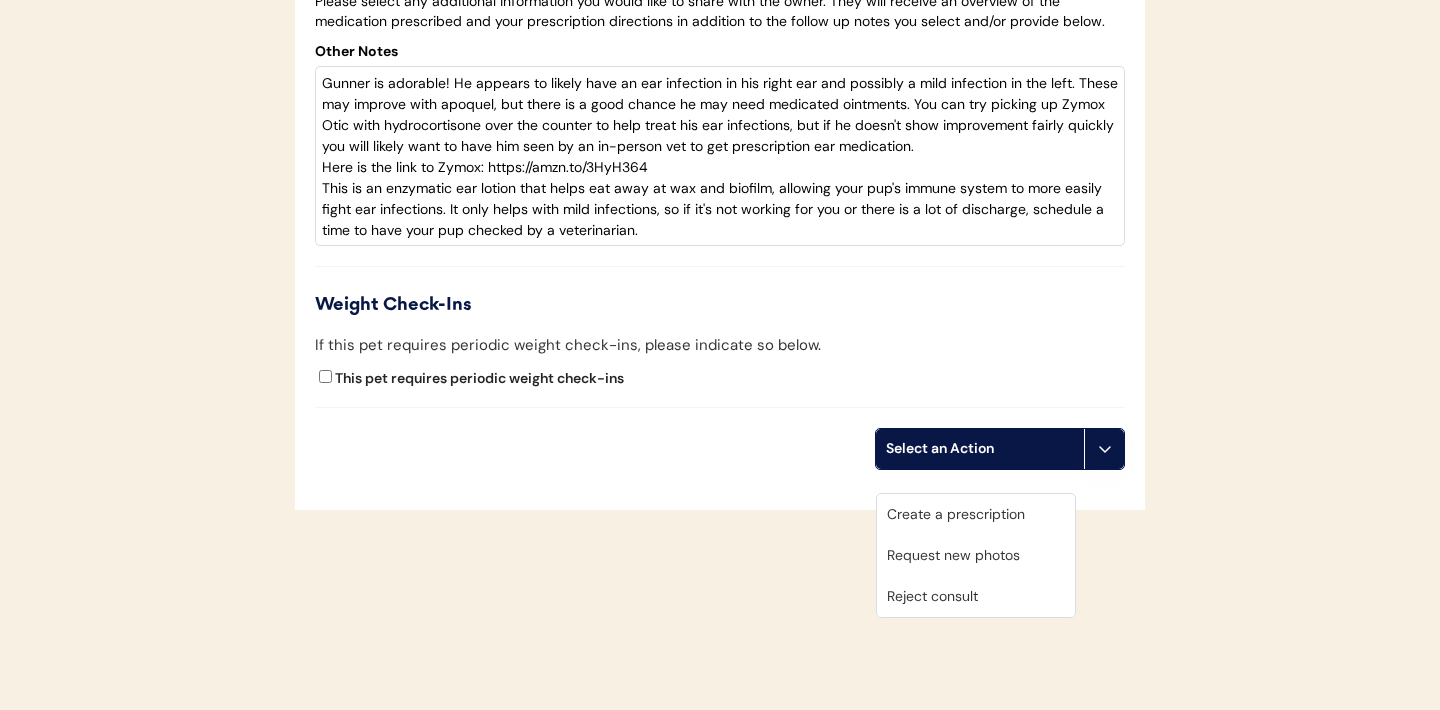 click on "Create a prescription" at bounding box center (976, 514) 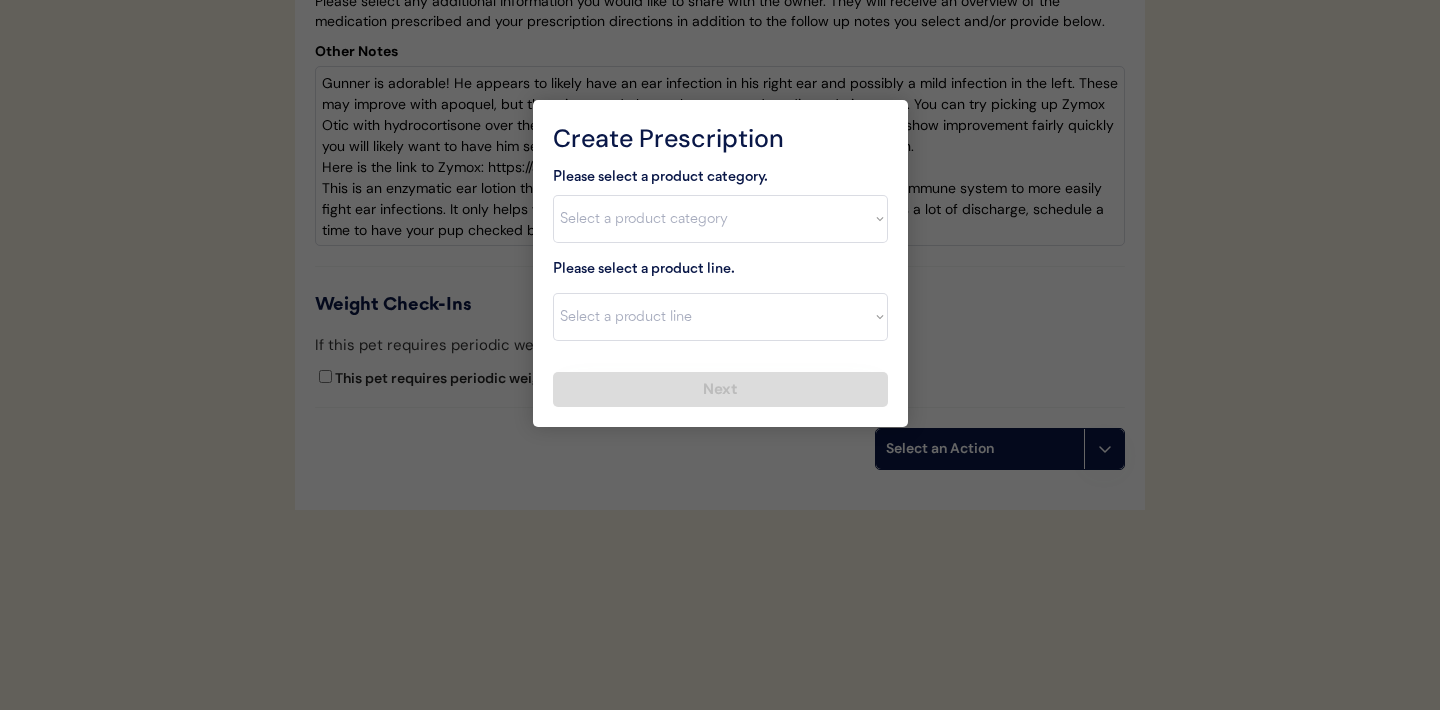 click at bounding box center (720, 355) 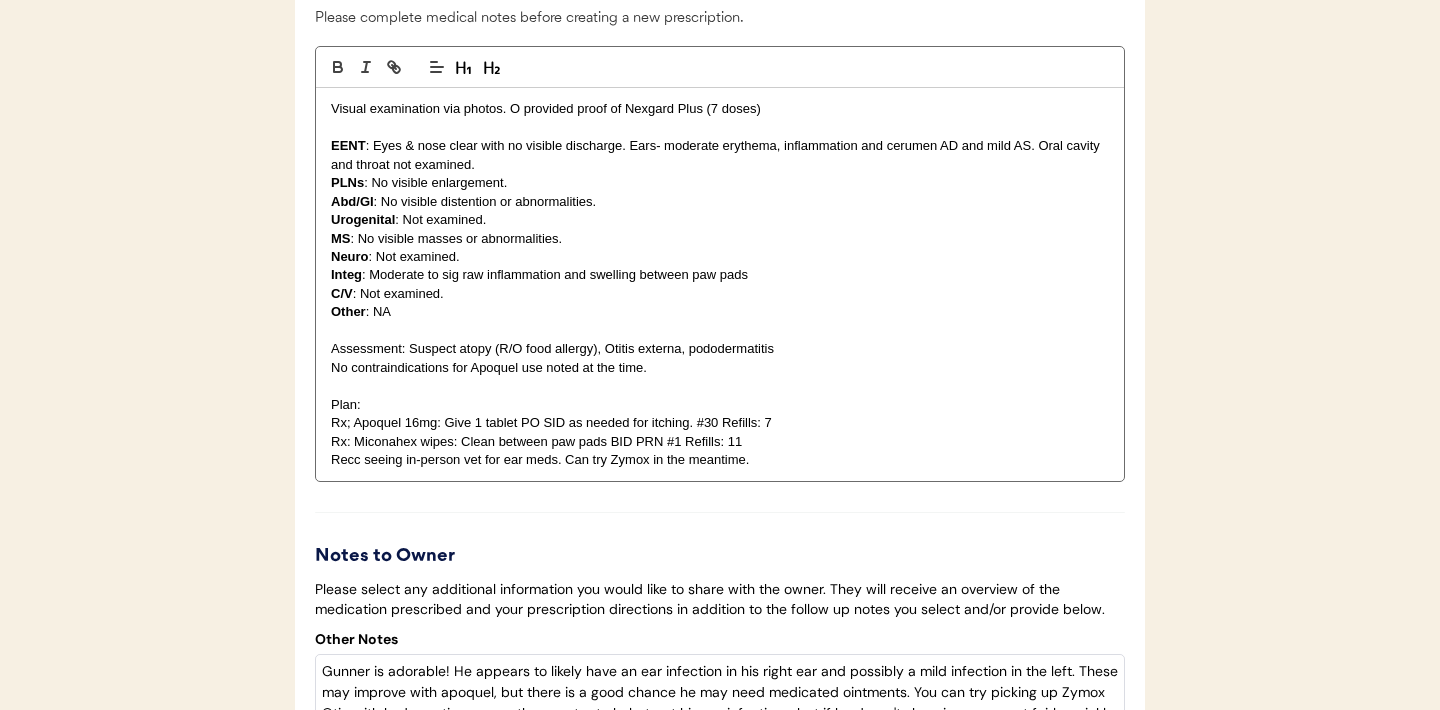 scroll, scrollTop: 4186, scrollLeft: 0, axis: vertical 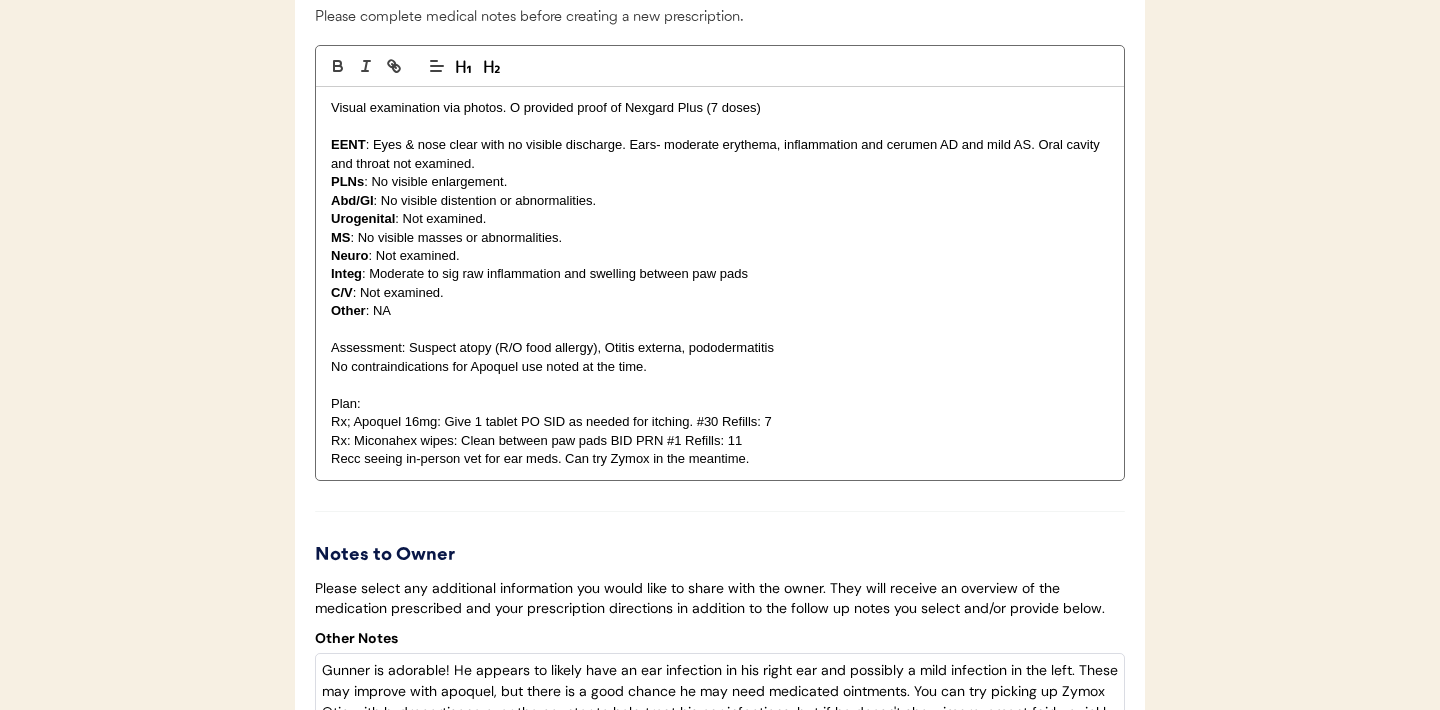 drag, startPoint x: 764, startPoint y: 482, endPoint x: 296, endPoint y: 130, distance: 585.6005 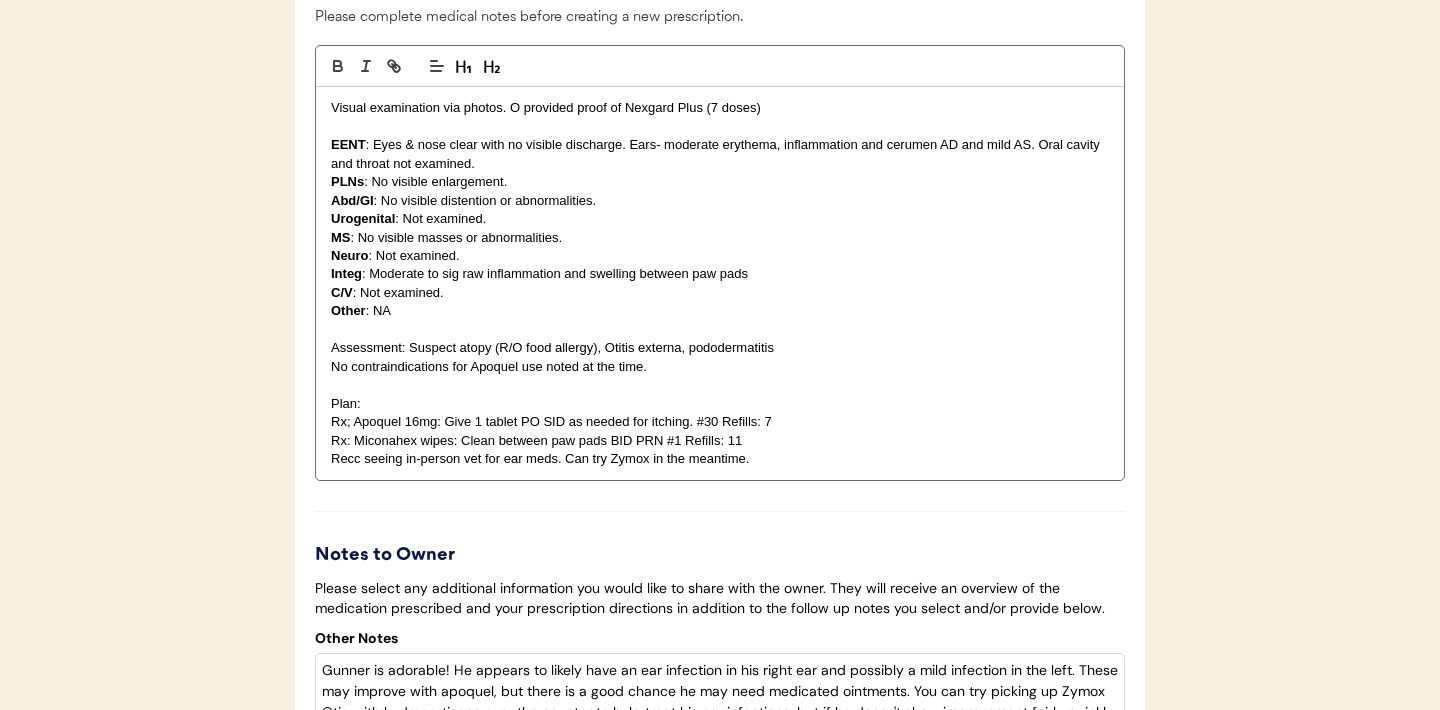 copy on "Visual examination via photos. O provided proof of Nexgard Plus (7 doses) EENT : Eyes & nose clear with no visible discharge. Ears- moderate erythema, inflammation and cerumen AD and mild AS. Oral cavity and throat not examined. PLNs : No visible enlargement. Abd/GI : No visible distention or abnormalities. Urogenital : Not examined. MS : No visible masses or abnormalities. Neuro : Not examined. Integ : Moderate to sig raw inflammation and swelling between paw pads C/V : Not examined. Other : NA Assessment: Suspect atopy (R/O food allergy), Otitis externa, pododermatitis No contraindications for Apoquel use noted at the time. Plan: Rx; Apoquel 16mg: Give 1 tablet PO SID as needed for itching. #30 Refills: 7 Rx: Miconahex wipes: Clean between paw pads BID PRN #1 Refills: 11 Recc seeing in-person vet for ear meds. Can try Zymox in the meantime." 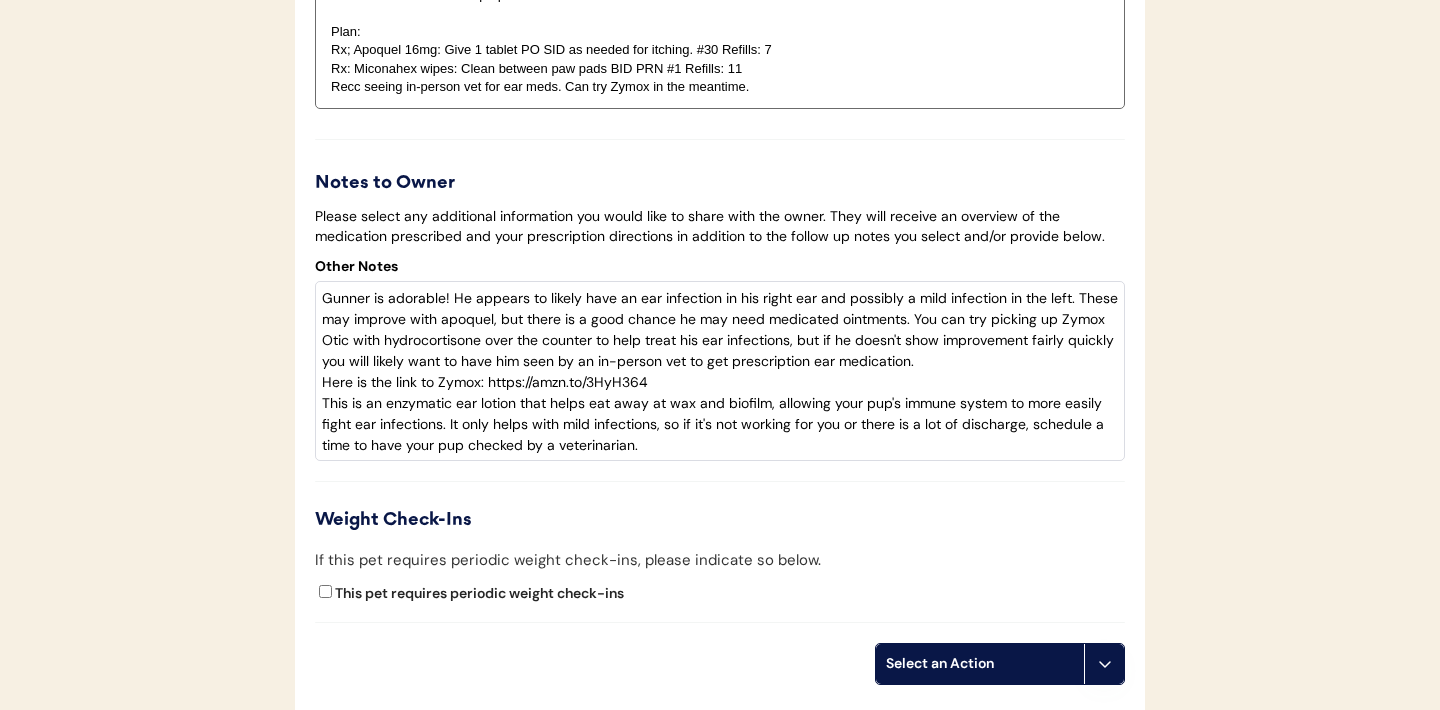 scroll, scrollTop: 4797, scrollLeft: 0, axis: vertical 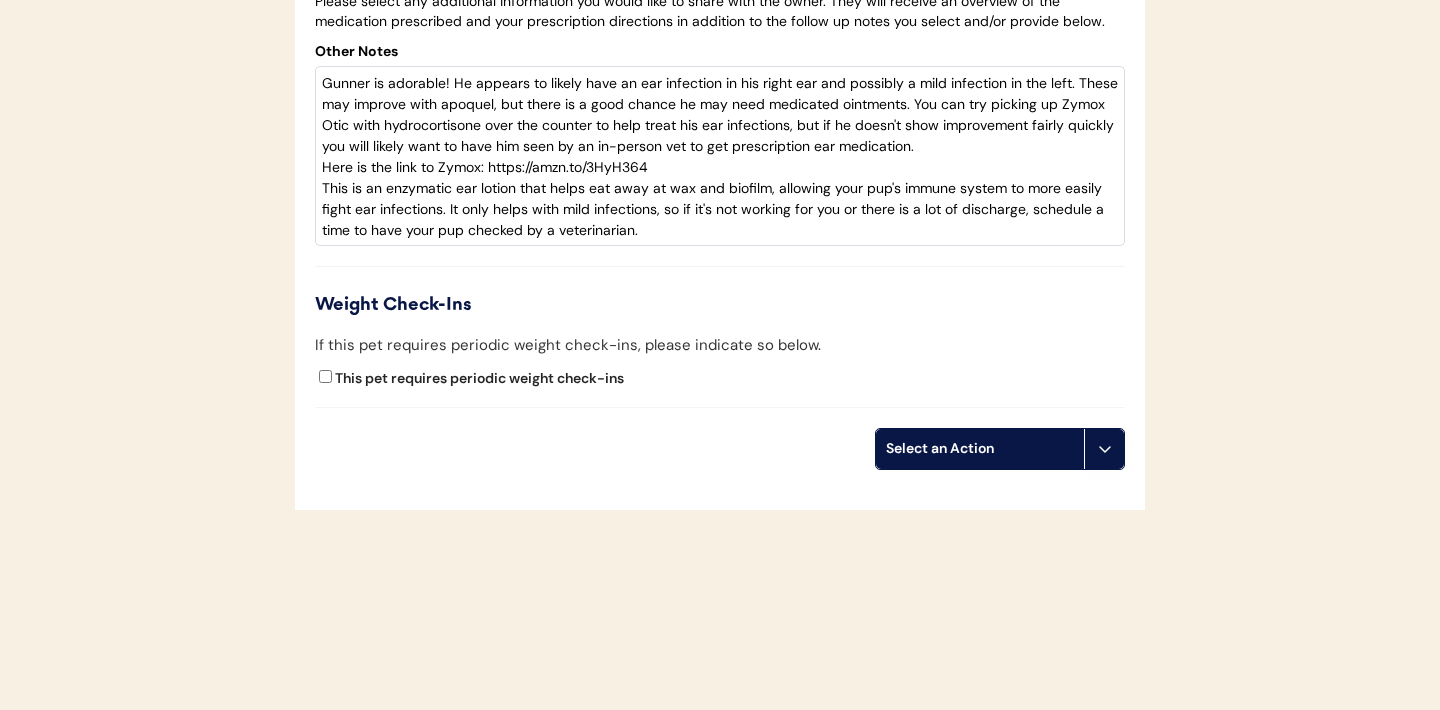 click 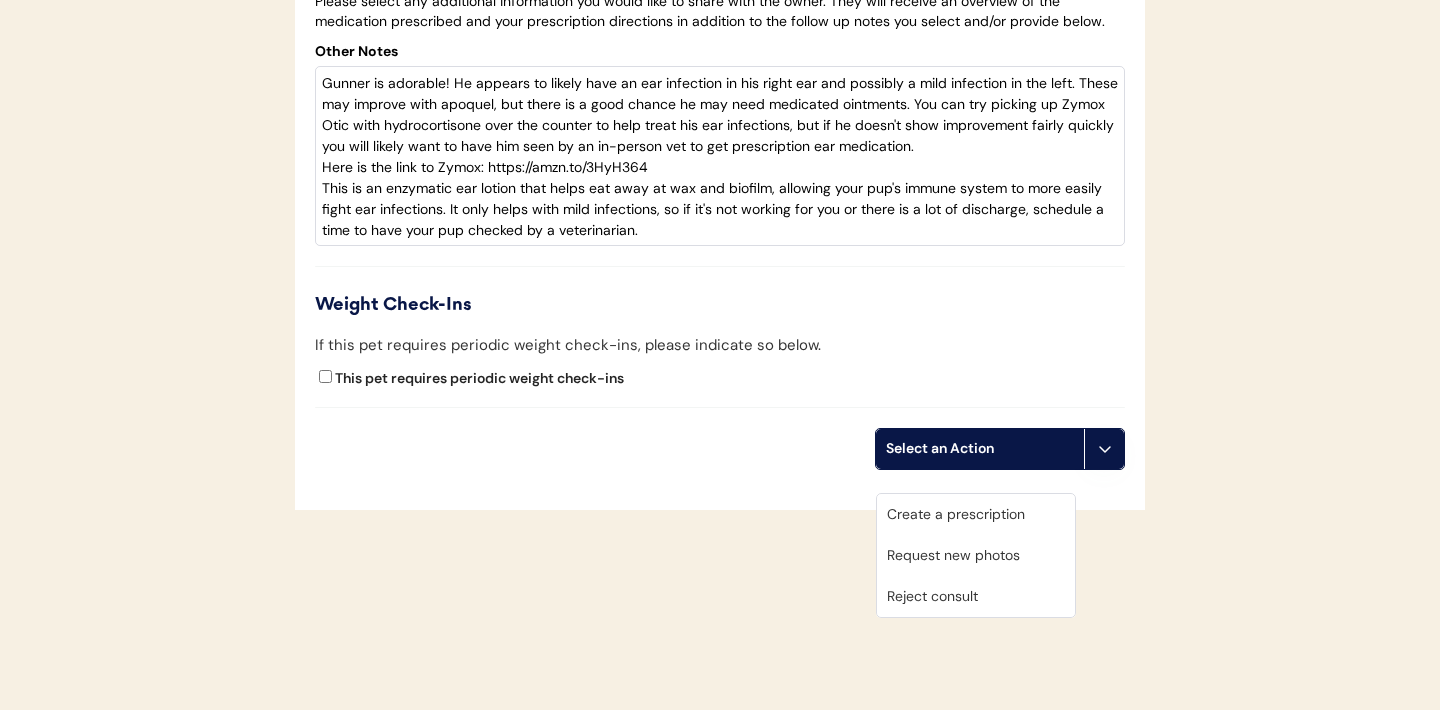click on "Create a prescription" at bounding box center (976, 514) 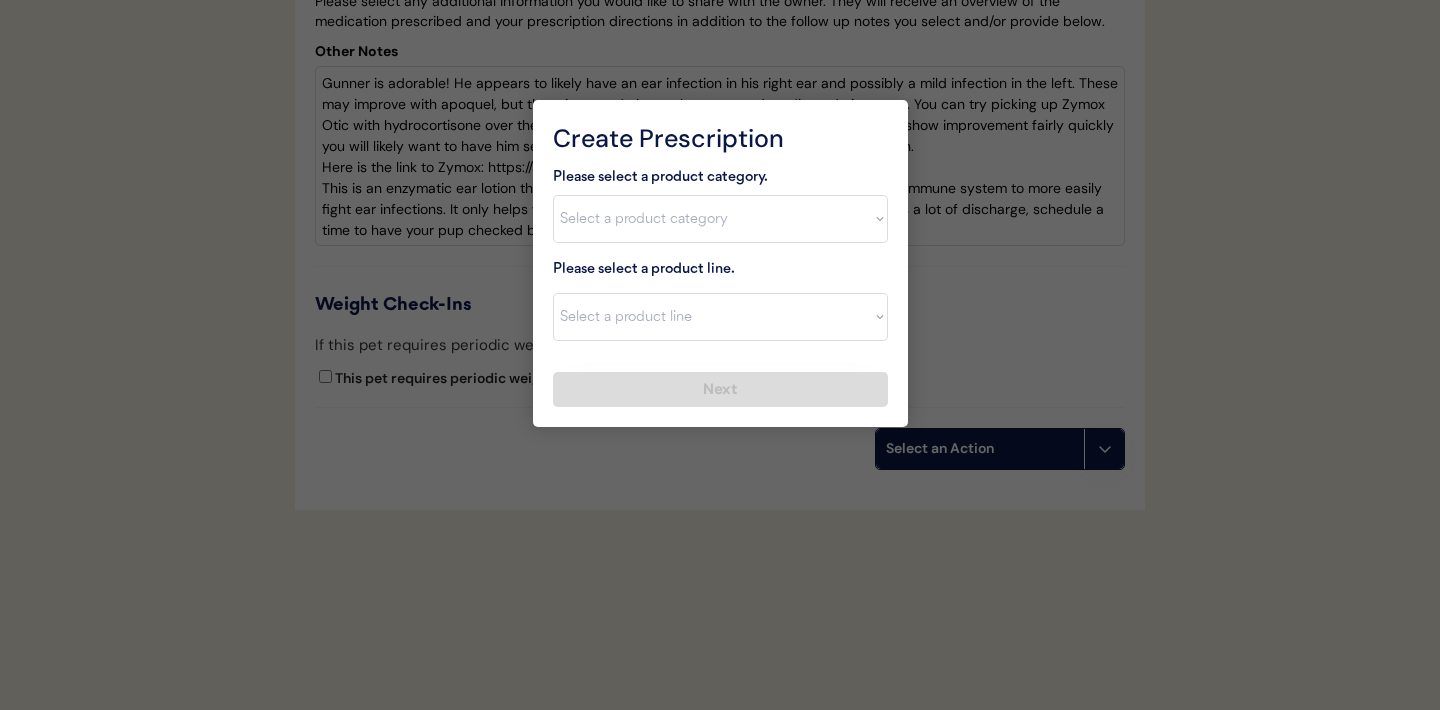 click on "Create Prescription Please select a product category. Select a product category Allergies Antibiotics Anxiety Combo Parasite Prevention Flea & Tick Heartworm Please select a product line. Select a product line Next" at bounding box center [720, 263] 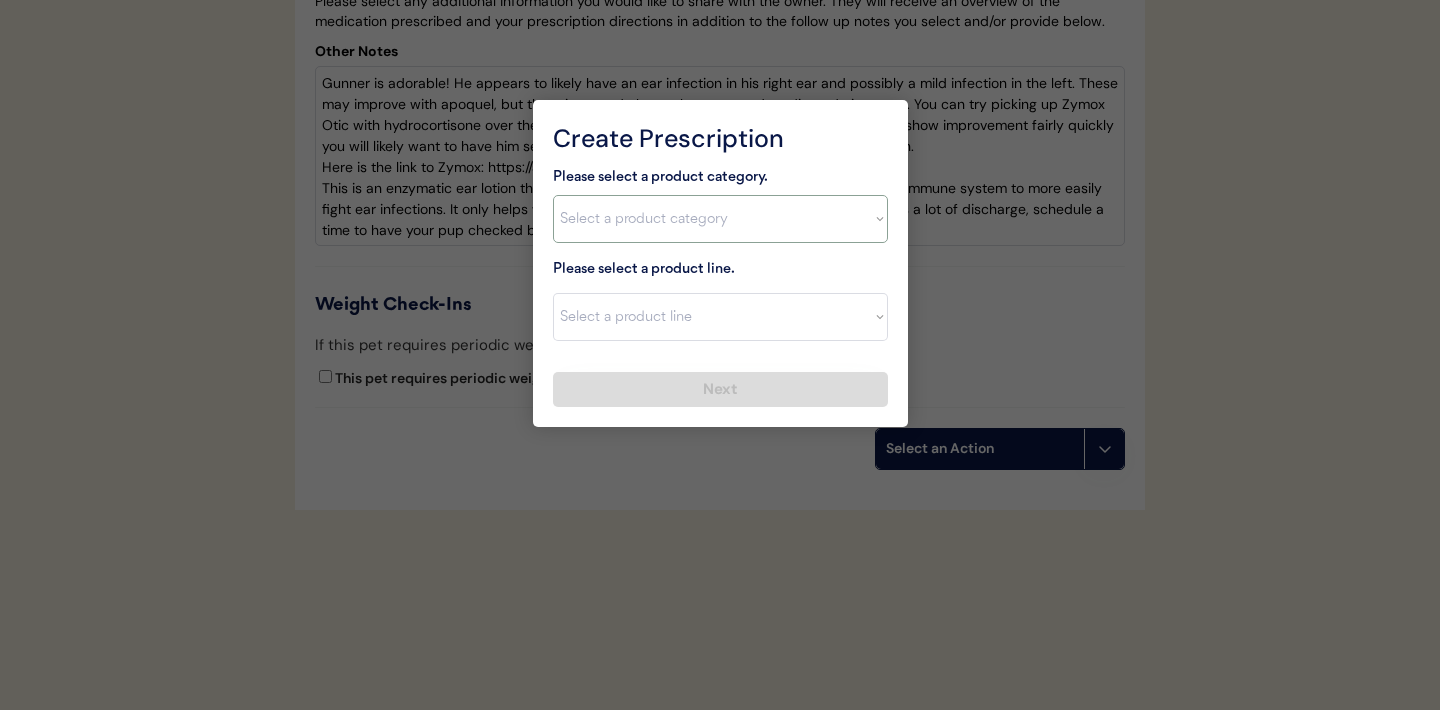 click on "Select a product category Allergies Antibiotics Anxiety Combo Parasite Prevention Flea & Tick Heartworm" at bounding box center (720, 219) 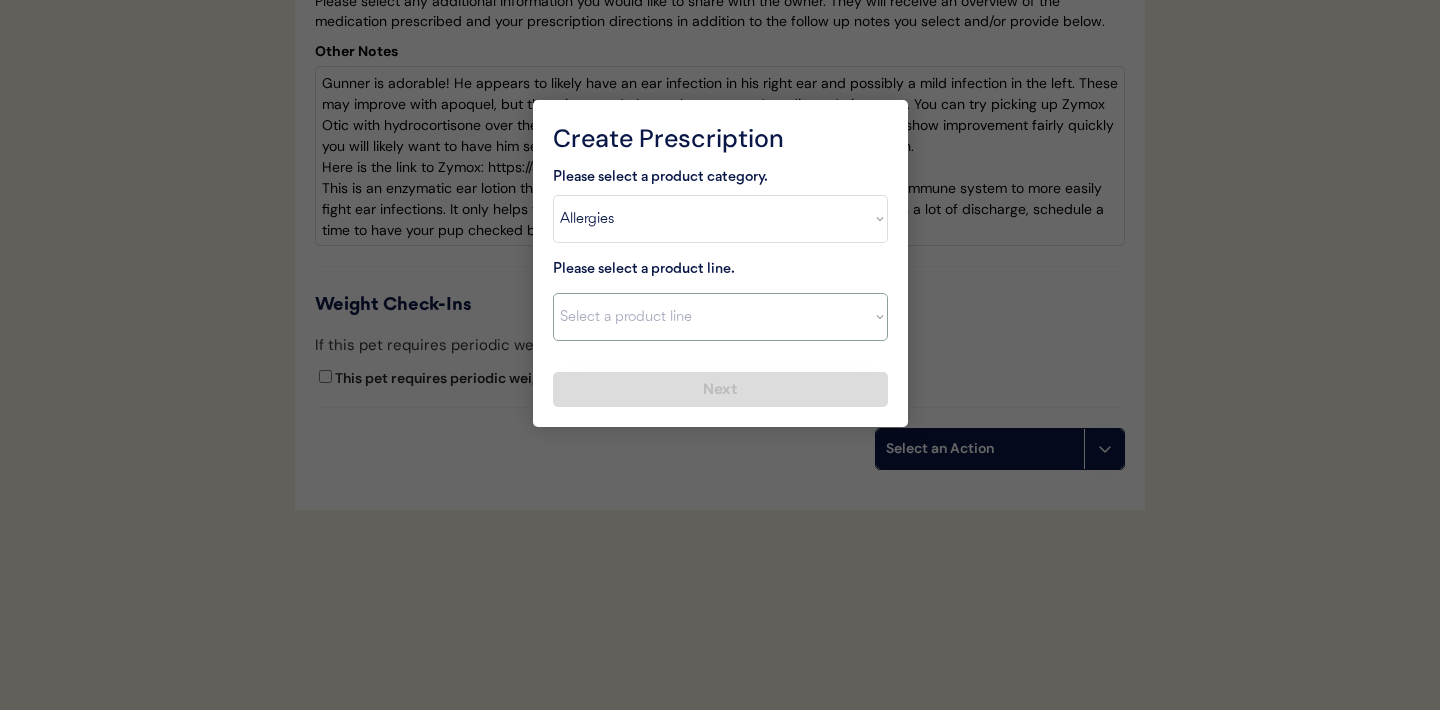 click on "Select a product line" at bounding box center (720, 317) 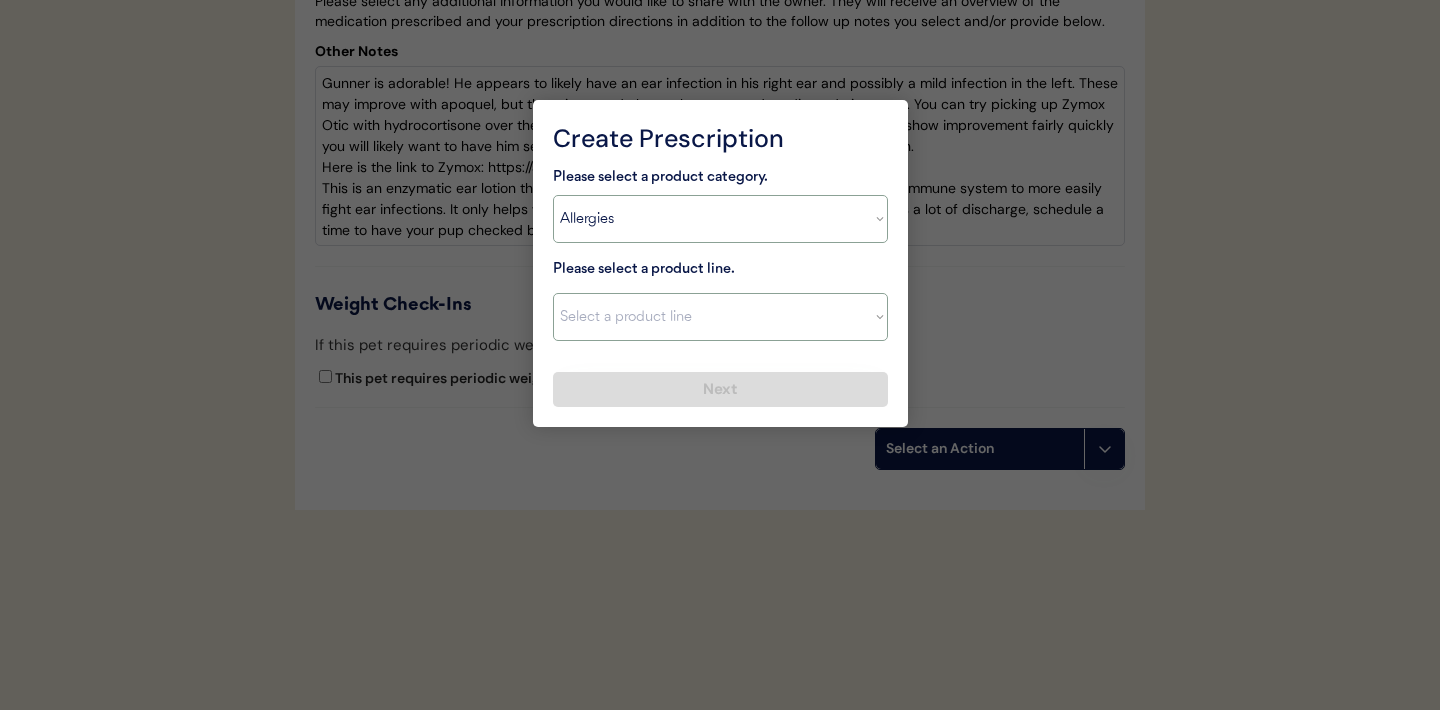 click on "Select a product category Allergies Antibiotics Anxiety Combo Parasite Prevention Flea & Tick Heartworm" at bounding box center (720, 219) 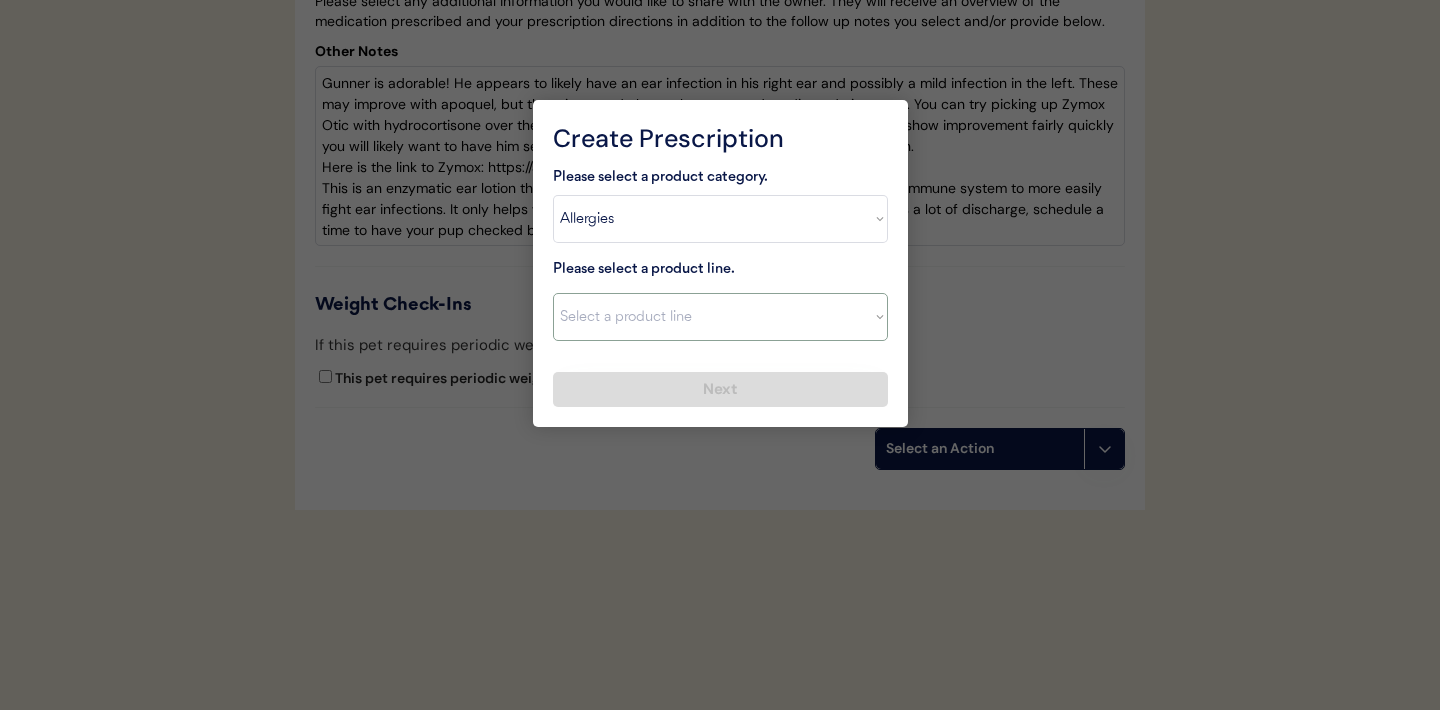 select on ""Apoquel Tablet"" 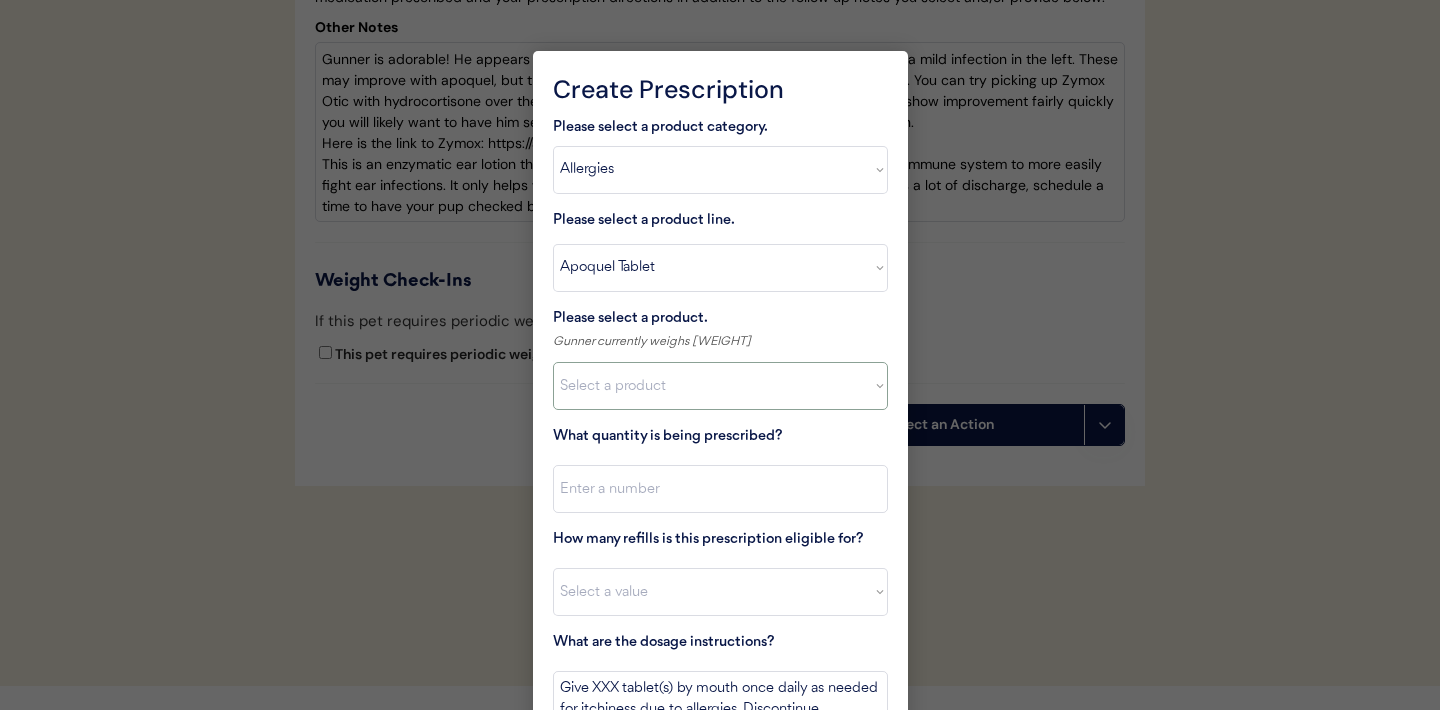 click on "Select a product Apoquel Tablet (16 mg) Apoquel Tablet (3.6 mg) Apoquel Tablet (5.4 mg)" at bounding box center [720, 386] 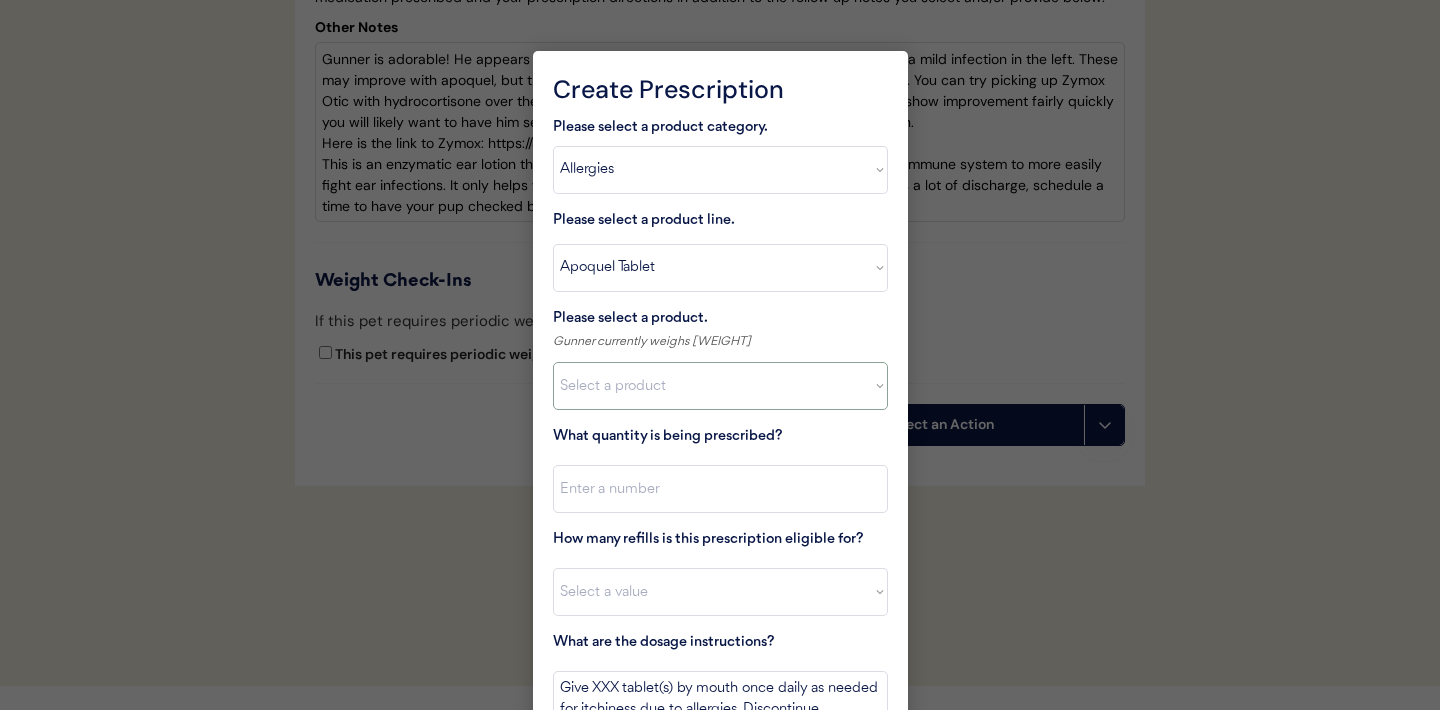select on ""1348695171700984260__LOOKUP__1720647054590x322599372364987400"" 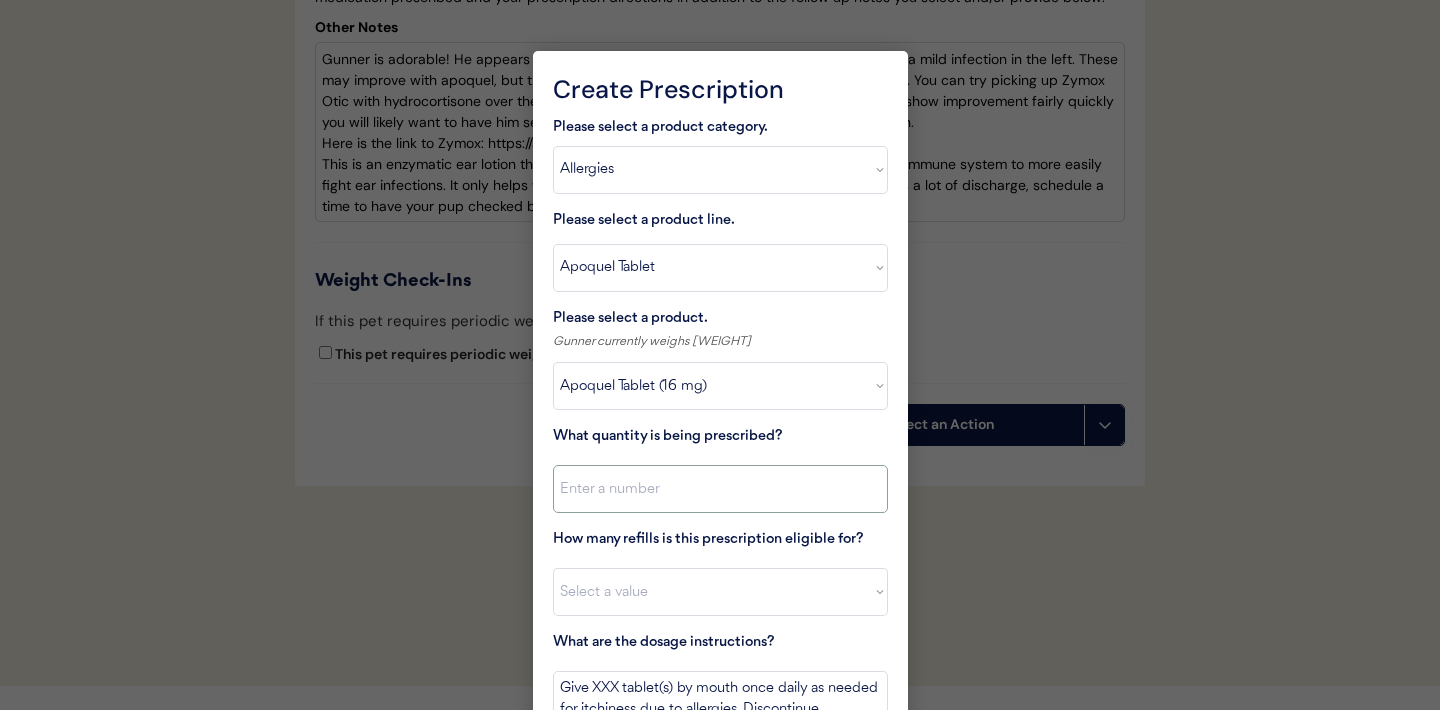 click at bounding box center [720, 489] 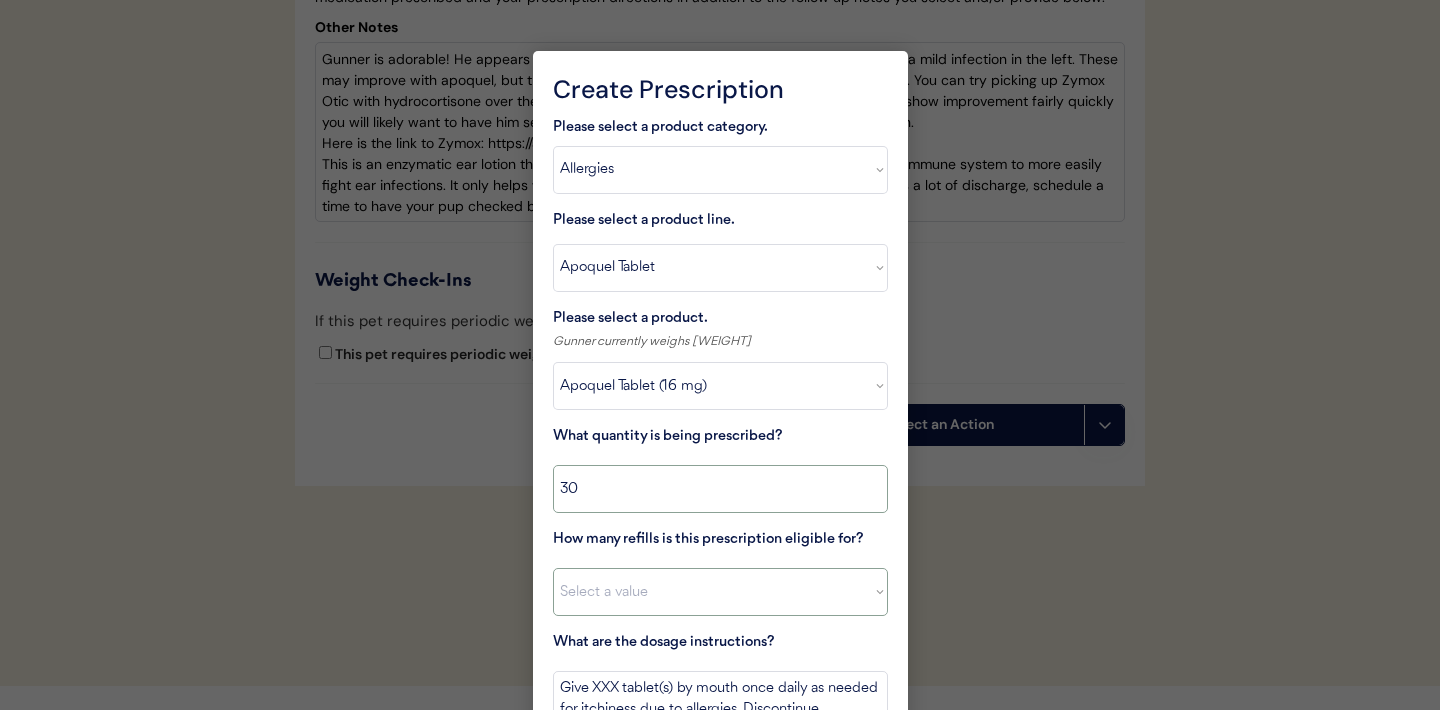 type on "30" 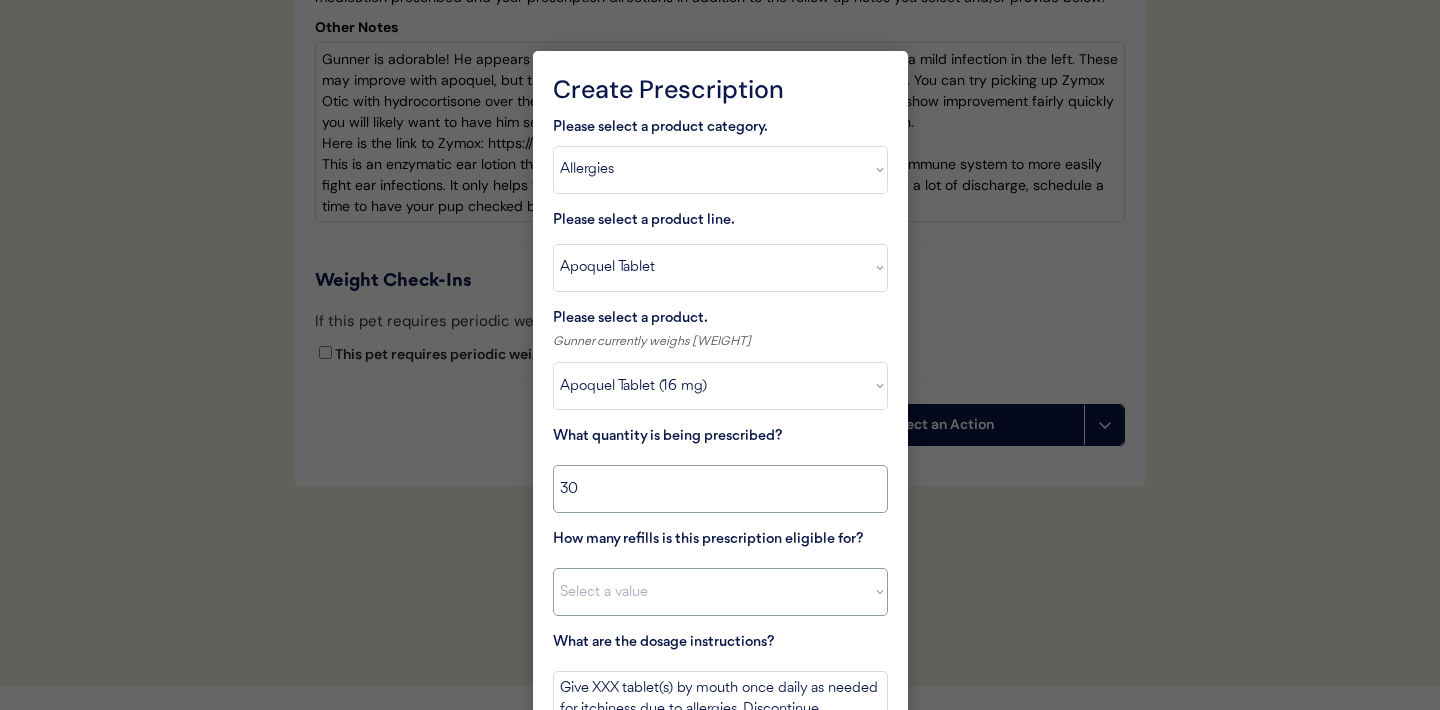 click on "Select a value 0 1 2 3 4 5 6 7 8 10 11" at bounding box center [720, 592] 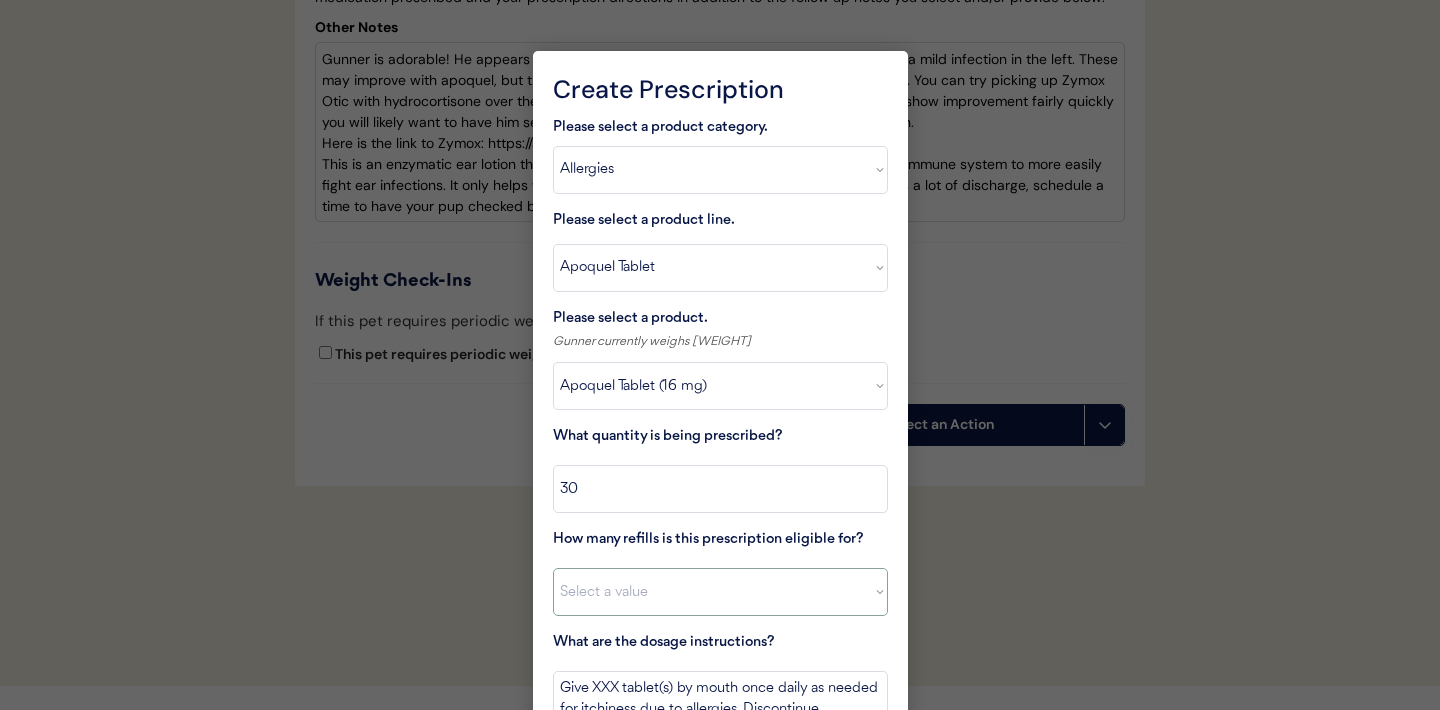 select on "7" 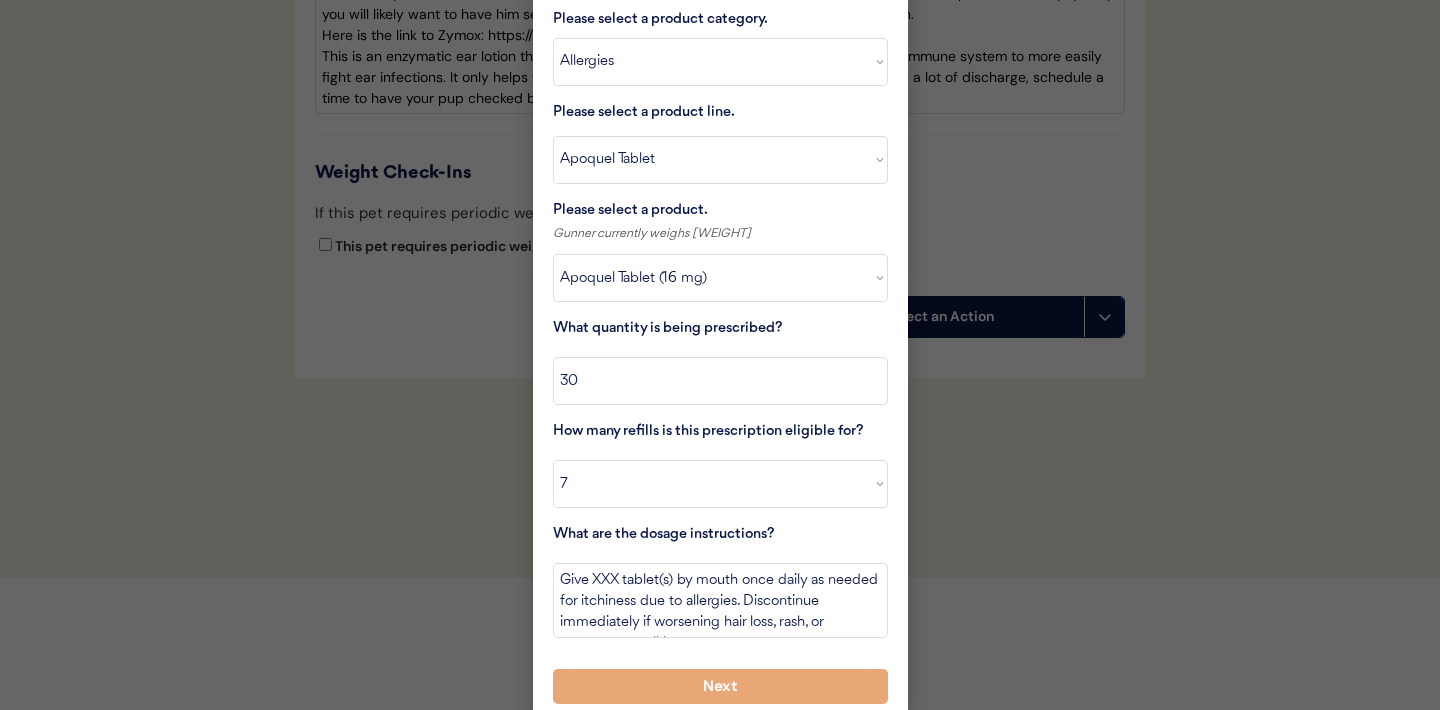 scroll, scrollTop: 4919, scrollLeft: 0, axis: vertical 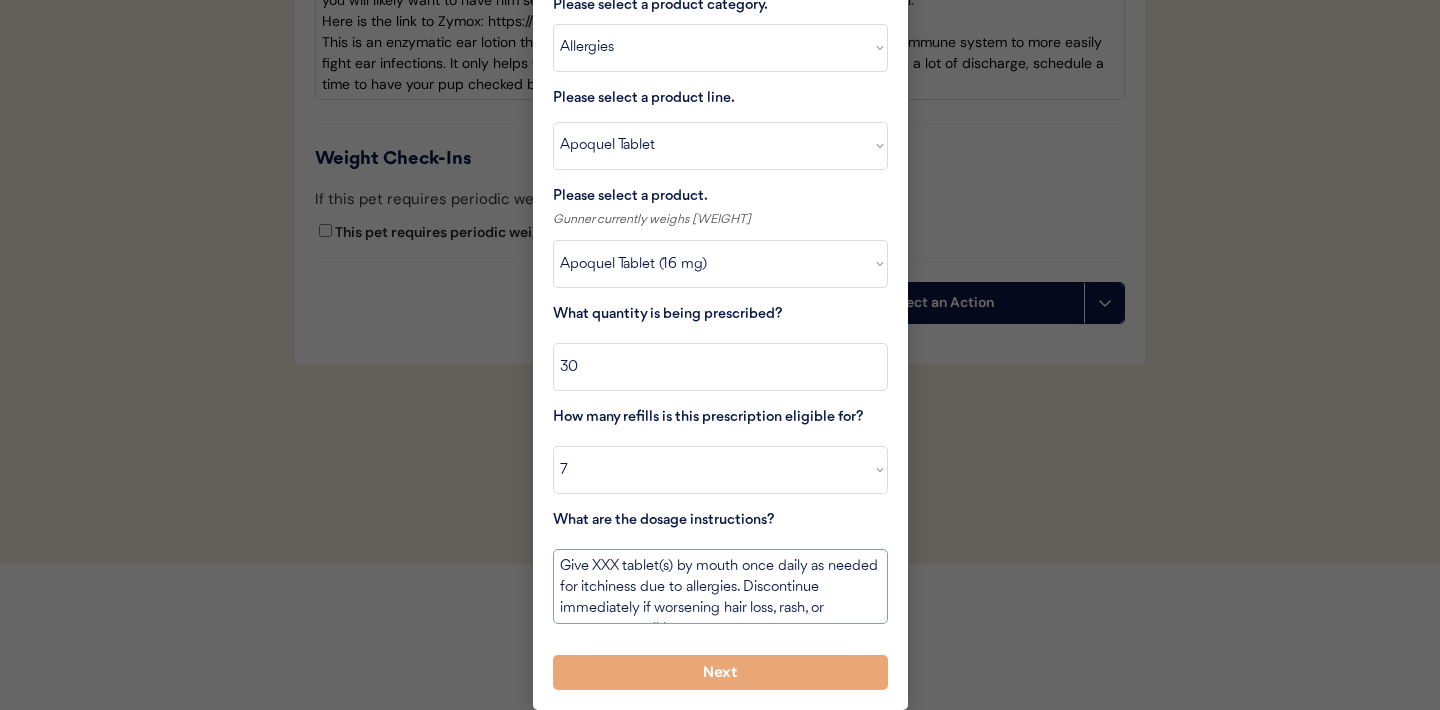 click on "Give XXX tablet(s) by mouth once daily as needed for itchiness due to allergies. Discontinue immediately if worsening hair loss, rash, or numerous small lumps appear." at bounding box center [720, 586] 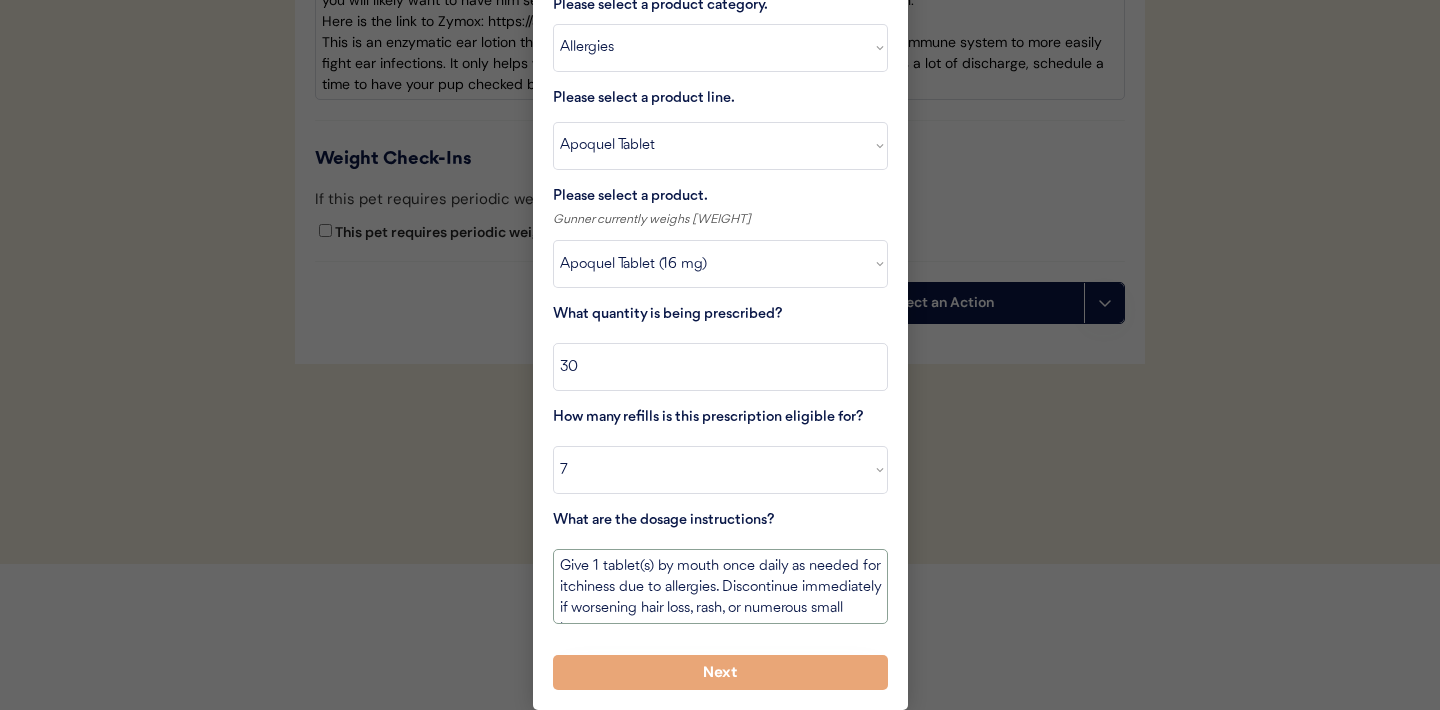 click on "Give 1 tablet(s) by mouth once daily as needed for itchiness due to allergies. Discontinue immediately if worsening hair loss, rash, or numerous small lumps appear." at bounding box center (720, 586) 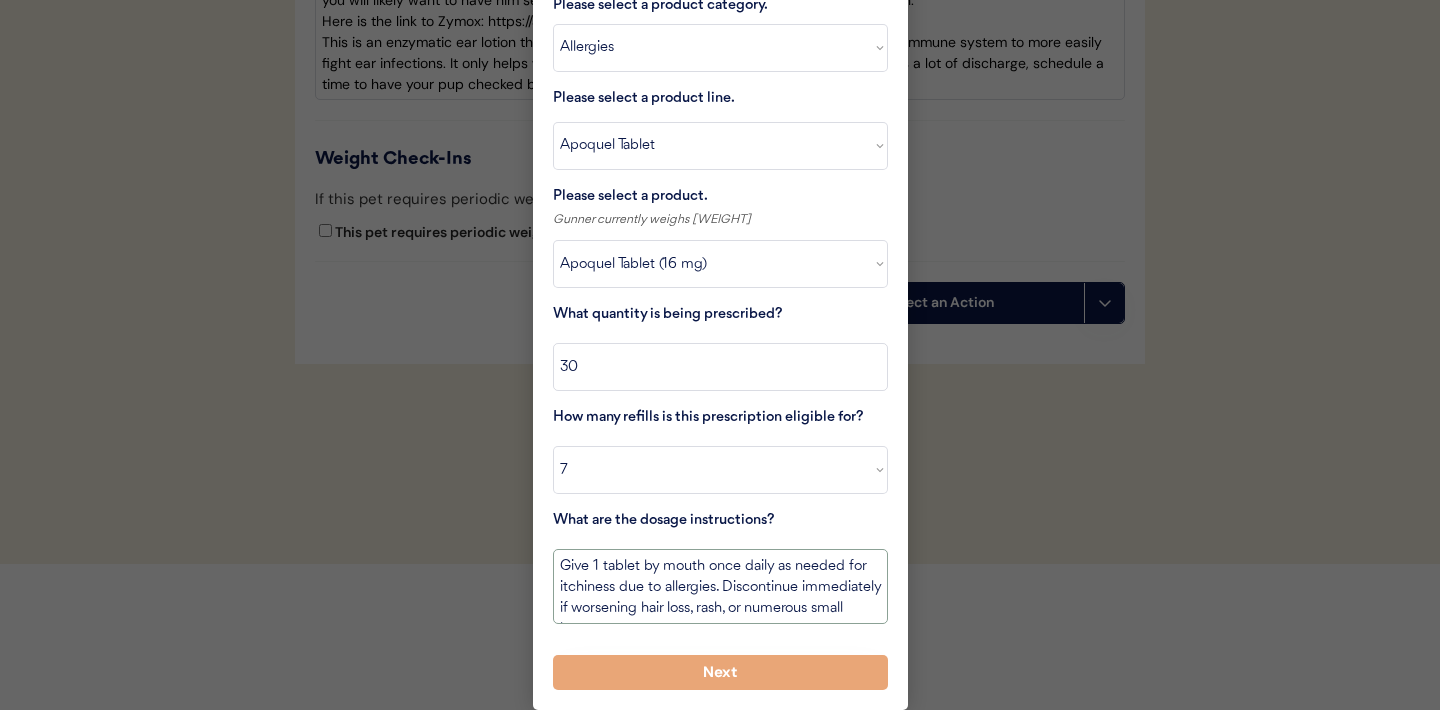 click on "Give 1 tablet by mouth once daily as needed for itchiness due to allergies. Discontinue immediately if worsening hair loss, rash, or numerous small lumps appear." at bounding box center (720, 586) 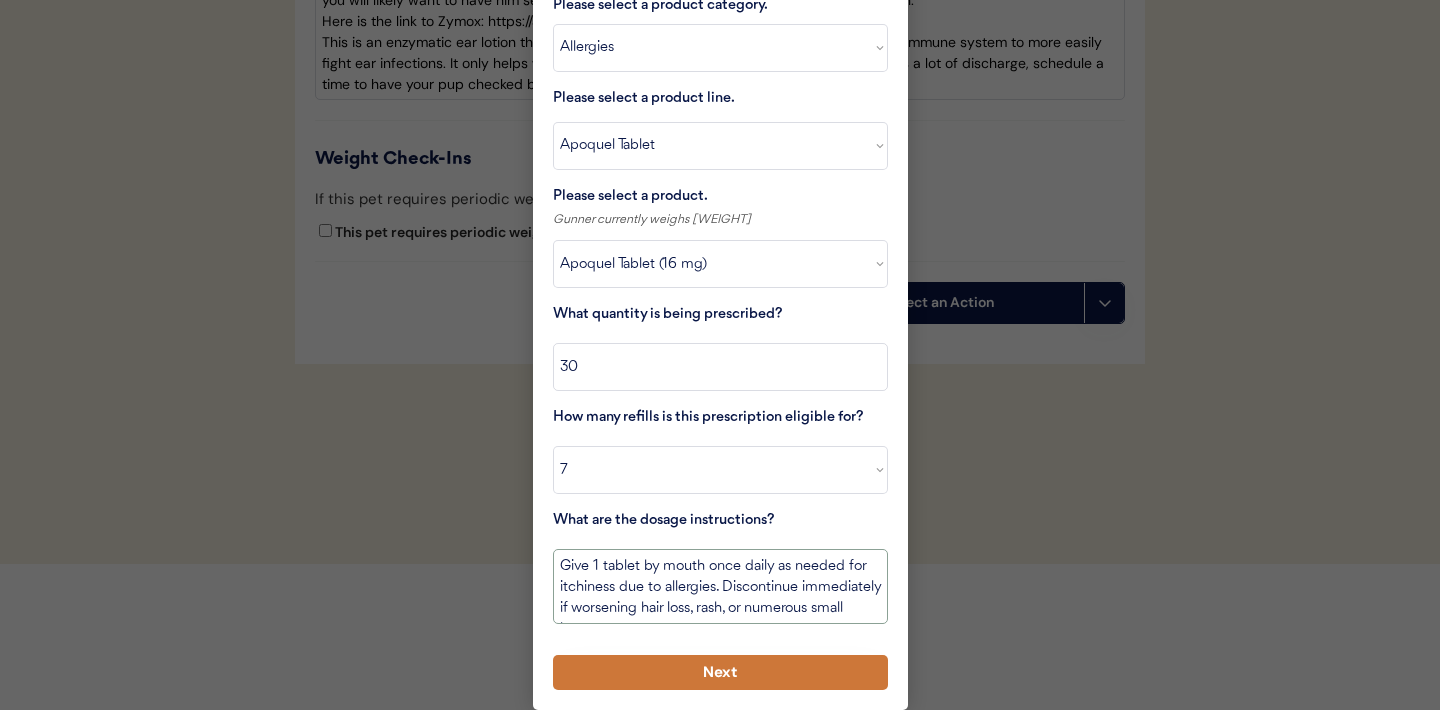 type on "Give 1 tablet by mouth once daily as needed for itchiness due to allergies. Discontinue immediately if worsening hair loss, rash, or numerous small lumps appear." 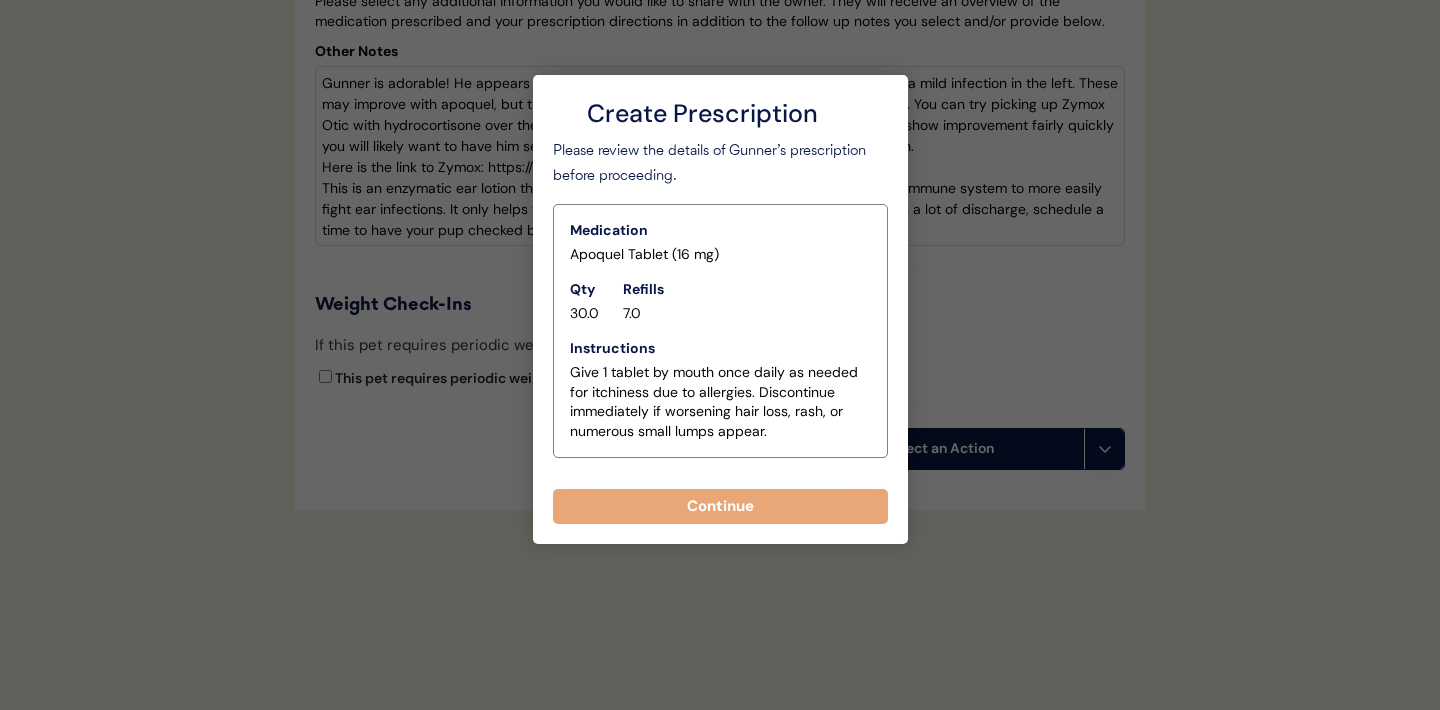 scroll, scrollTop: 4797, scrollLeft: 0, axis: vertical 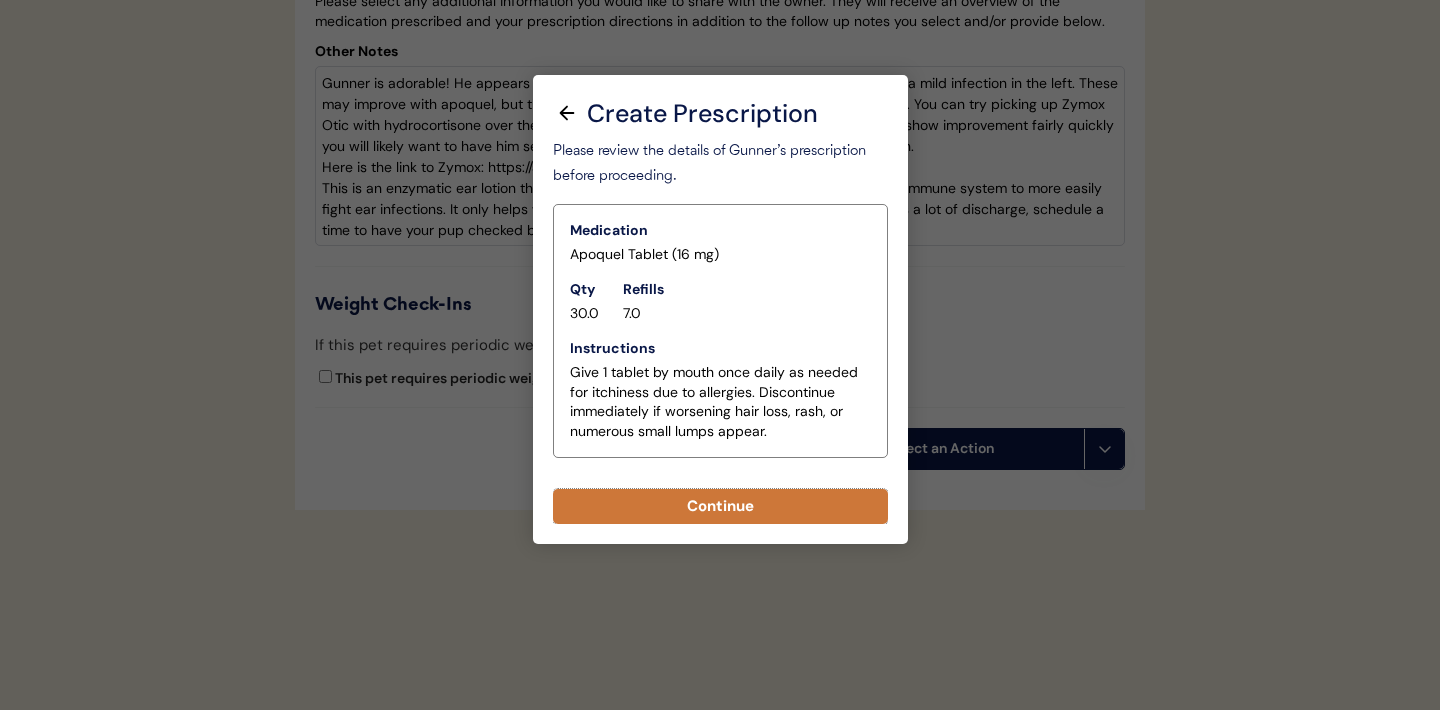 click on "Continue" at bounding box center (720, 506) 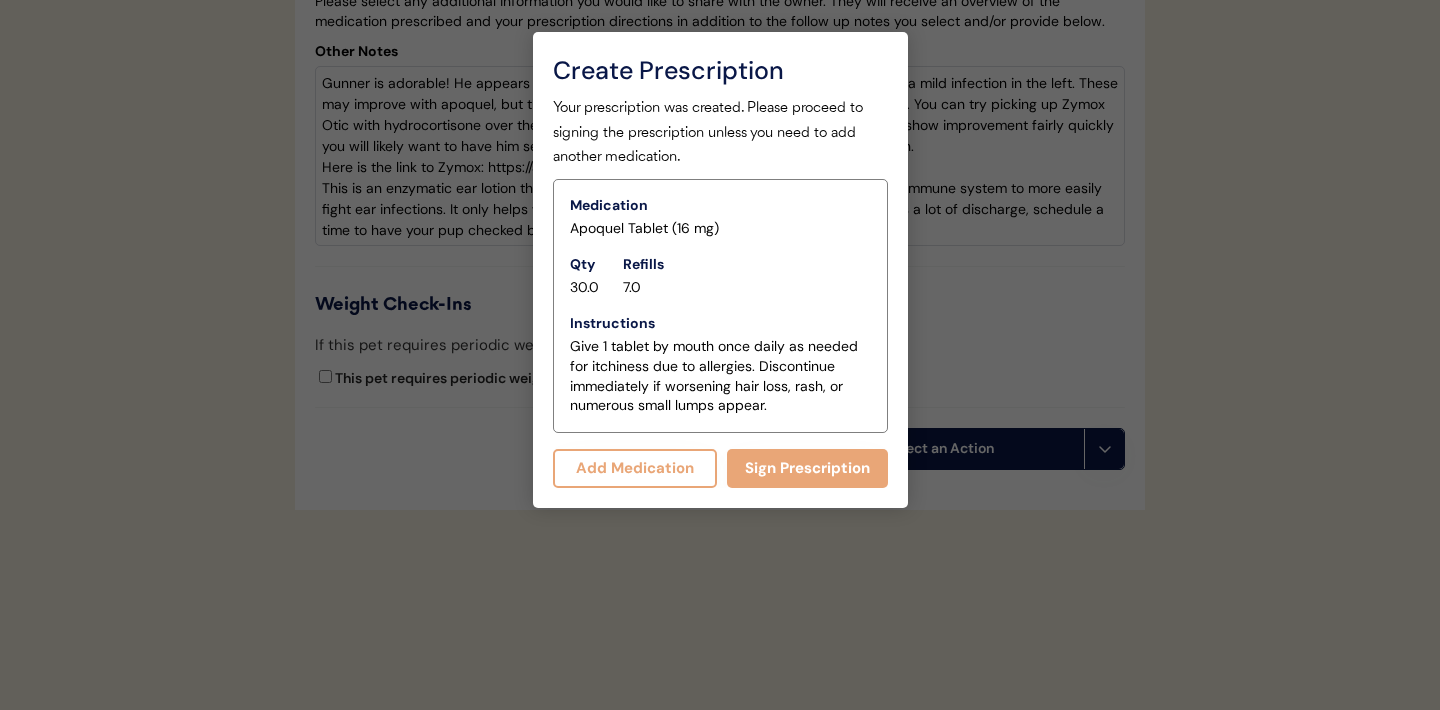 click on "Add Medication" at bounding box center [635, 468] 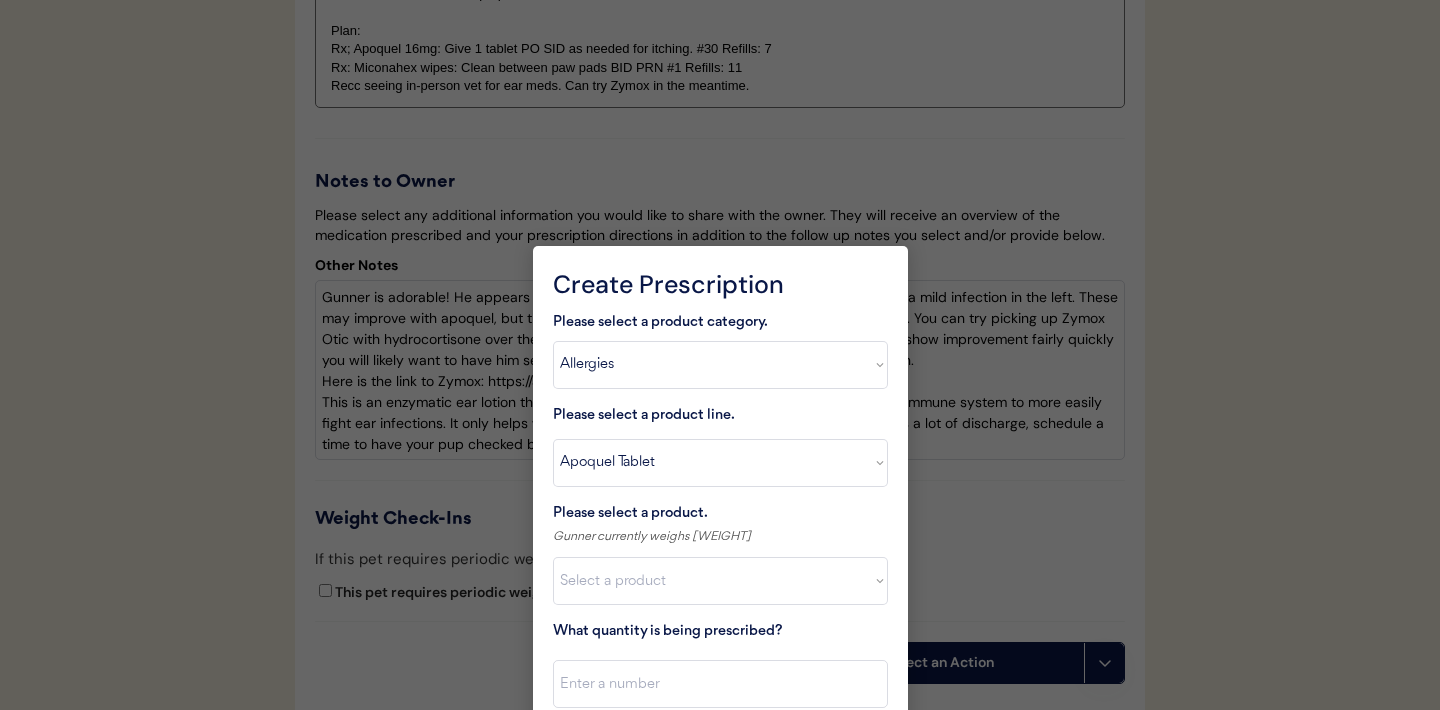 scroll, scrollTop: 4633, scrollLeft: 0, axis: vertical 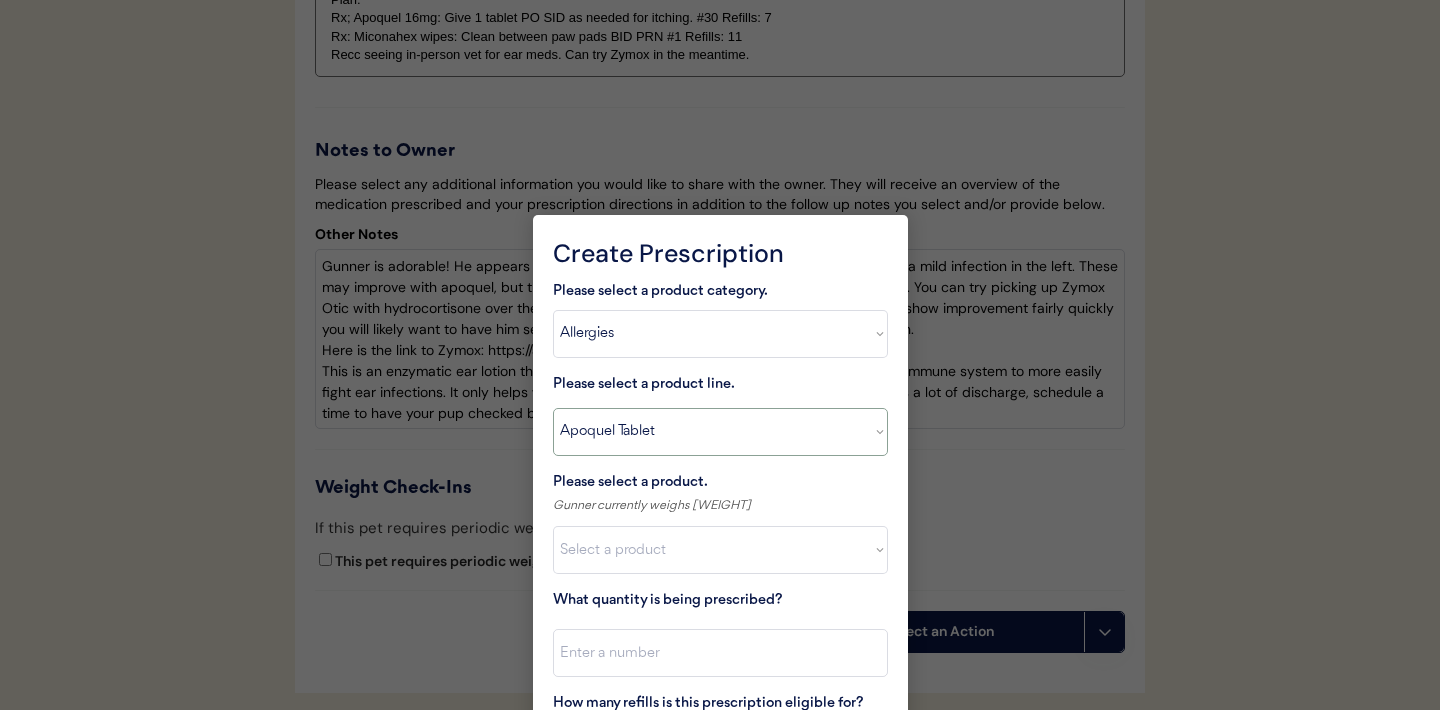 click on "Select a product line Apoquel Chewable Tablet Apoquel Tablet Cyclosporine DermaBenSs Shampoo Hydroxyzine Mal-A-Ket Shampoo Mal-A-Ket Wipes Malaseb Shampoo MiconaHex+Triz Mousse MiconaHex+Triz Wipes Prednisone Temaril-P" at bounding box center [720, 432] 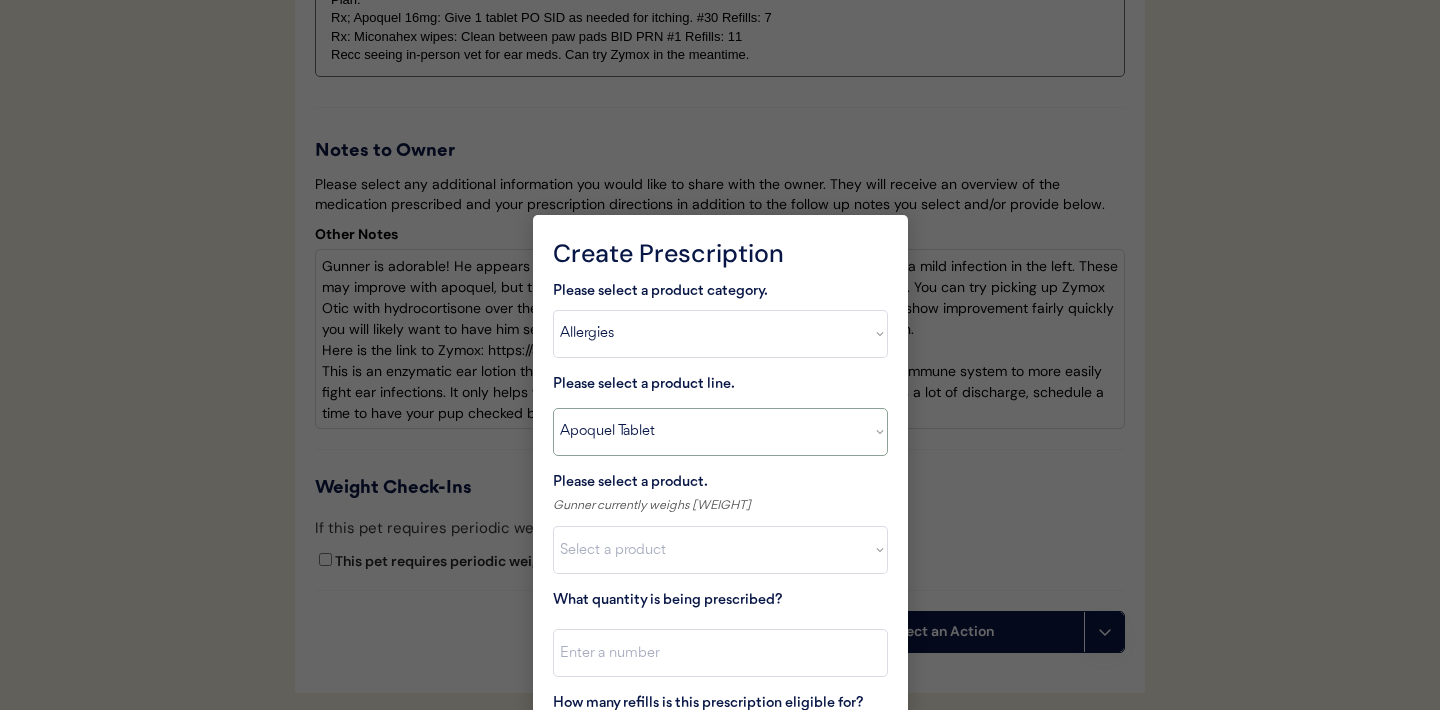 select on ""MiconaHex+Triz Wipes"" 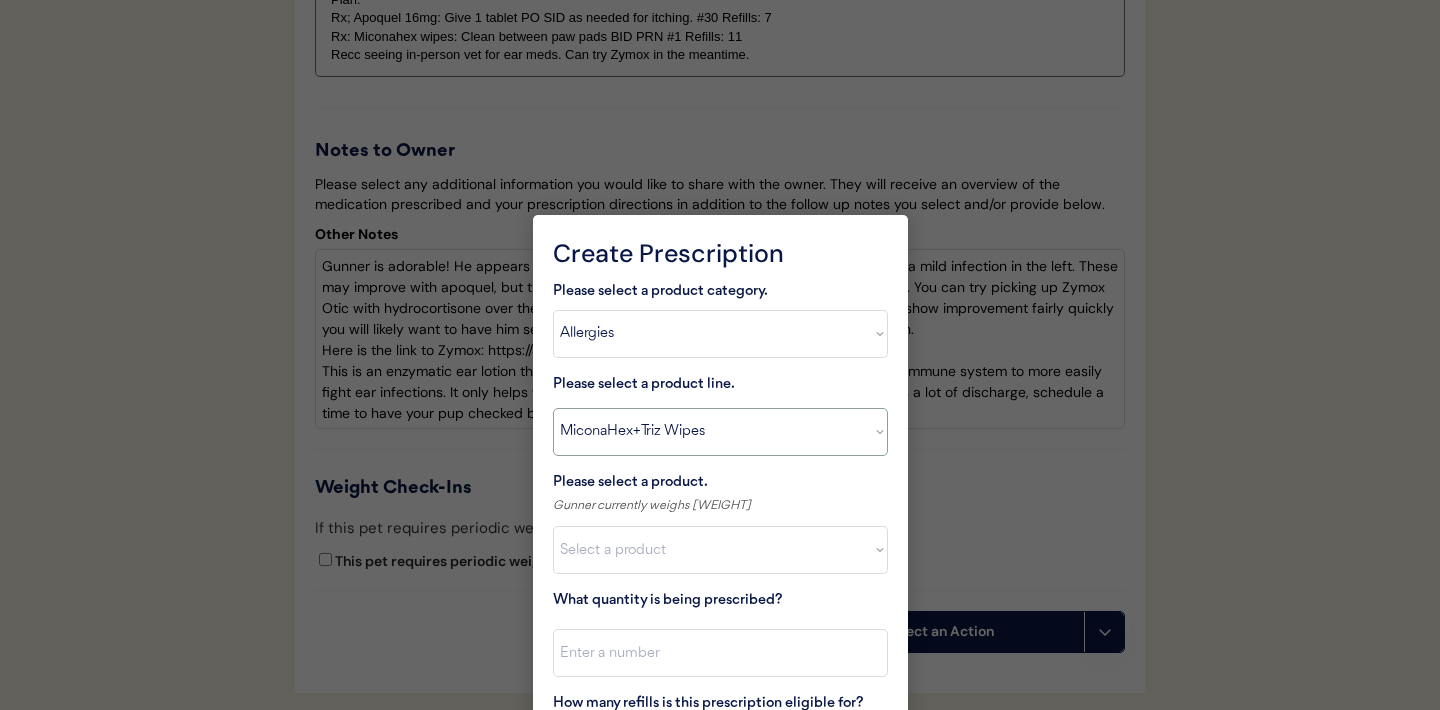 type on "Use to wipe the affected areas twice daily until healed. Keep away from eyes." 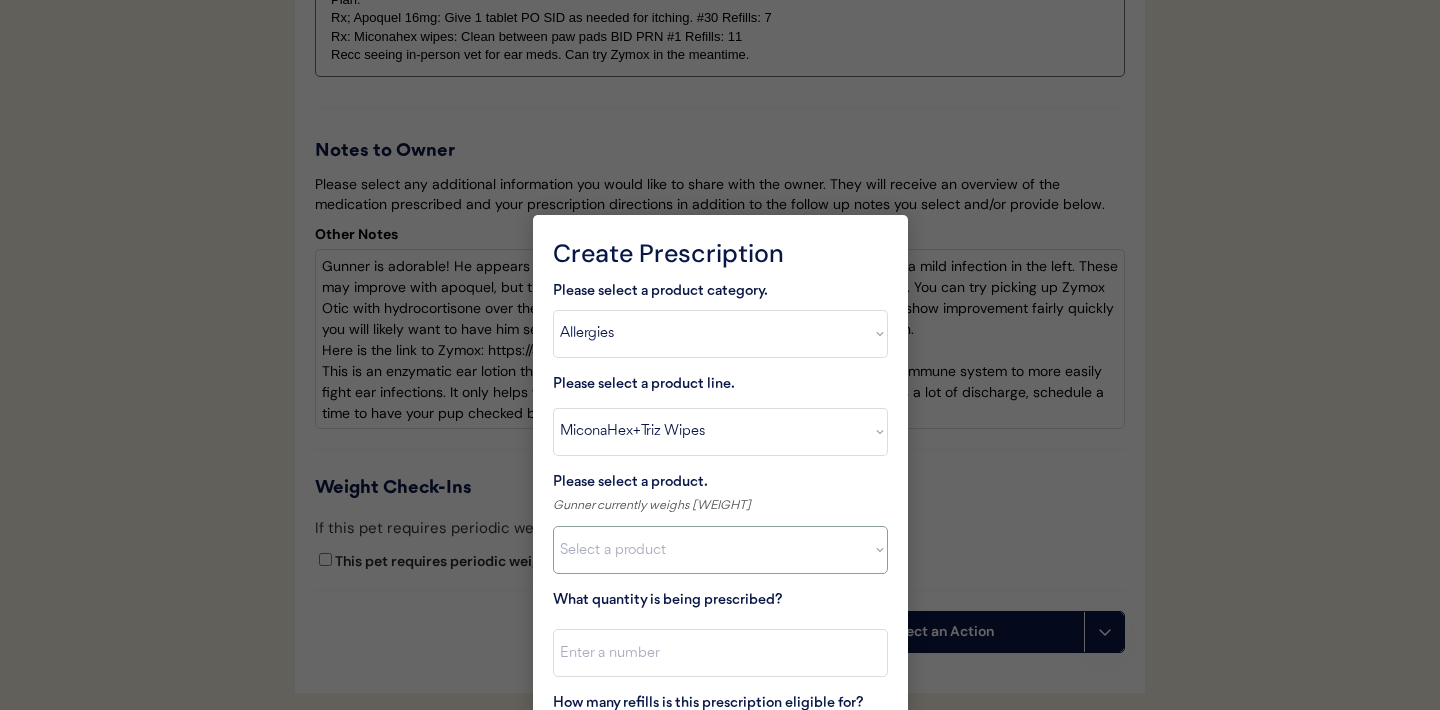 click on "Select a product MiconaHex+Triz Wipes (50 Count)" at bounding box center [720, 550] 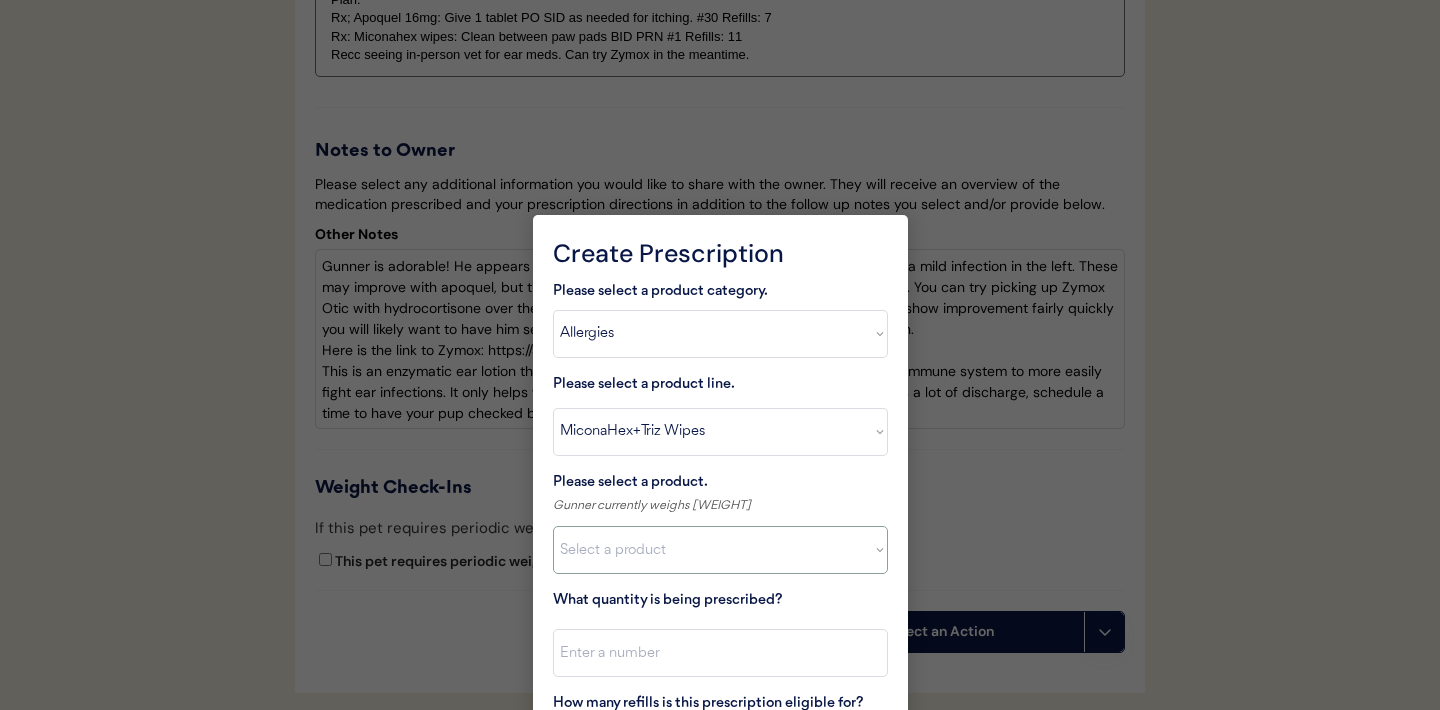 select on ""1348695171700984260__LOOKUP__1744753770600x331850635678694800"" 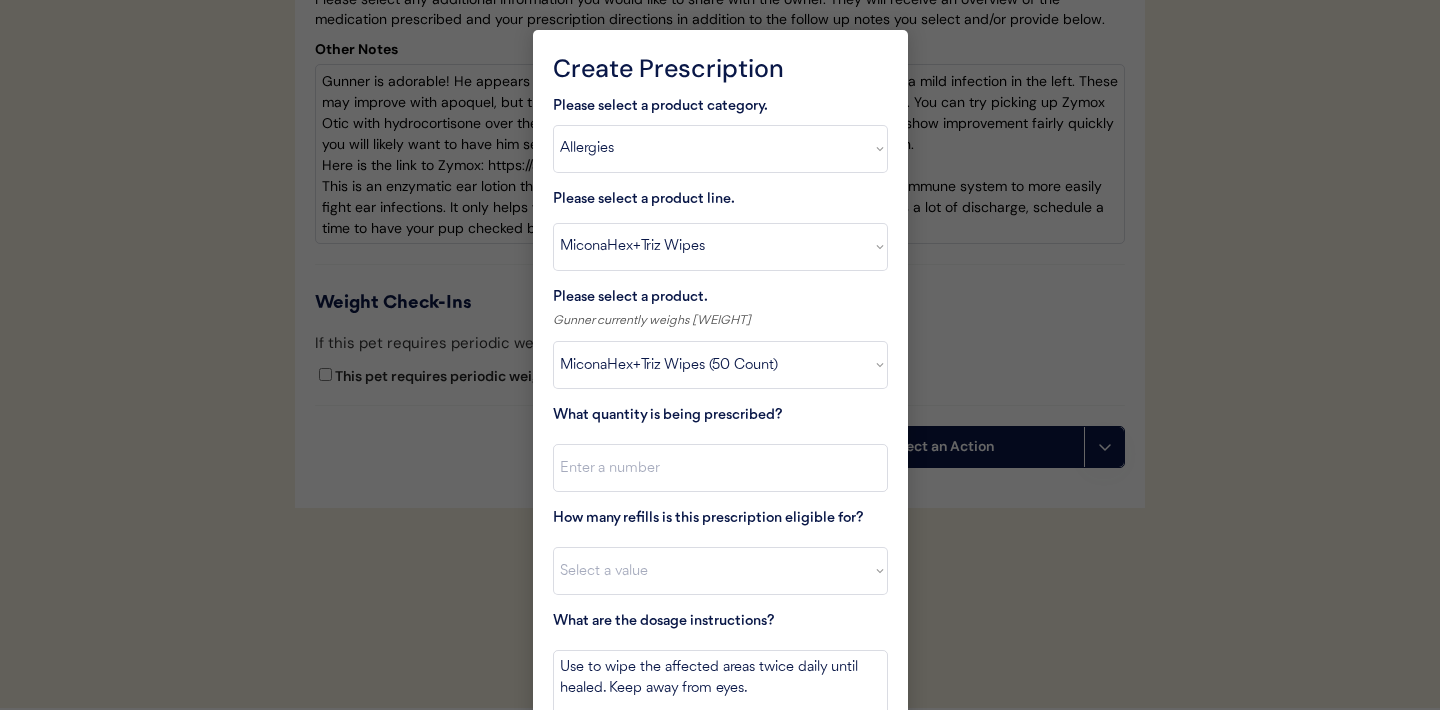 scroll, scrollTop: 4828, scrollLeft: 0, axis: vertical 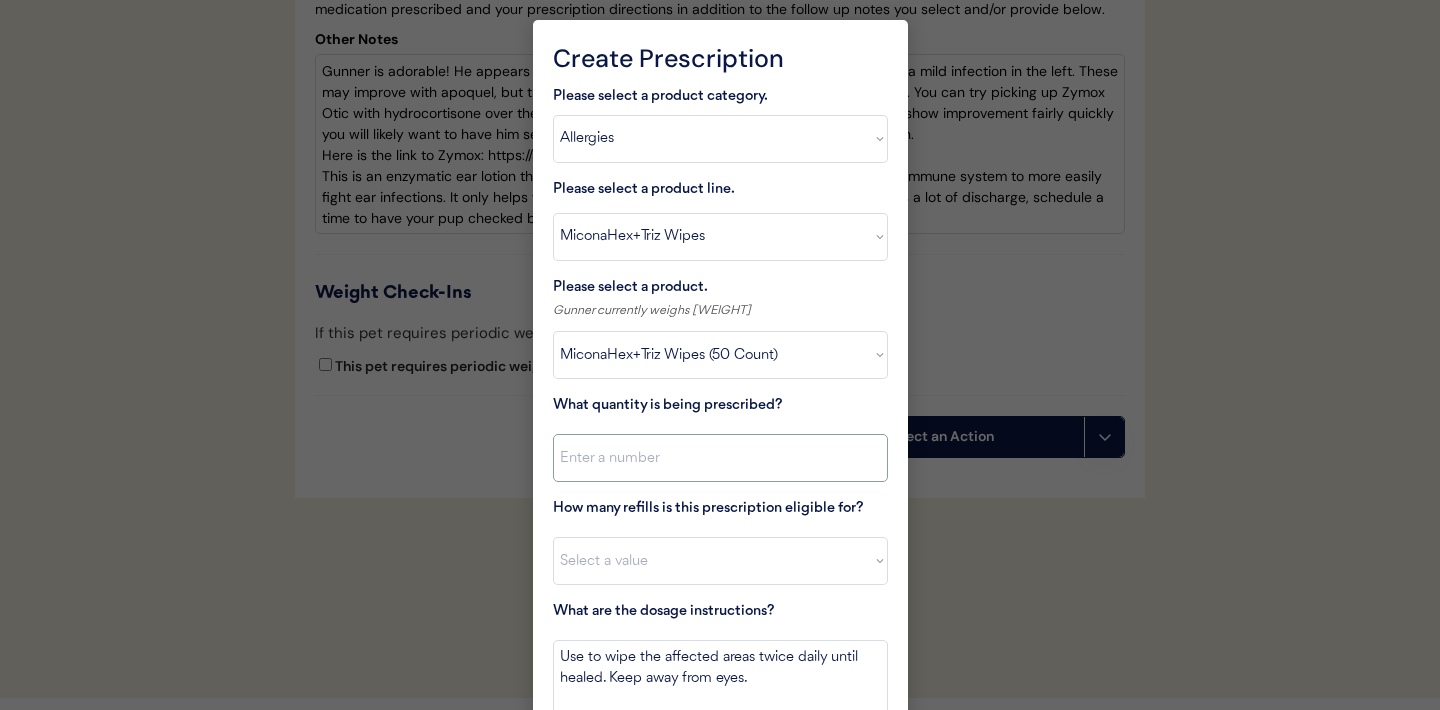 click at bounding box center [720, 458] 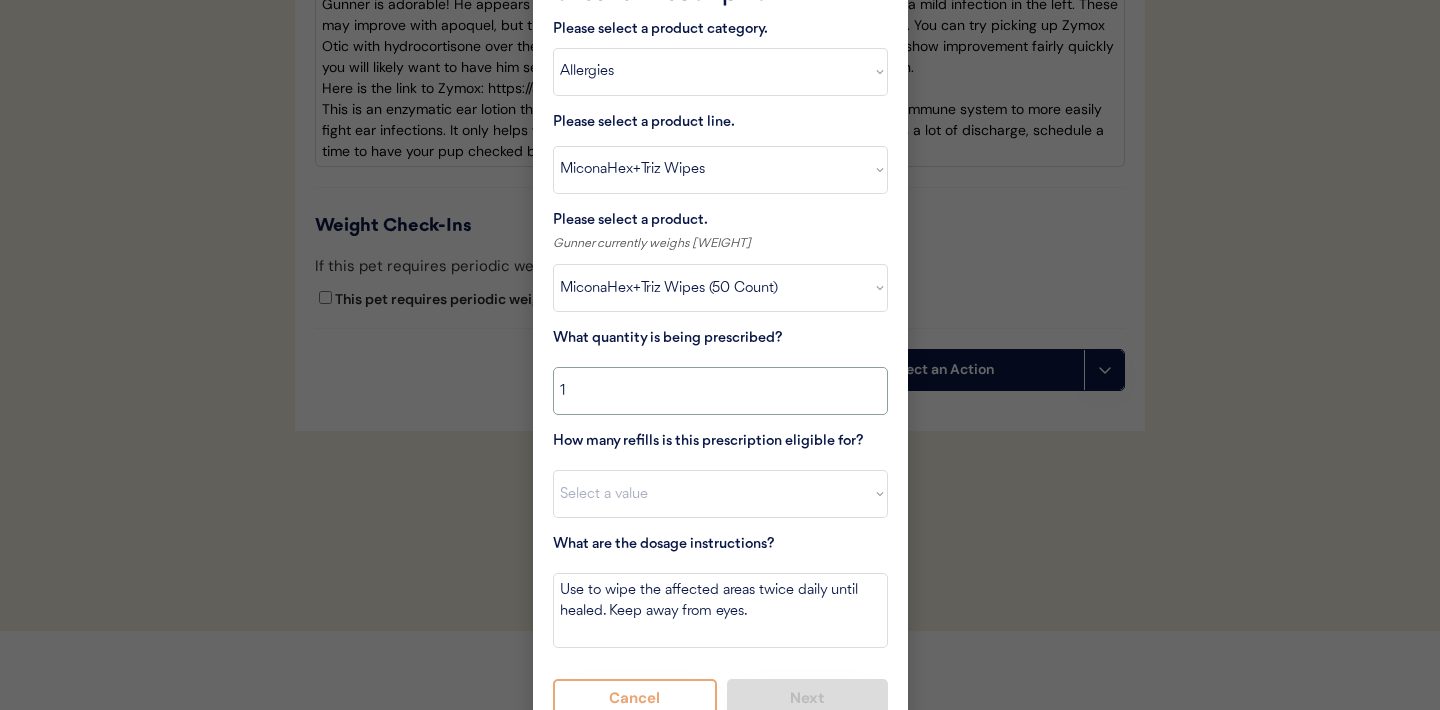scroll, scrollTop: 4899, scrollLeft: 0, axis: vertical 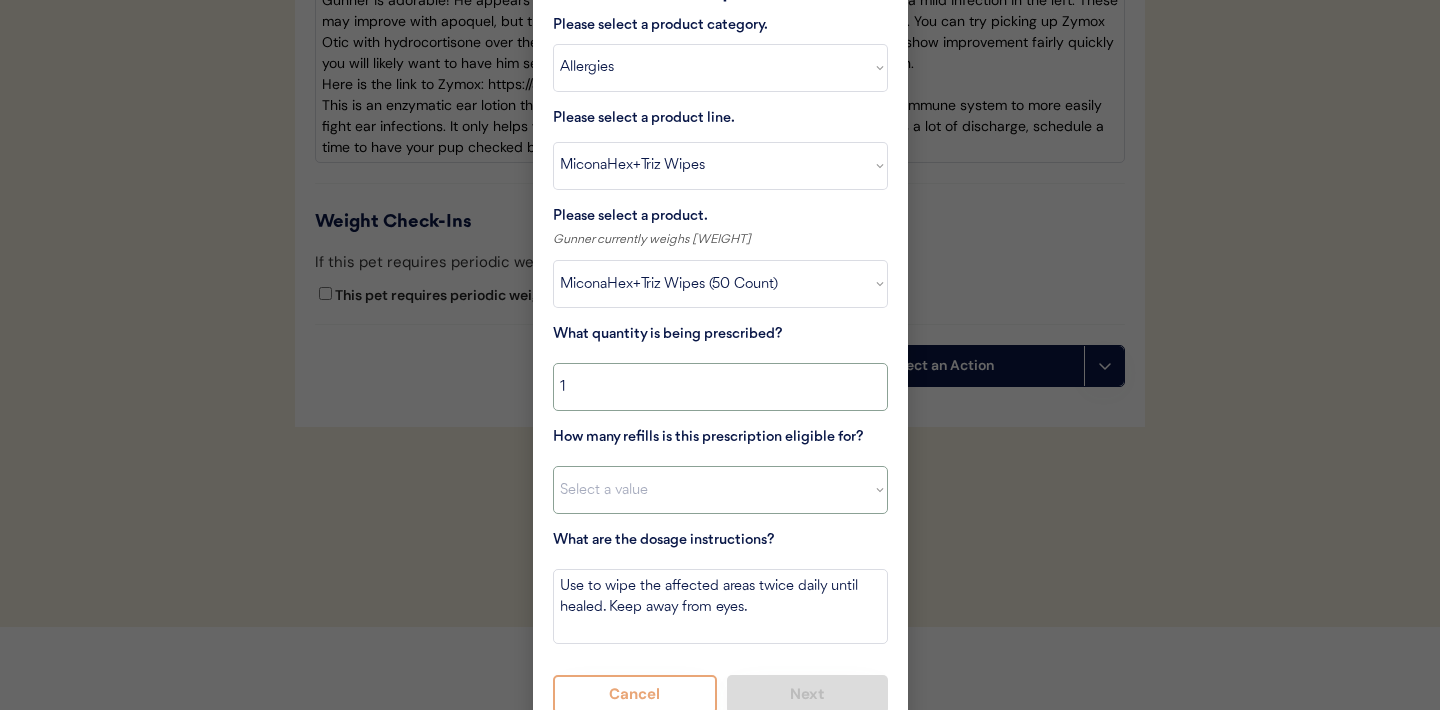 type on "1" 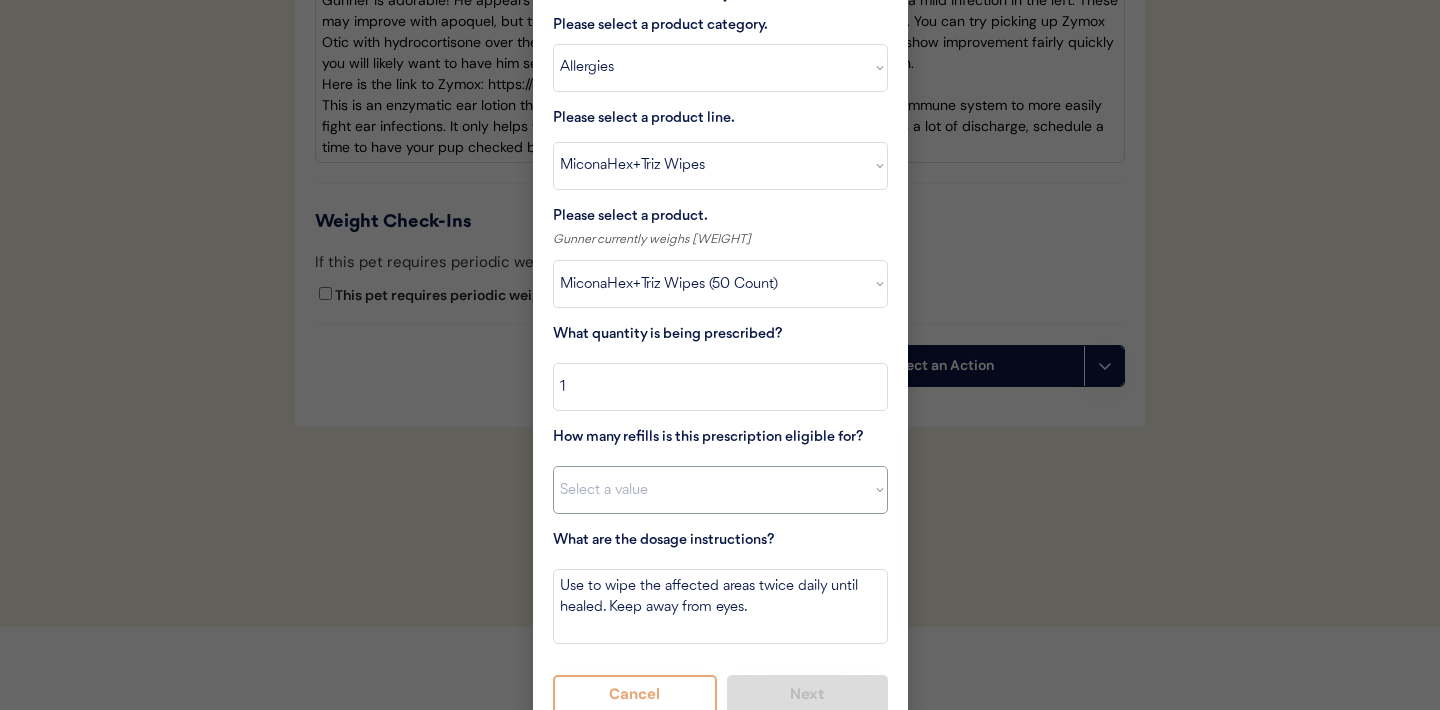select on "11" 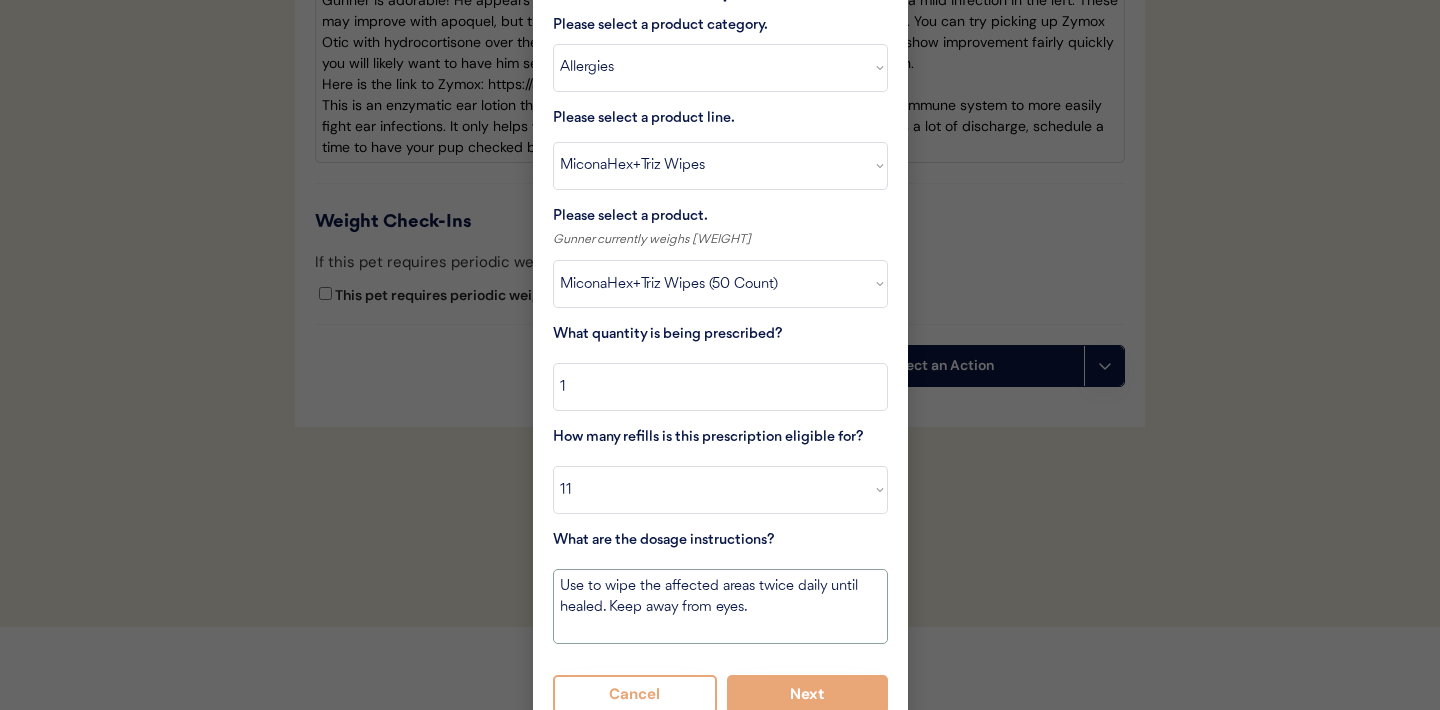 click on "Use to wipe the affected areas twice daily until healed. Keep away from eyes." at bounding box center (720, 606) 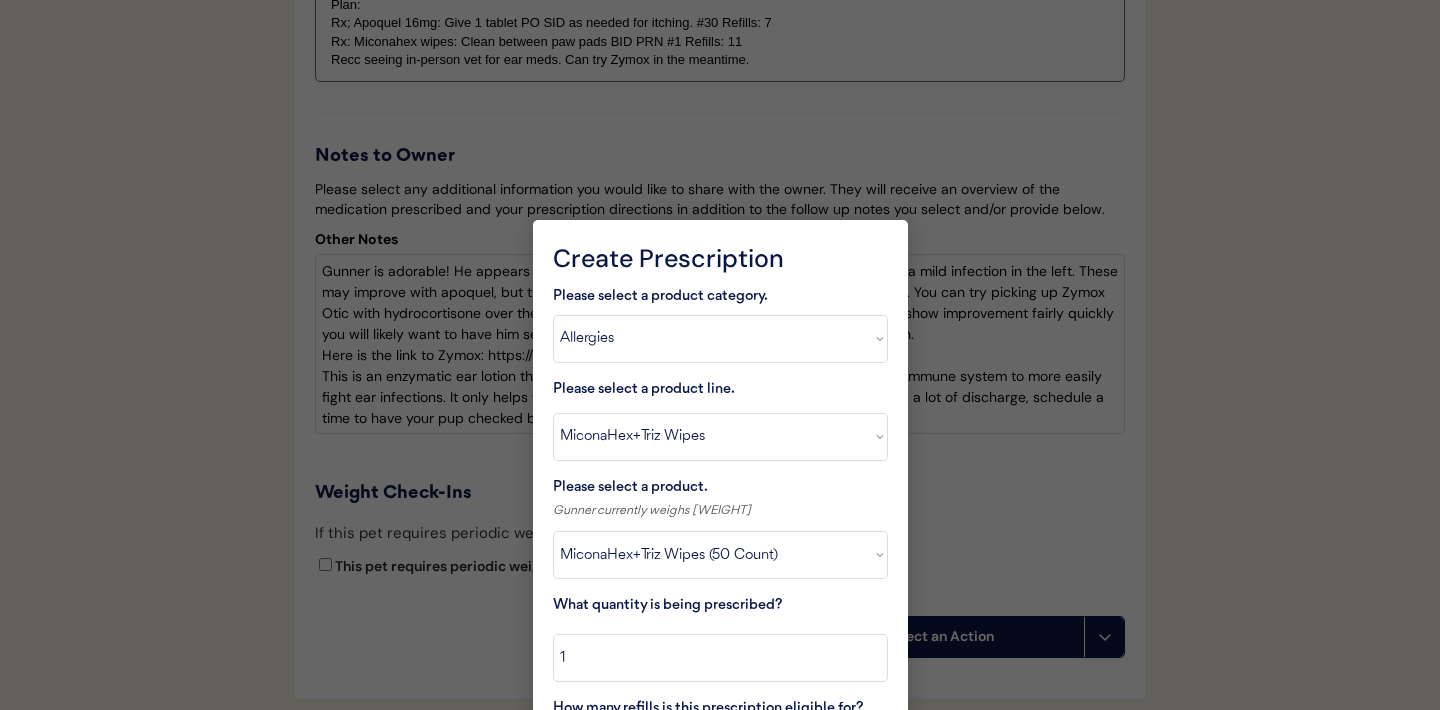 scroll, scrollTop: 4923, scrollLeft: 0, axis: vertical 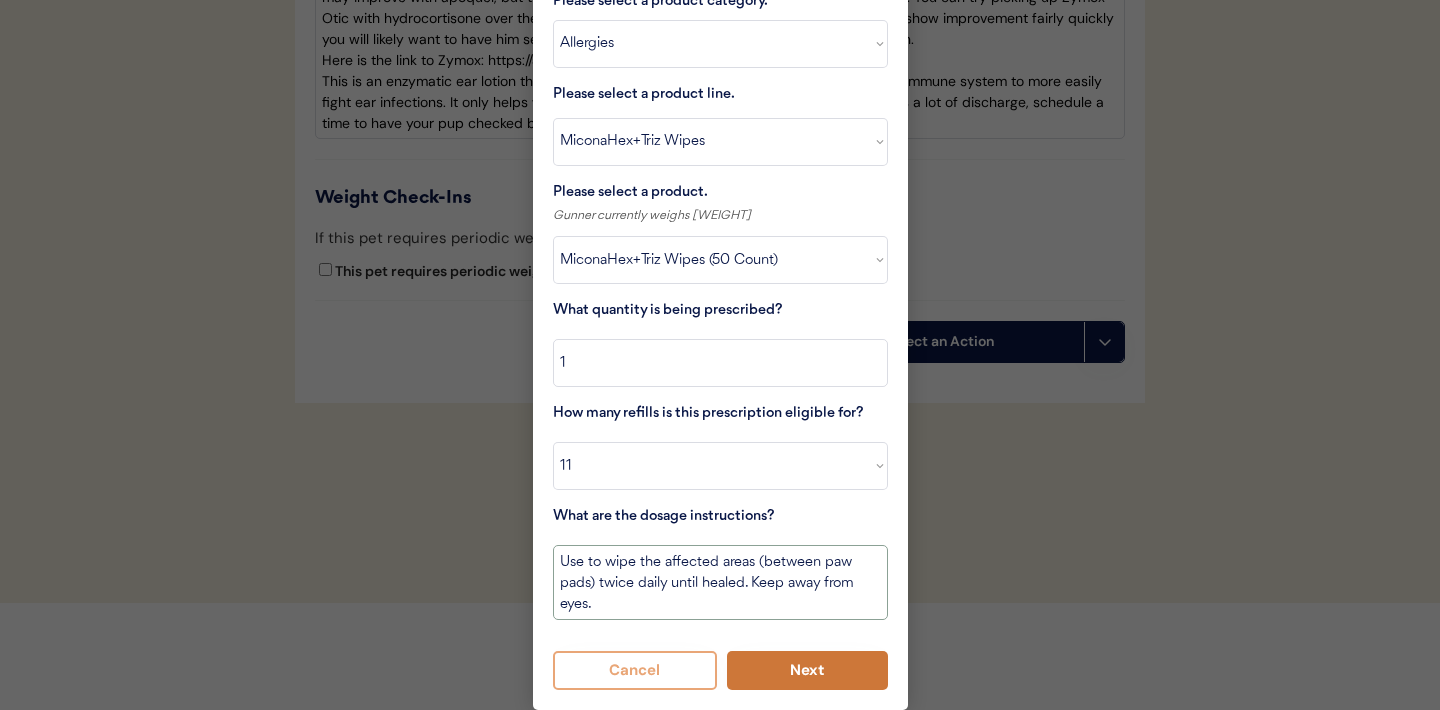 type on "Use to wipe the affected areas (between paw pads) twice daily until healed. Keep away from eyes." 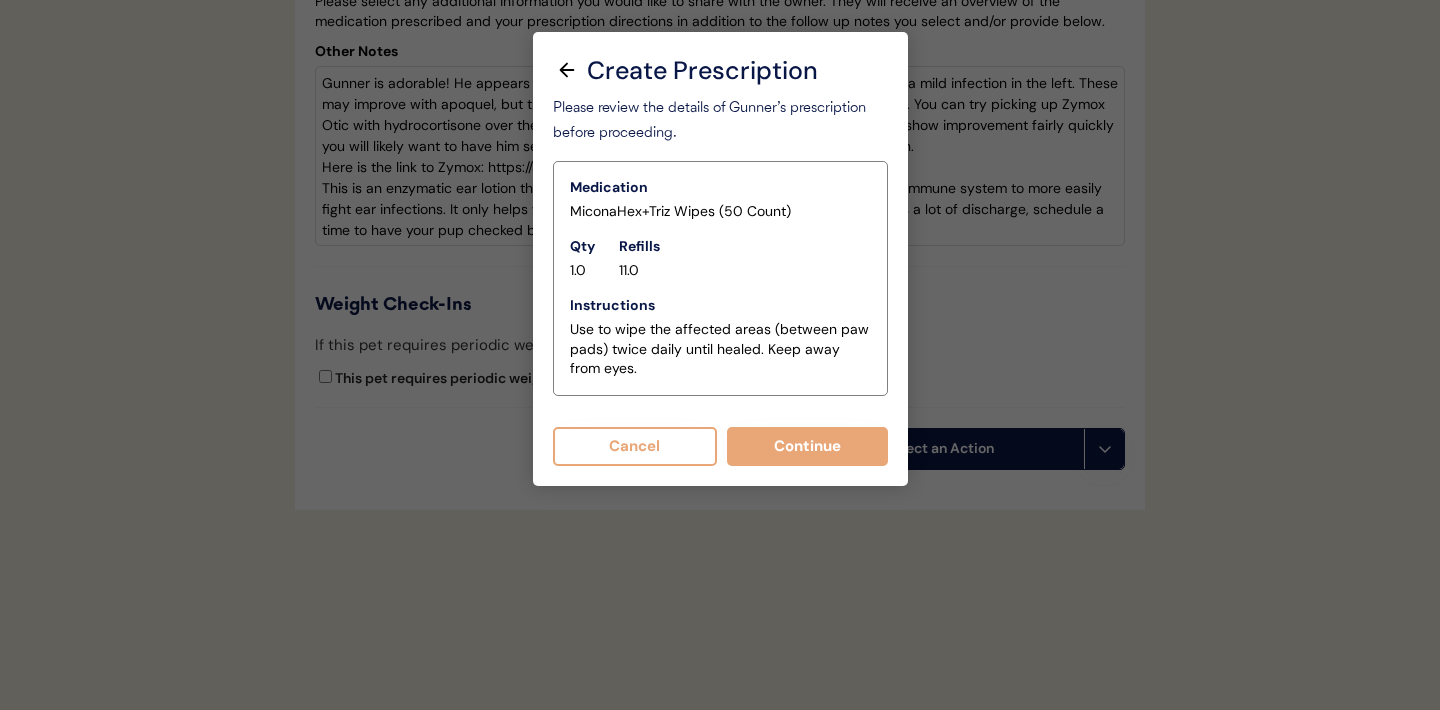 scroll, scrollTop: 4840, scrollLeft: 0, axis: vertical 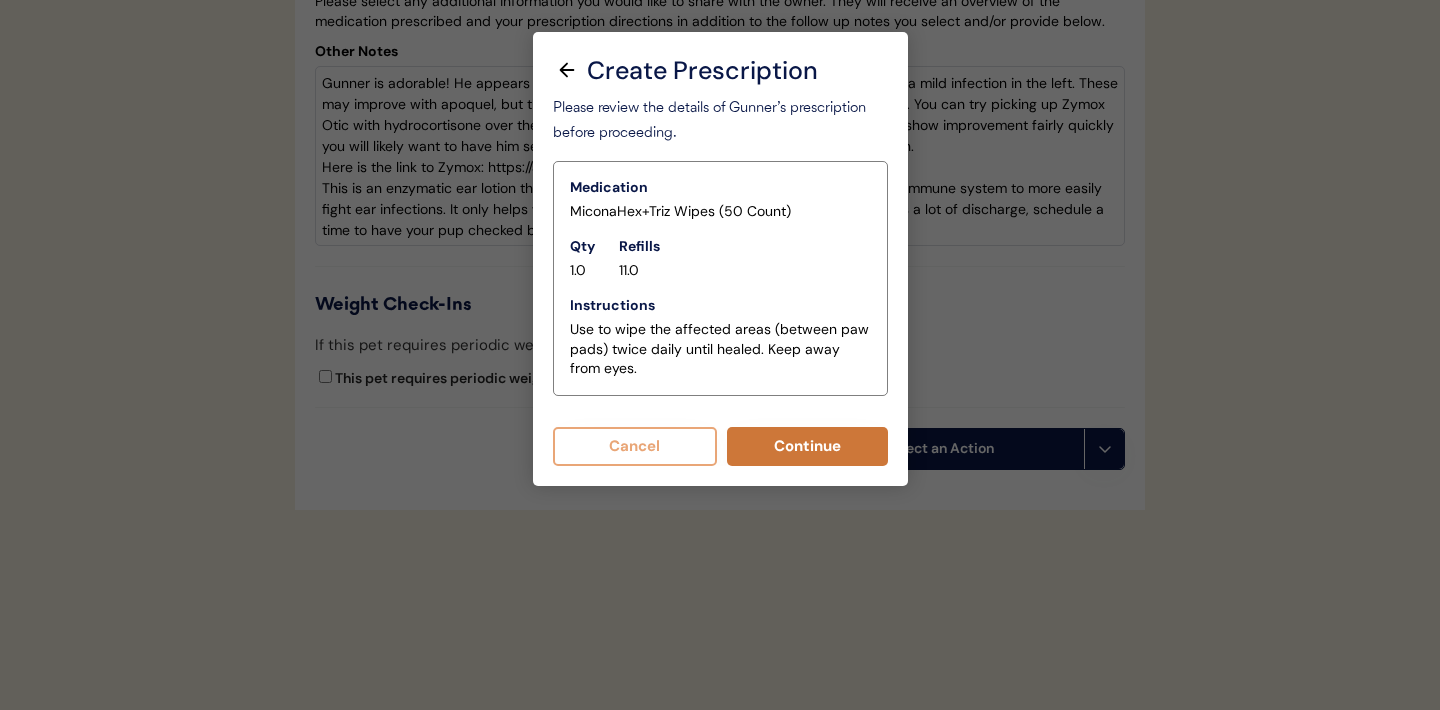 click on "Continue" at bounding box center [807, 446] 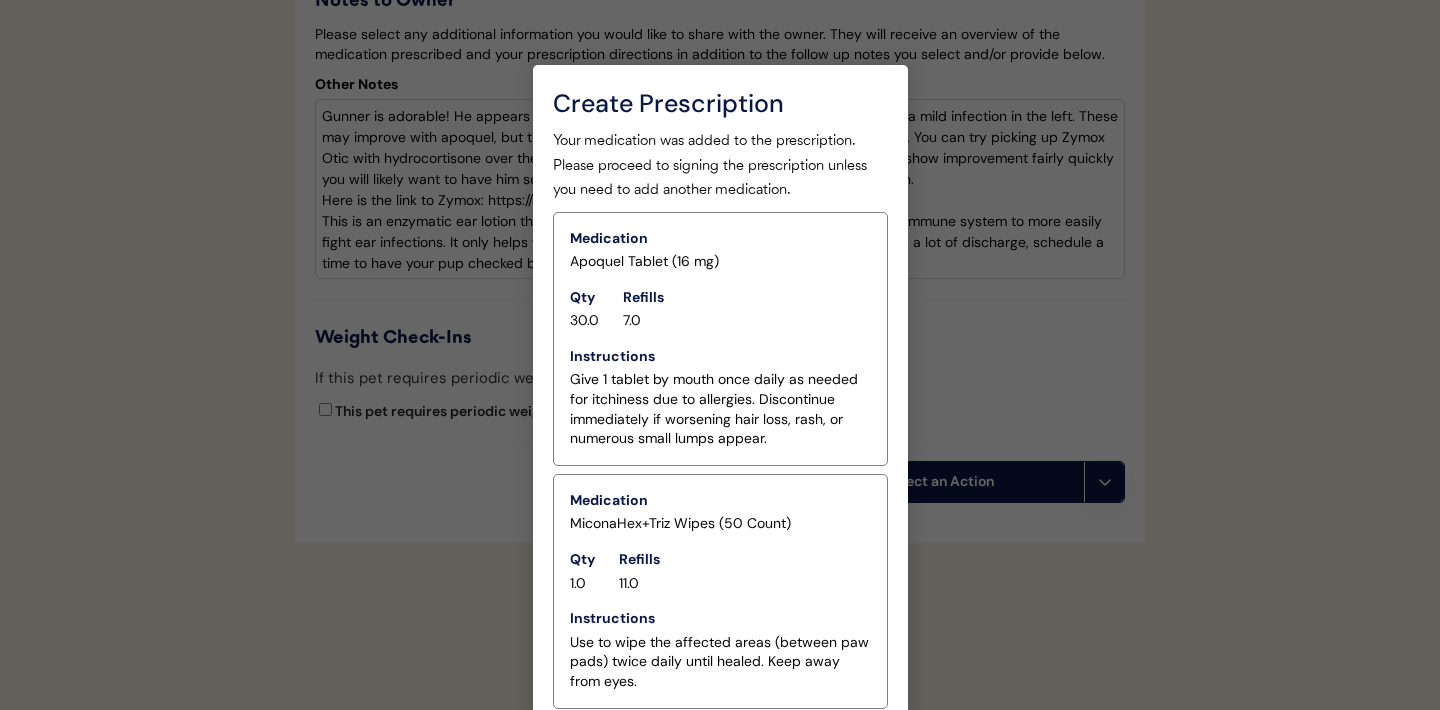 scroll, scrollTop: 4856, scrollLeft: 0, axis: vertical 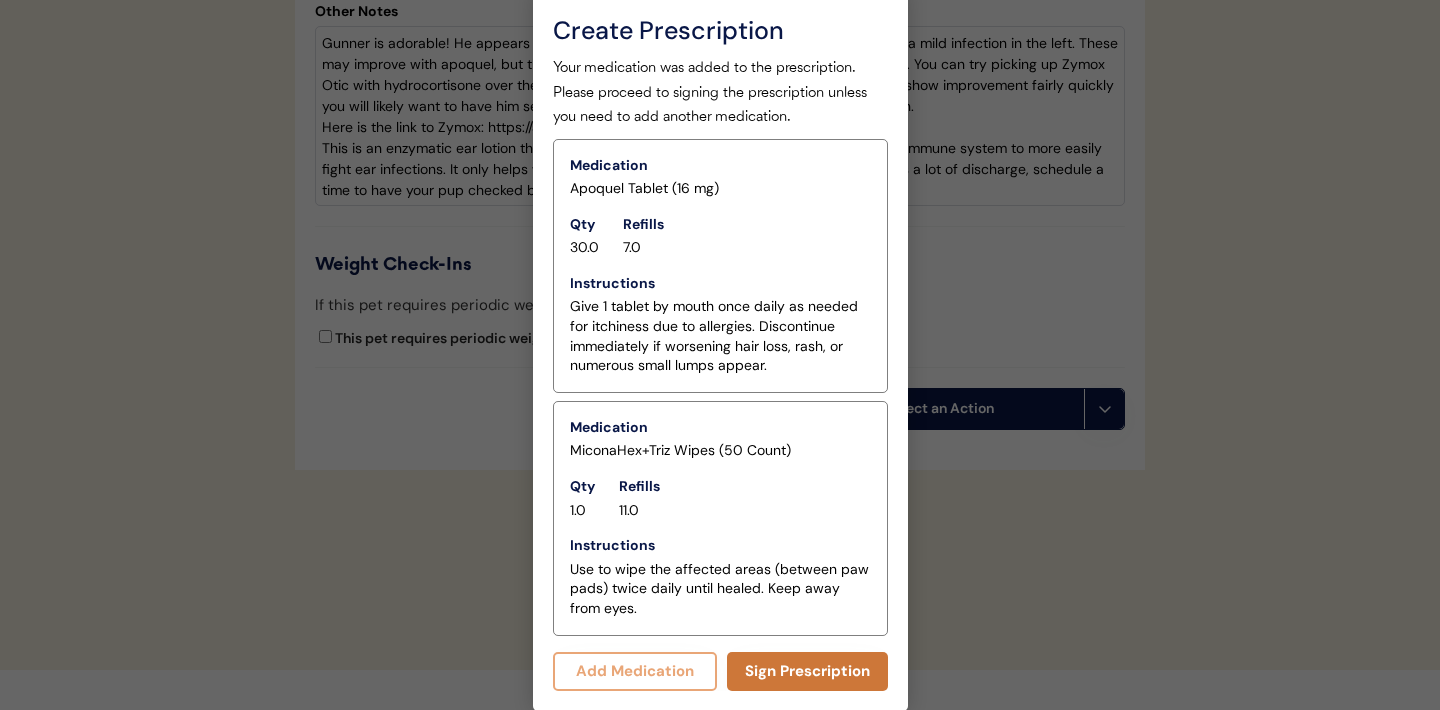 click on "Sign Prescription" at bounding box center [807, 671] 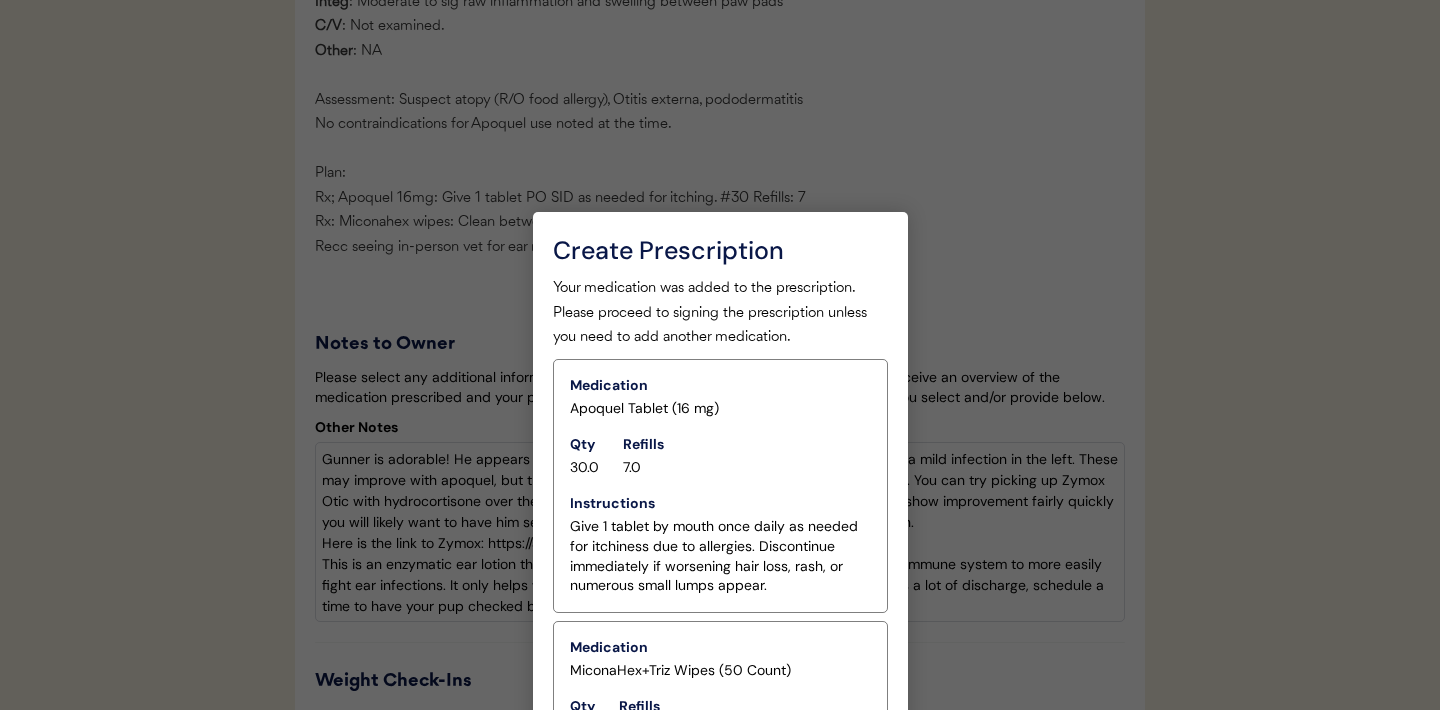 scroll, scrollTop: 5085, scrollLeft: 0, axis: vertical 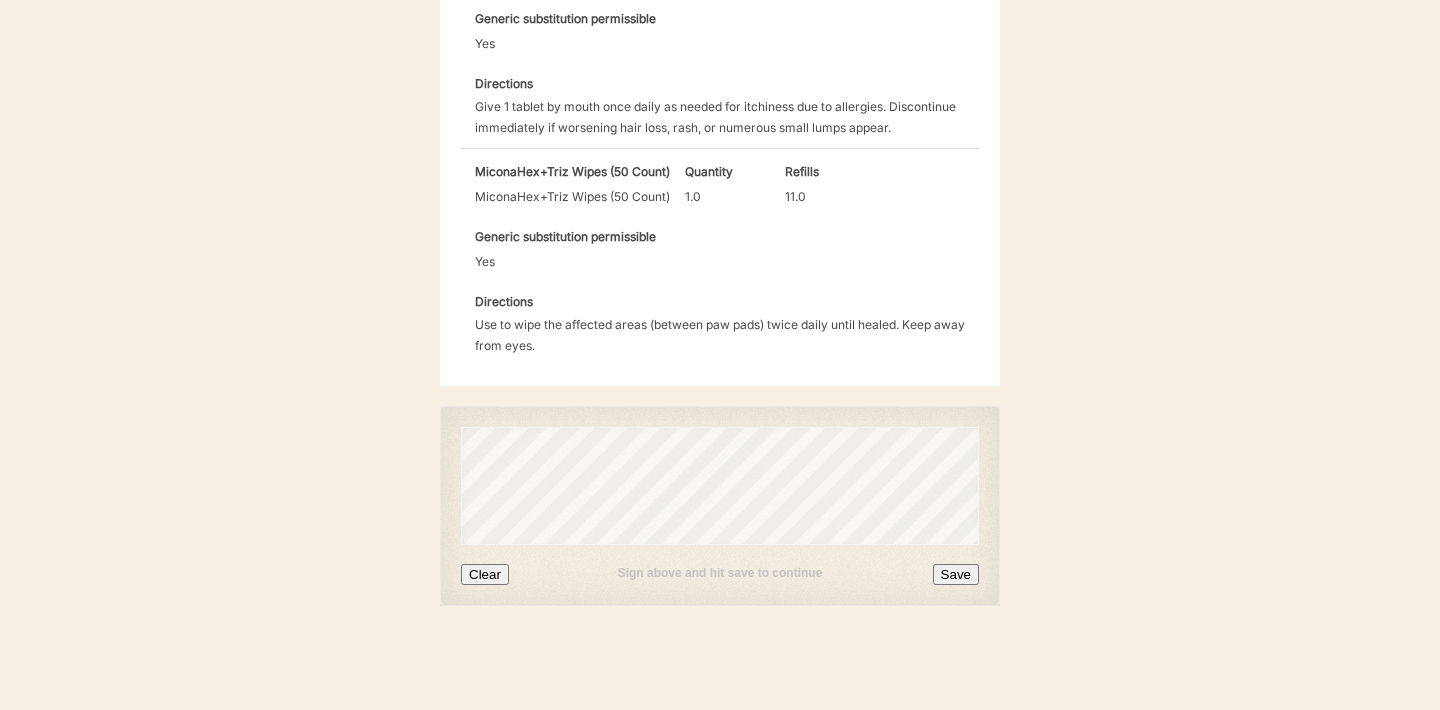 click on "Save" at bounding box center (956, 574) 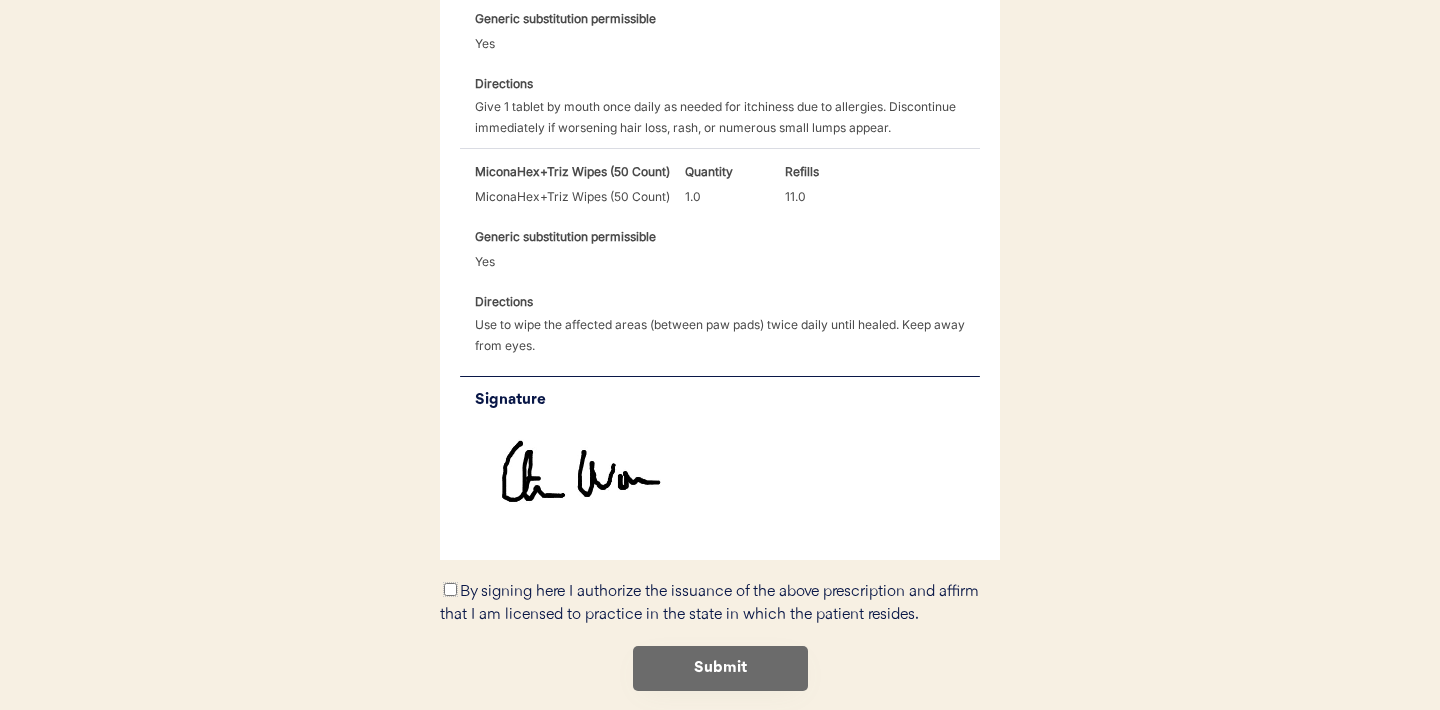 click on "By signing here I authorize the issuance of the above prescription and affirm that I am licensed to practice in the state in which the patient resides." at bounding box center [450, 589] 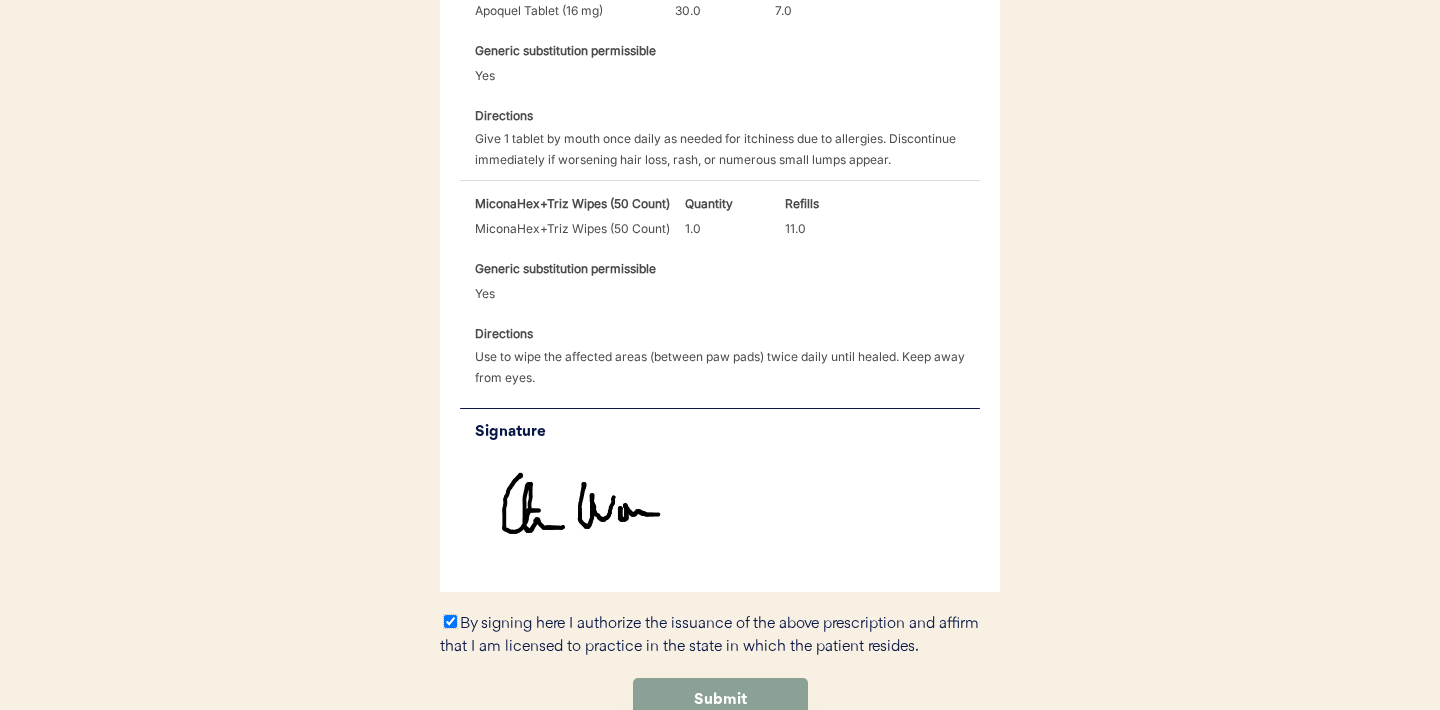 scroll, scrollTop: 761, scrollLeft: 0, axis: vertical 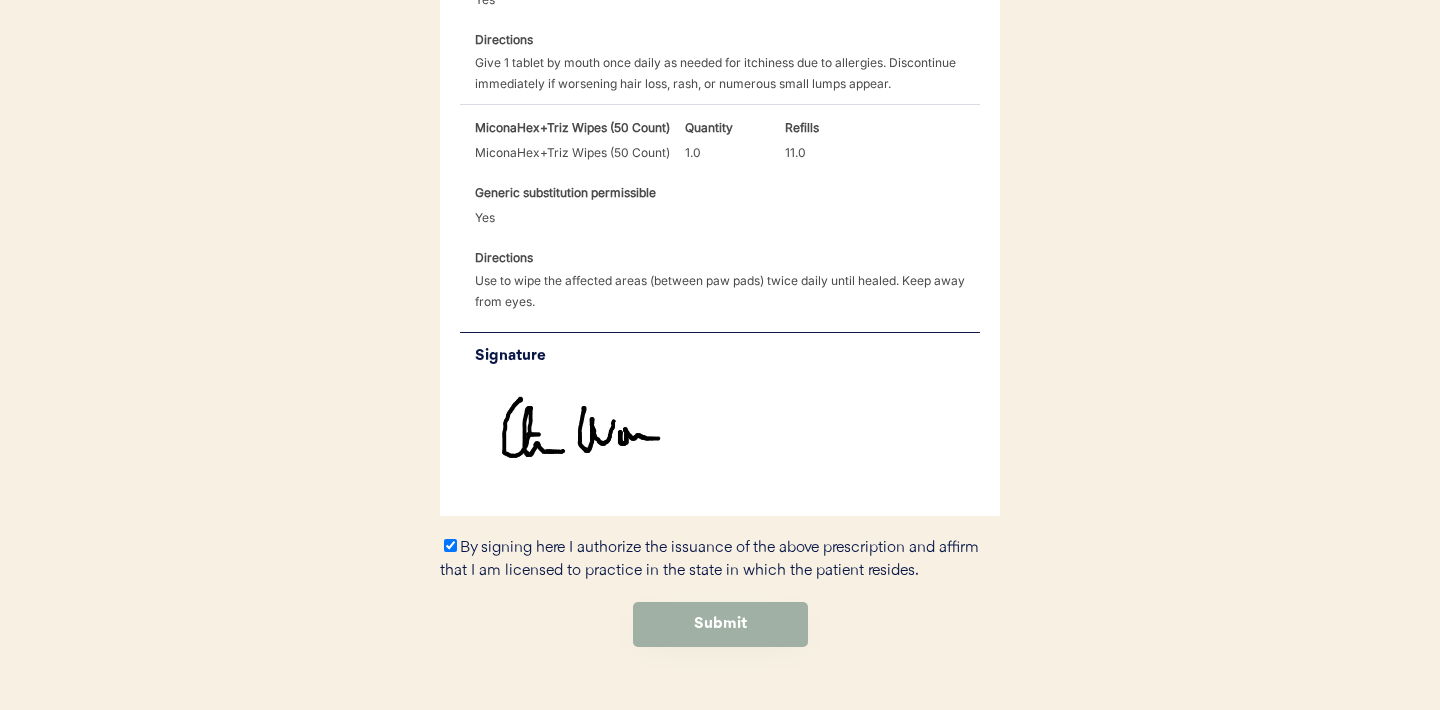 click on "Submit" at bounding box center (720, 624) 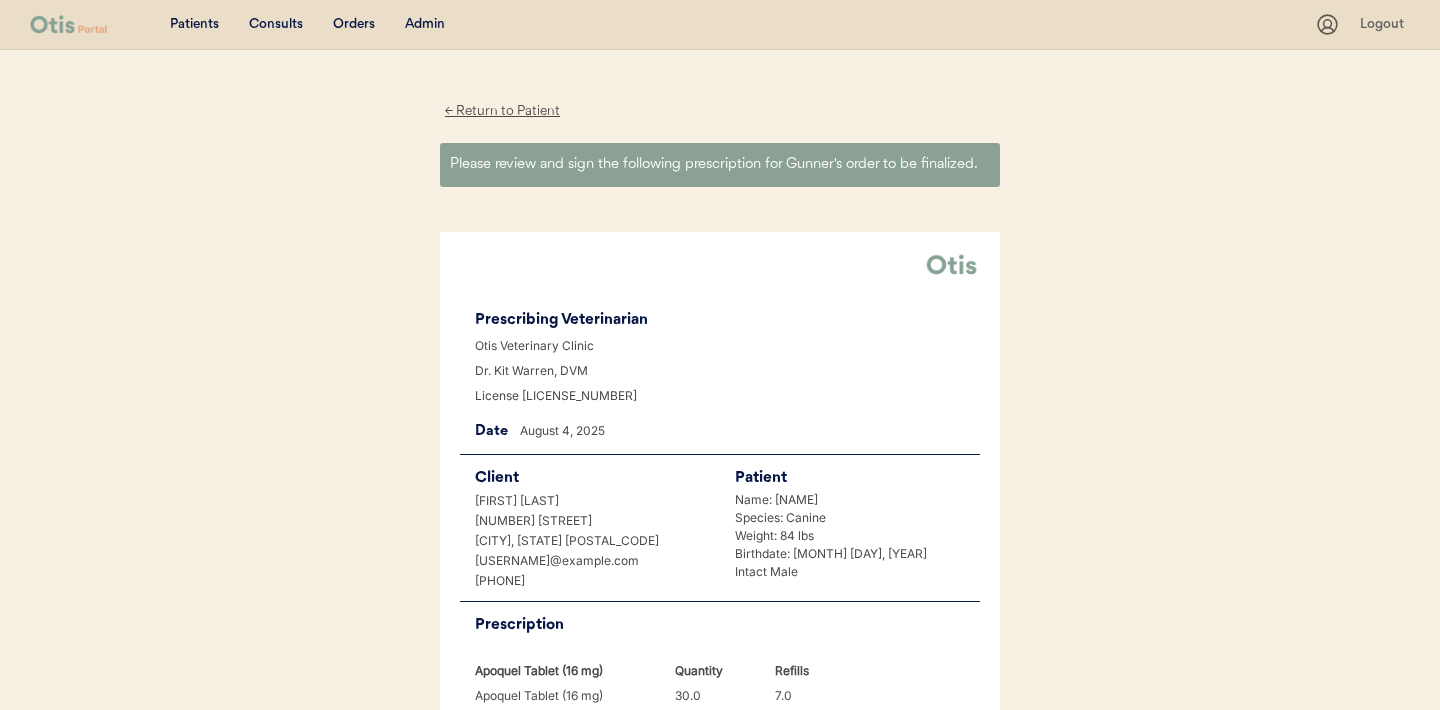 scroll, scrollTop: 0, scrollLeft: 0, axis: both 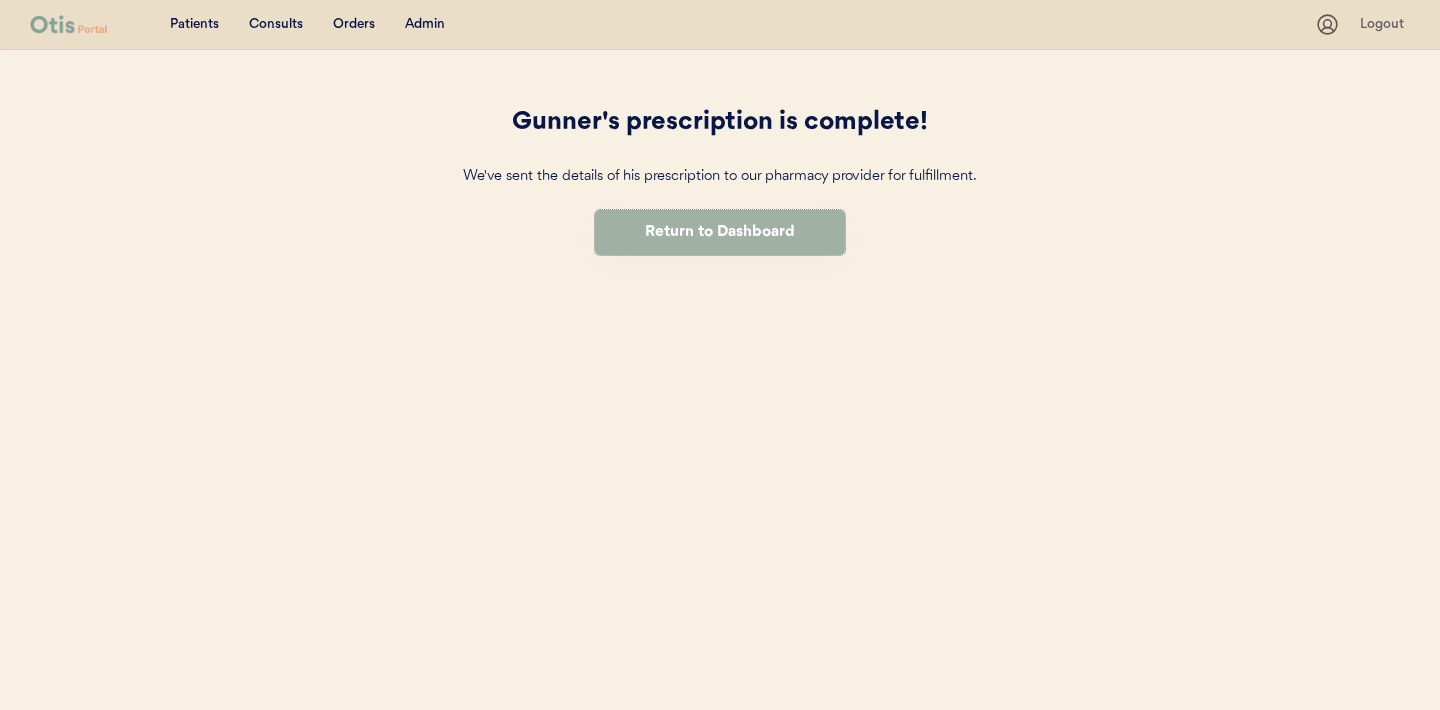 click on "Return to Dashboard" at bounding box center (720, 232) 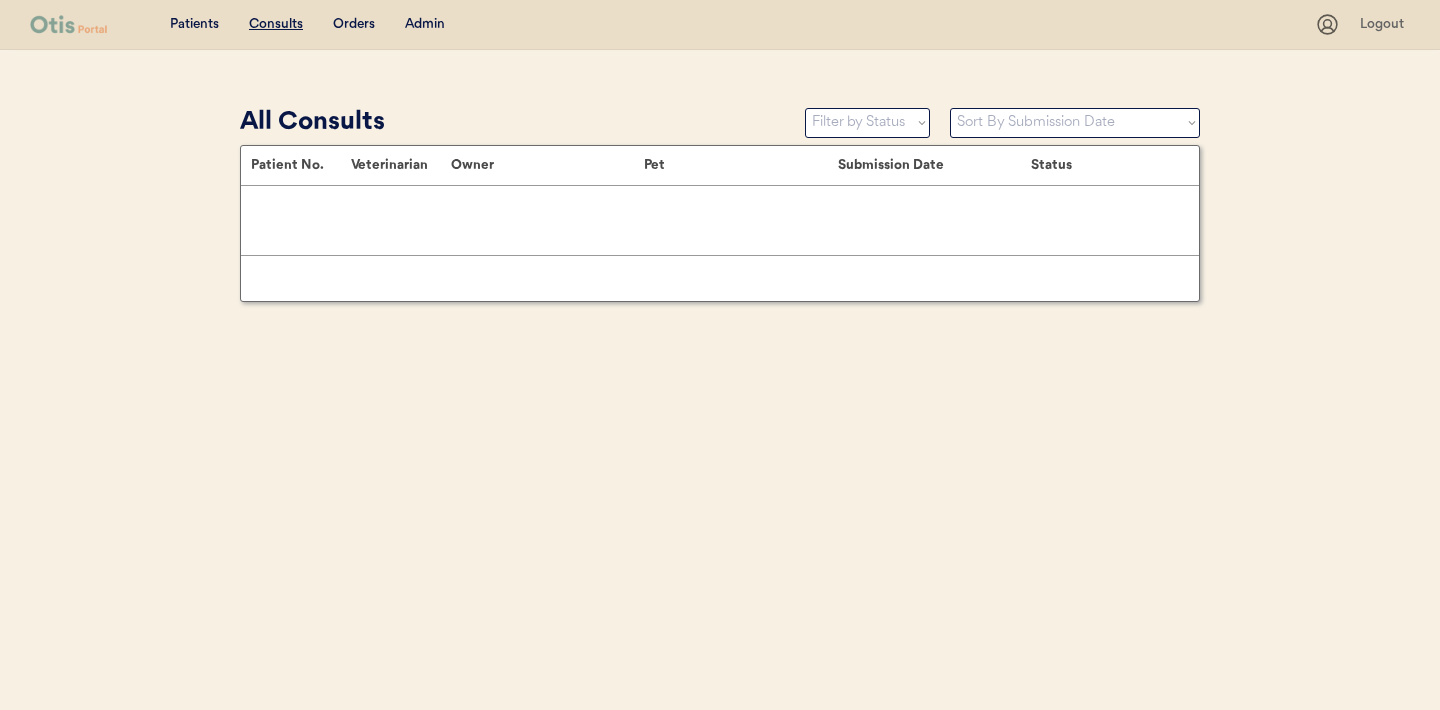 scroll, scrollTop: 0, scrollLeft: 0, axis: both 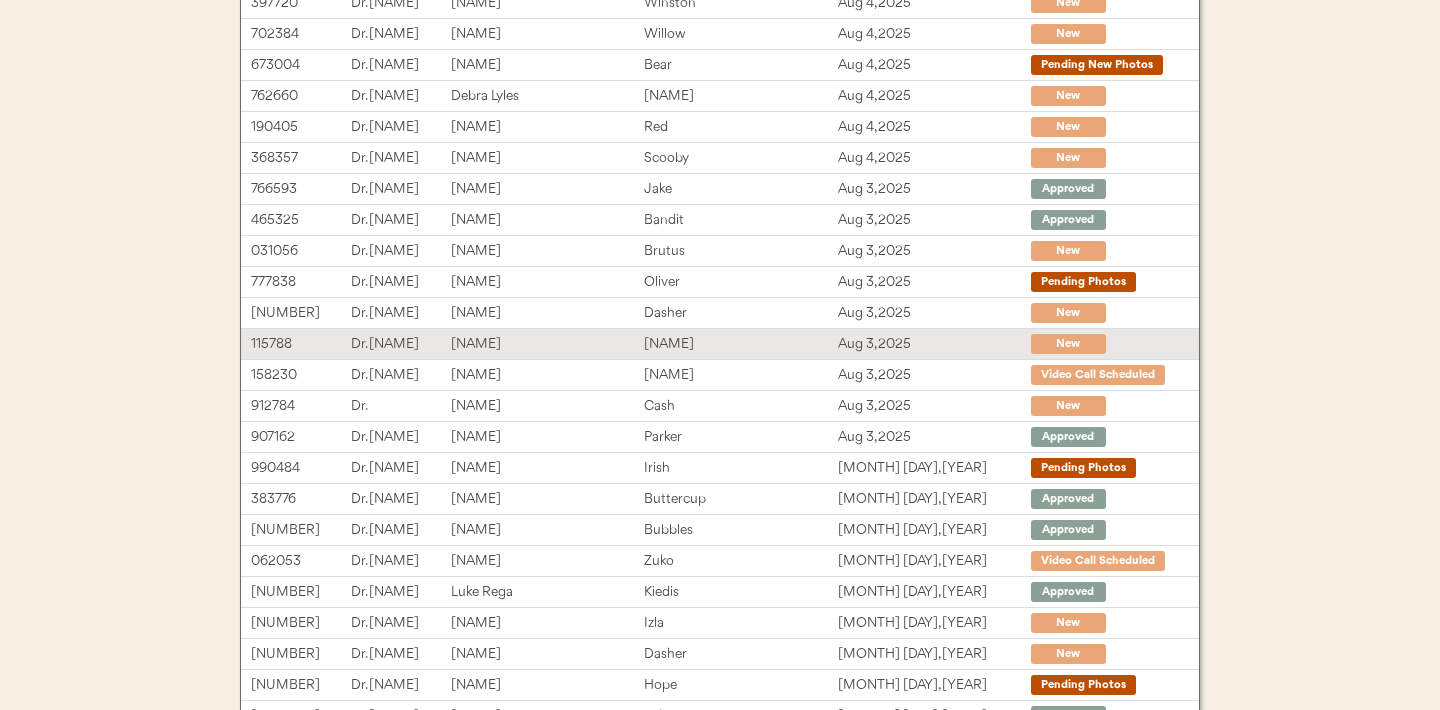 click on "[NAME]" at bounding box center [740, 344] 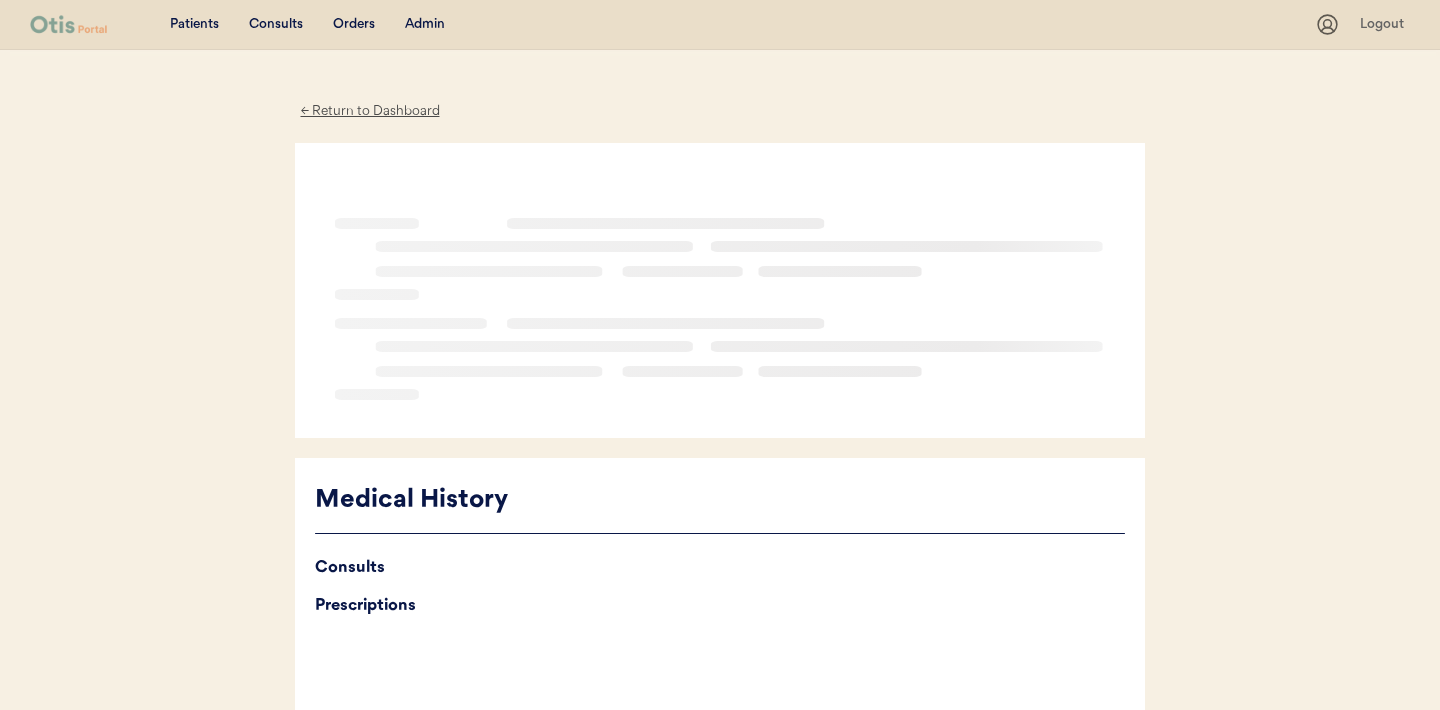 scroll, scrollTop: 0, scrollLeft: 0, axis: both 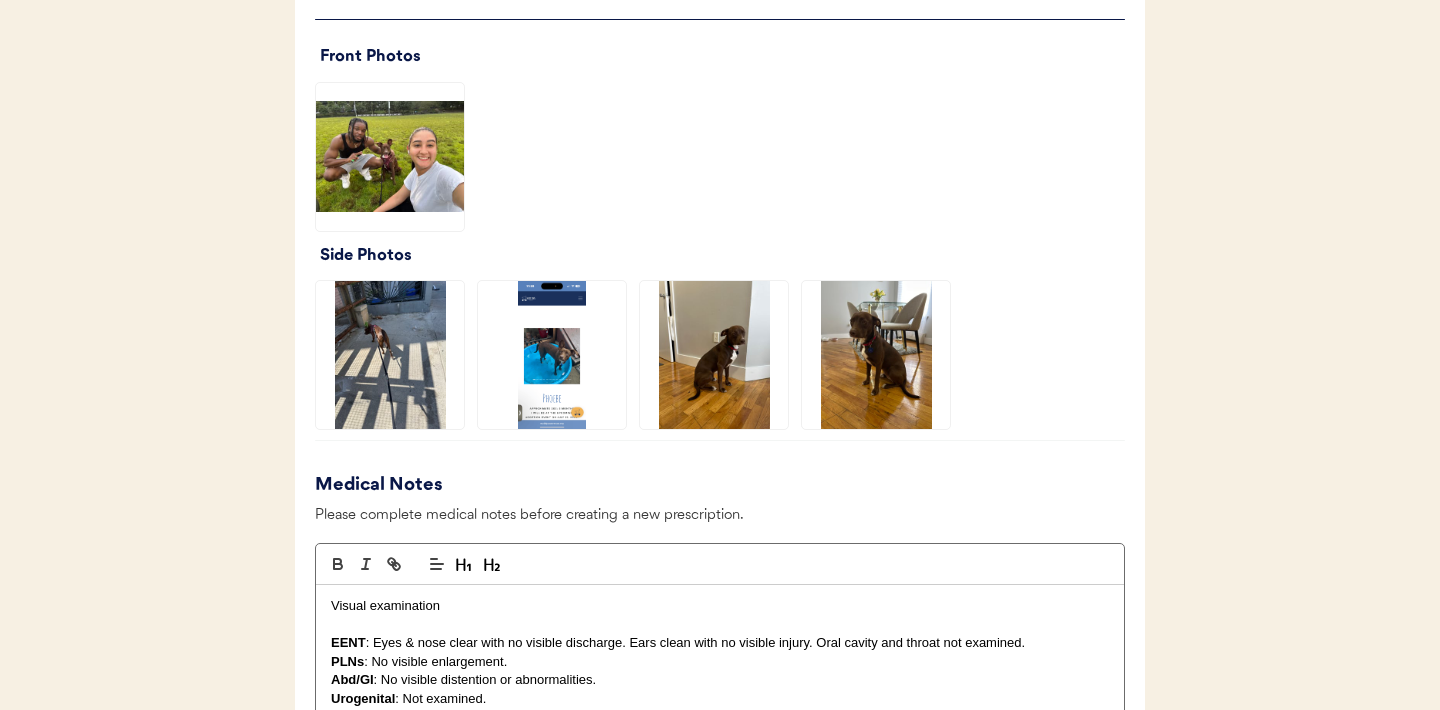 click 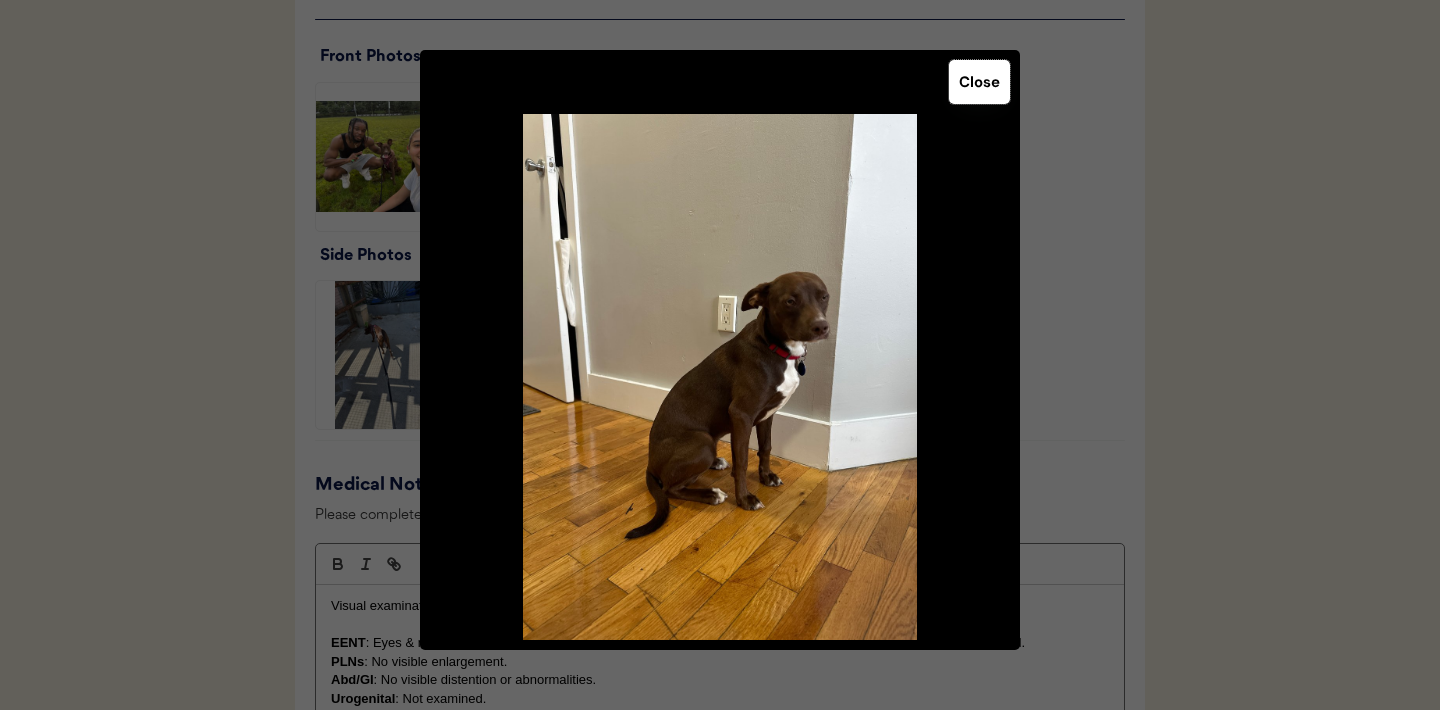 click on "Close" at bounding box center (979, 82) 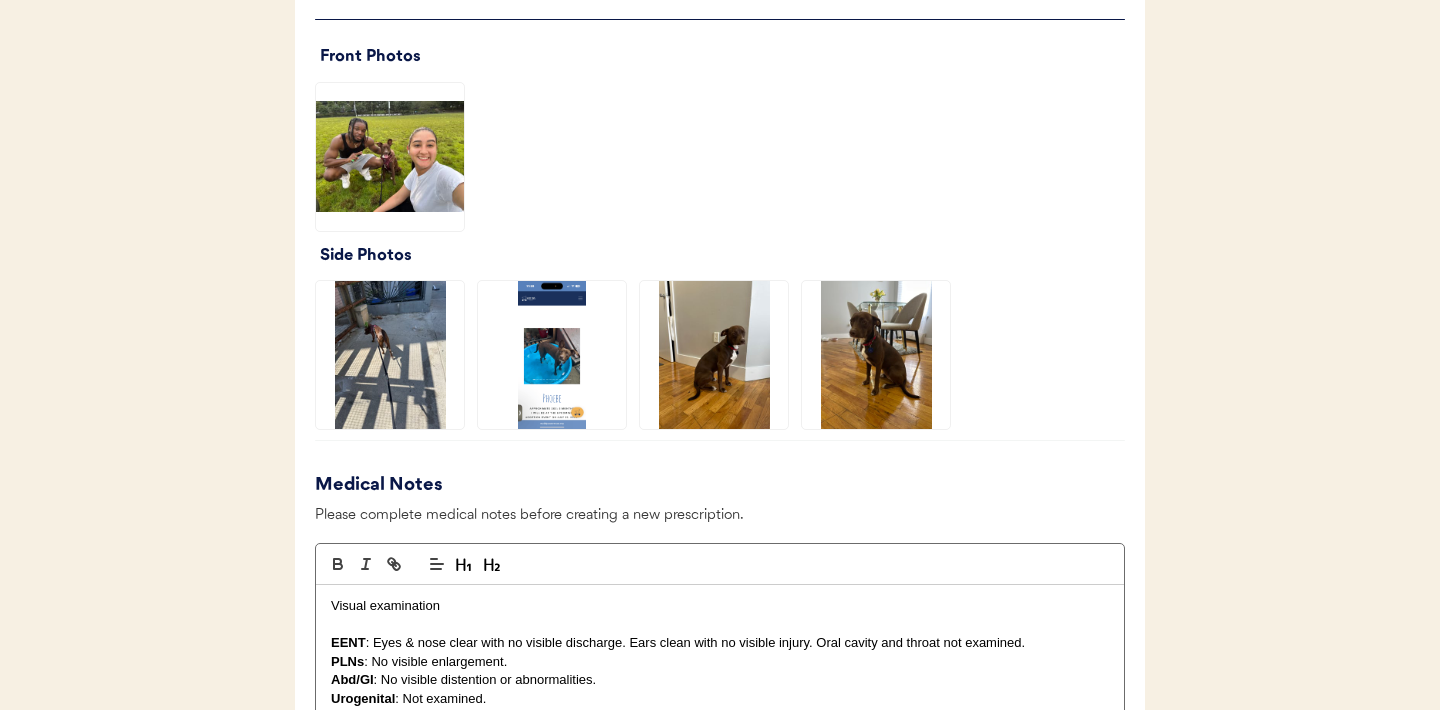 click 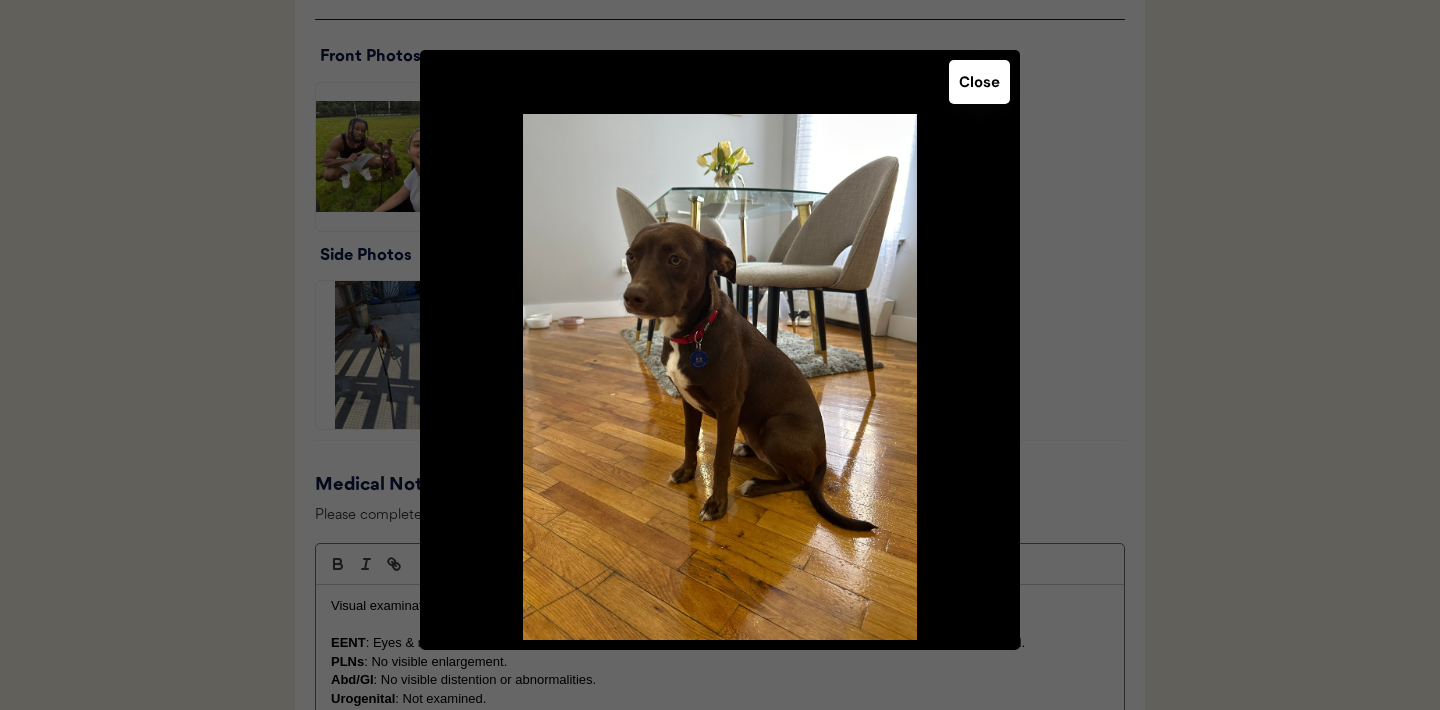 click on "Close" at bounding box center [979, 82] 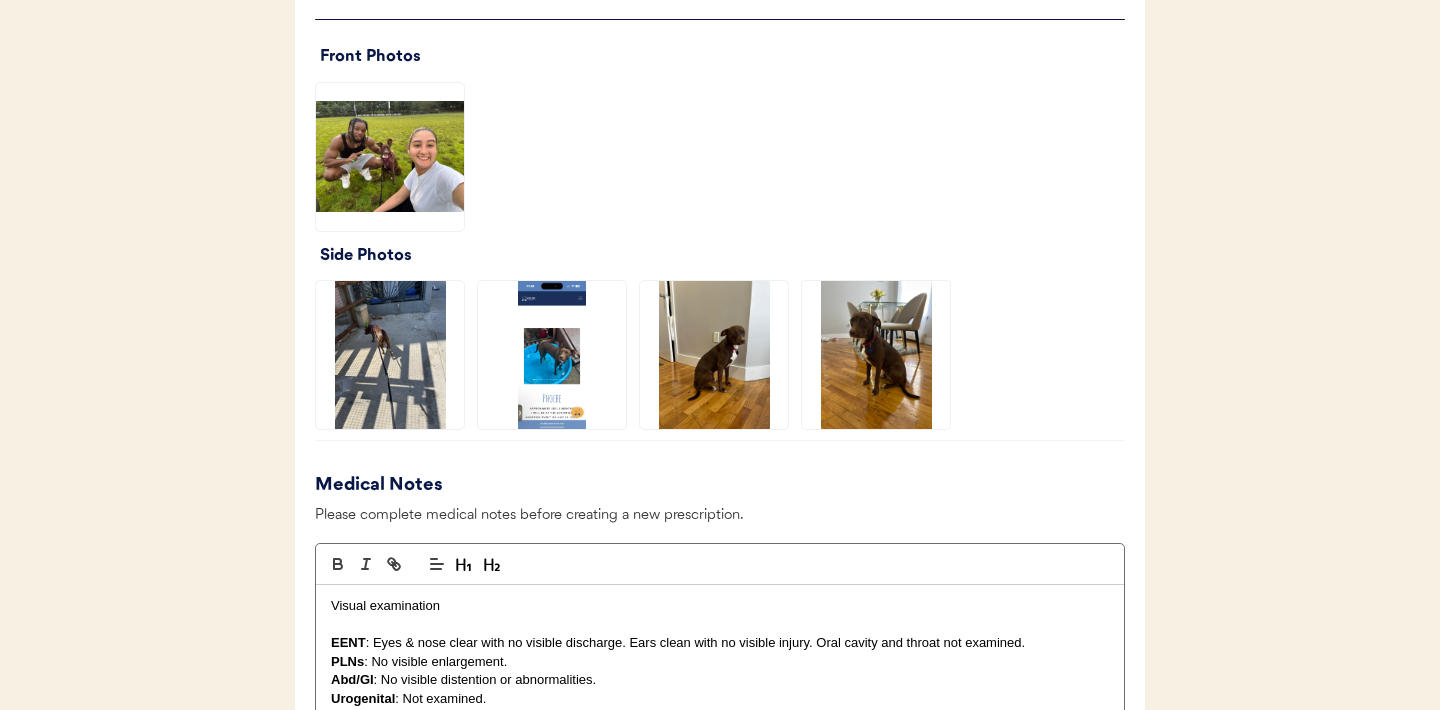 click 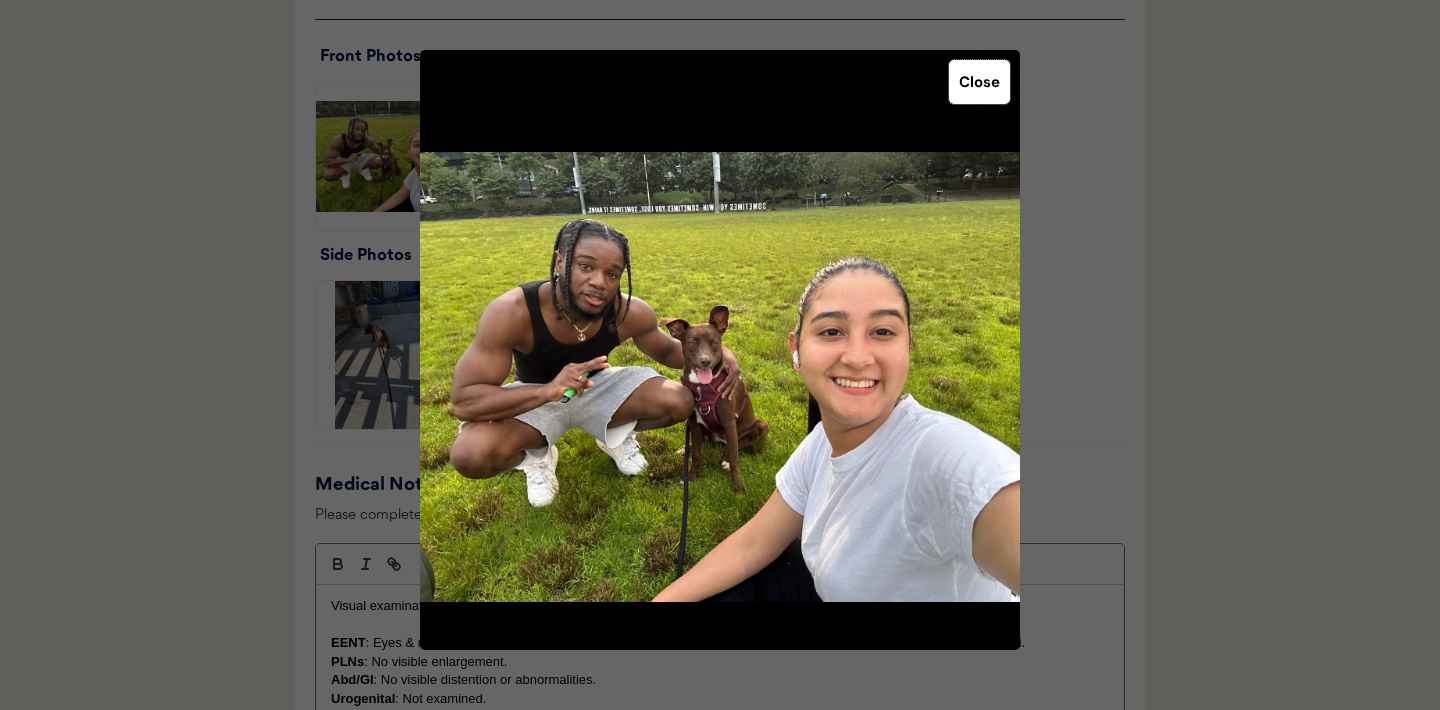 click on "Close" at bounding box center [979, 82] 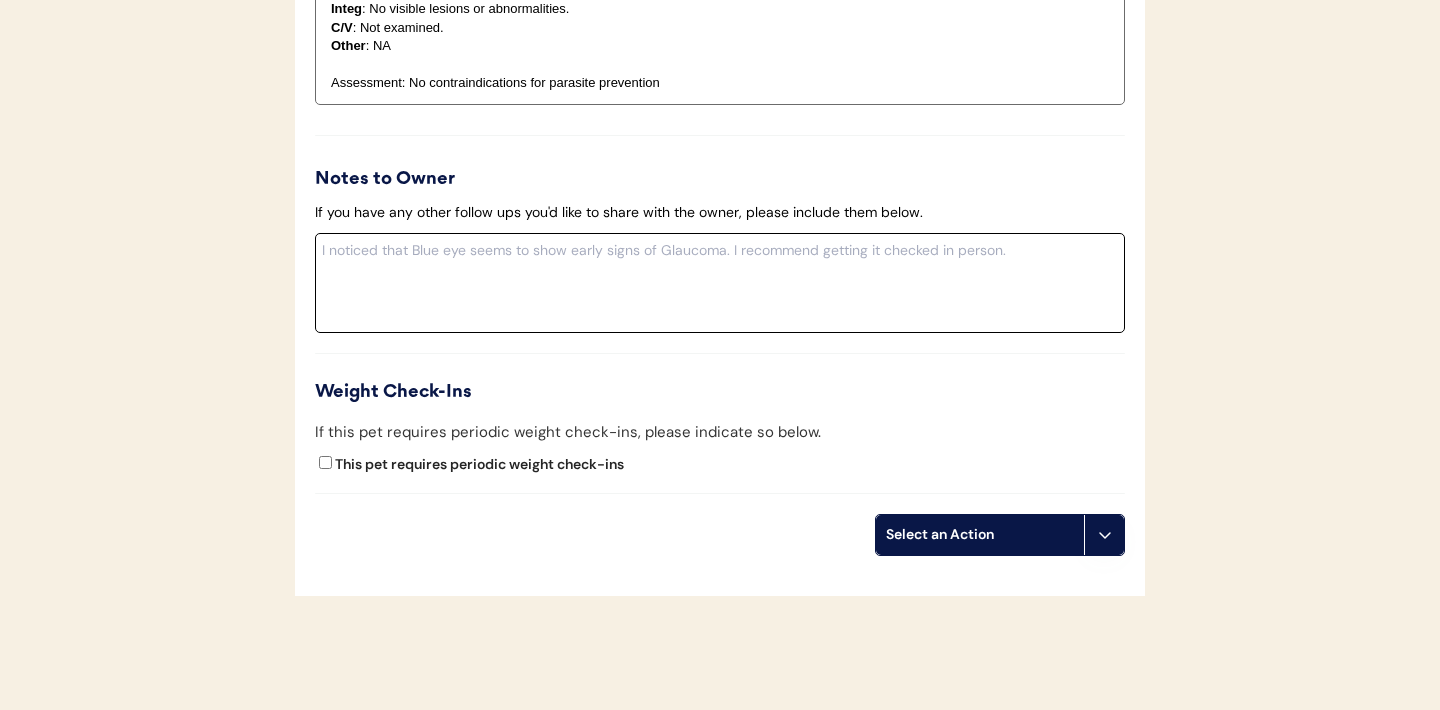 scroll, scrollTop: 2302, scrollLeft: 0, axis: vertical 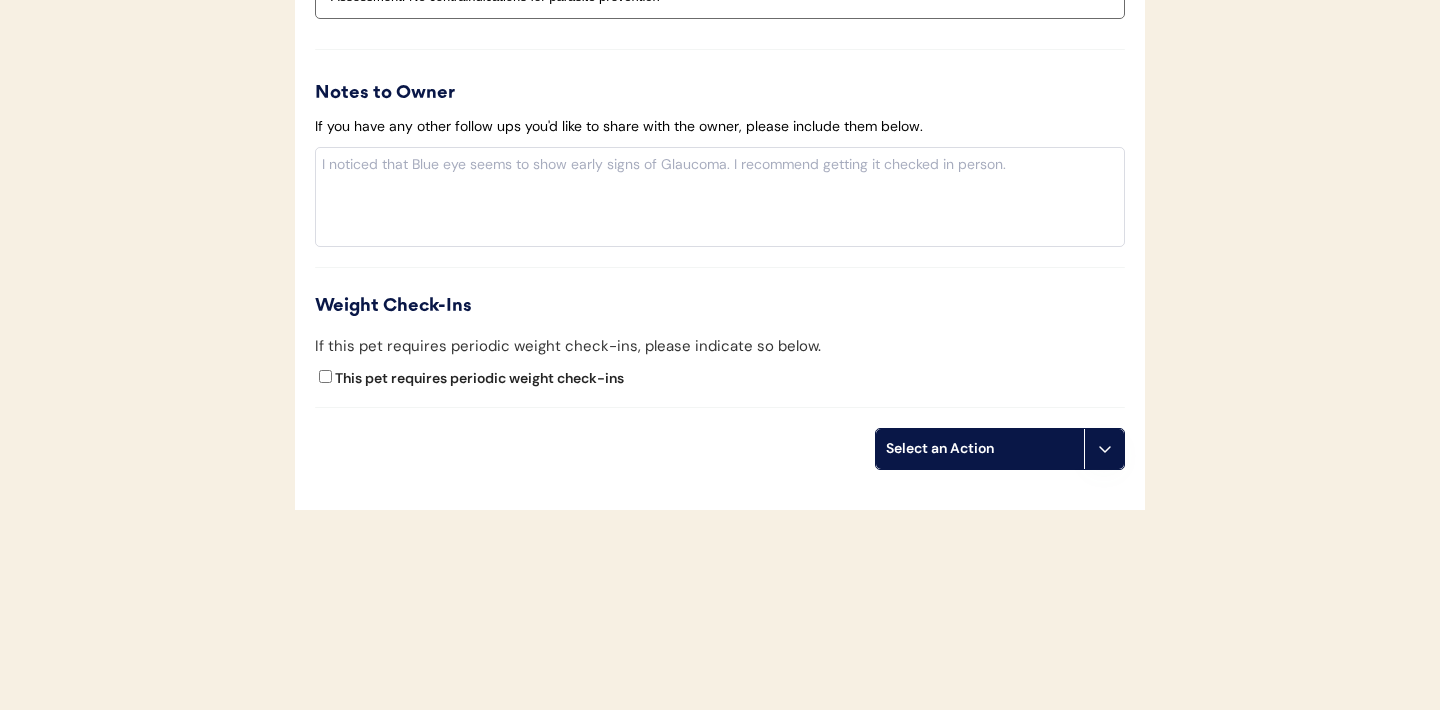 click 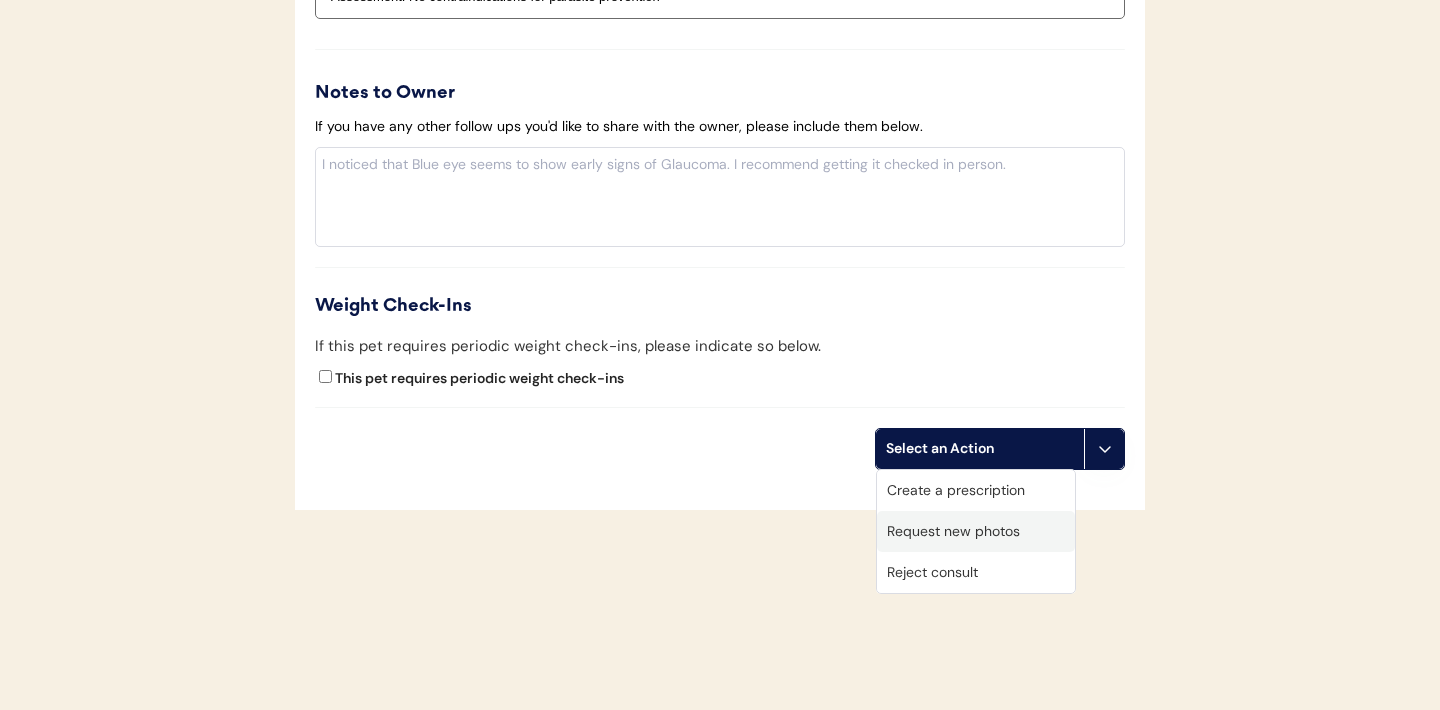 click on "Request new photos" at bounding box center (976, 531) 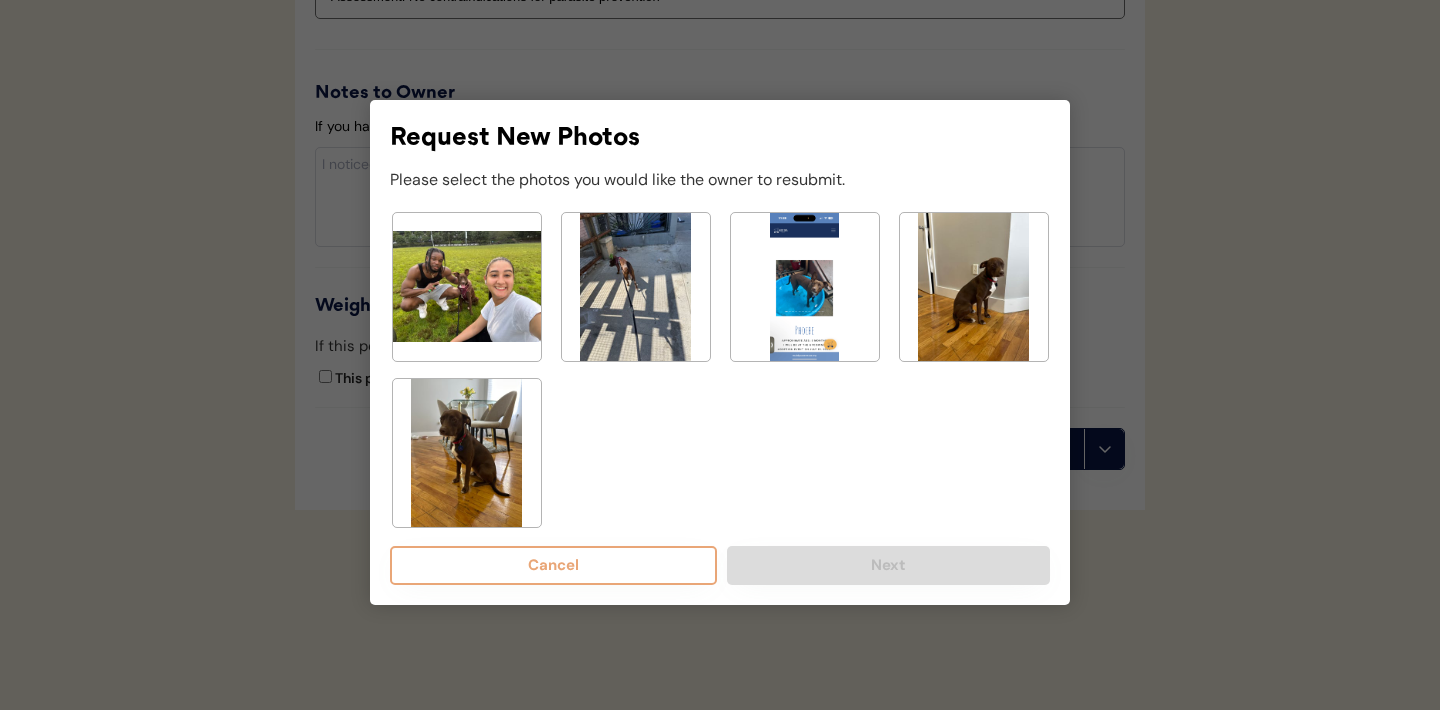 click 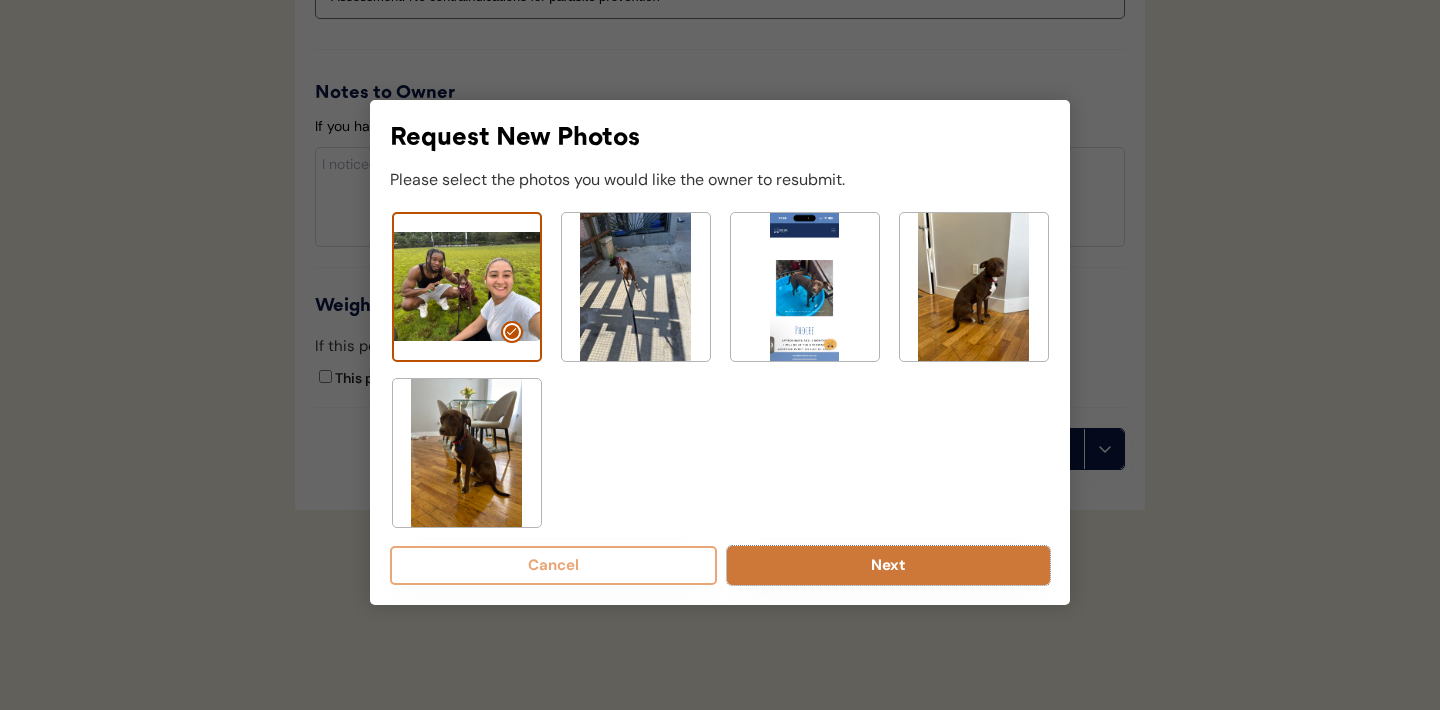 click on "Next" at bounding box center (888, 565) 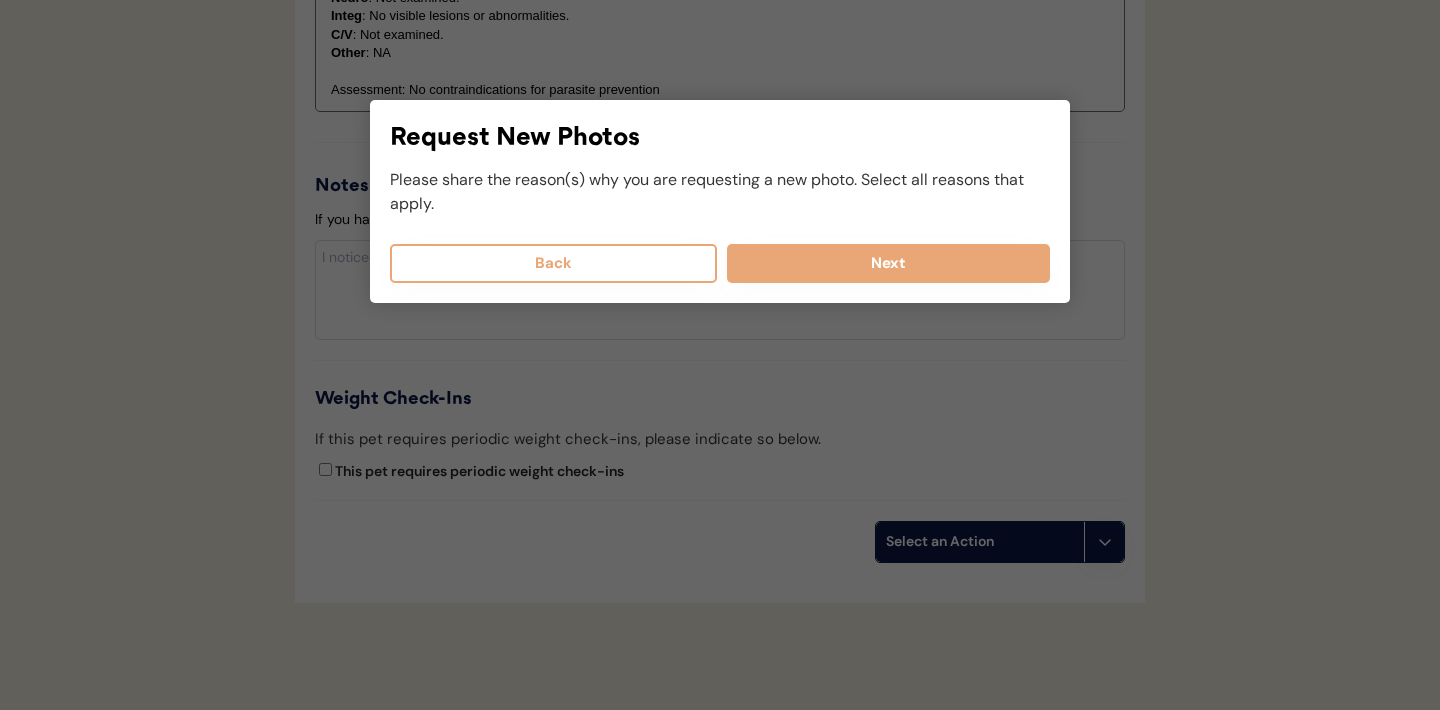 scroll, scrollTop: 2197, scrollLeft: 0, axis: vertical 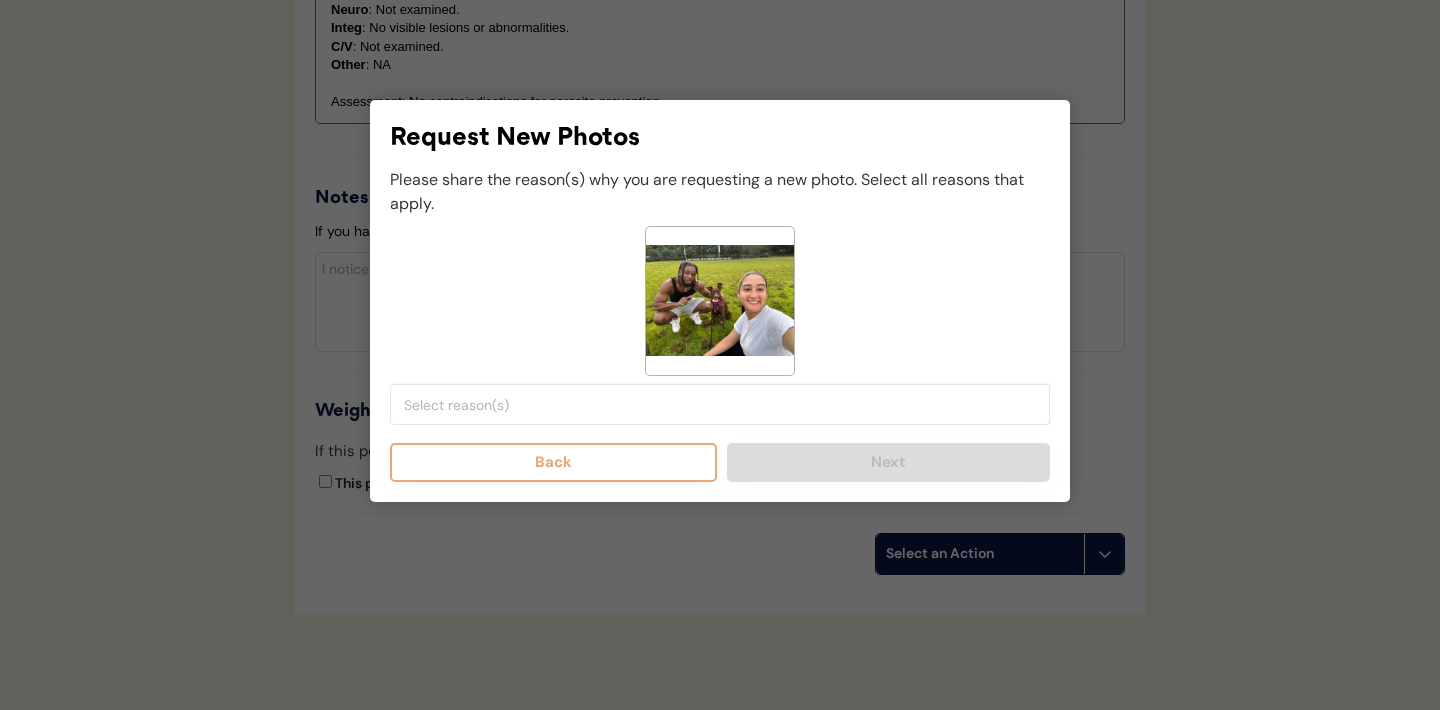 click 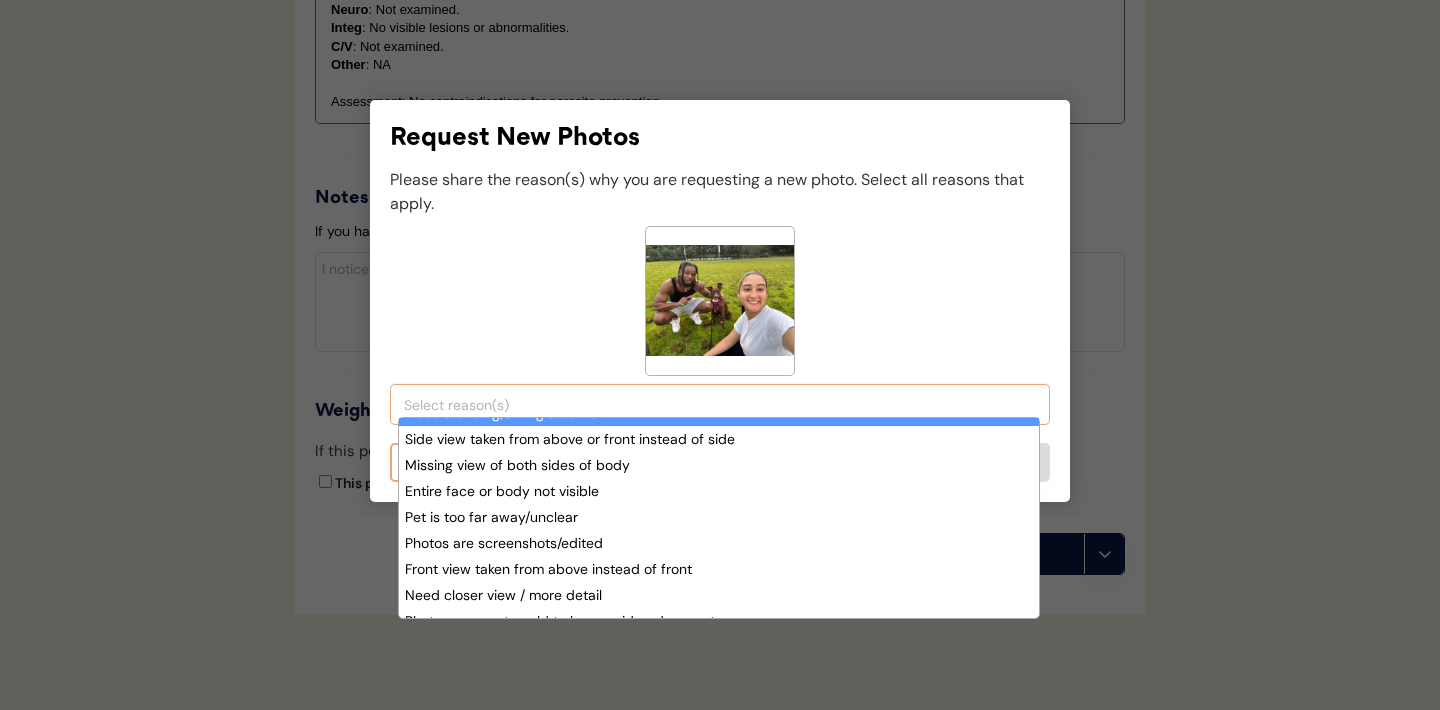 scroll, scrollTop: 190, scrollLeft: 0, axis: vertical 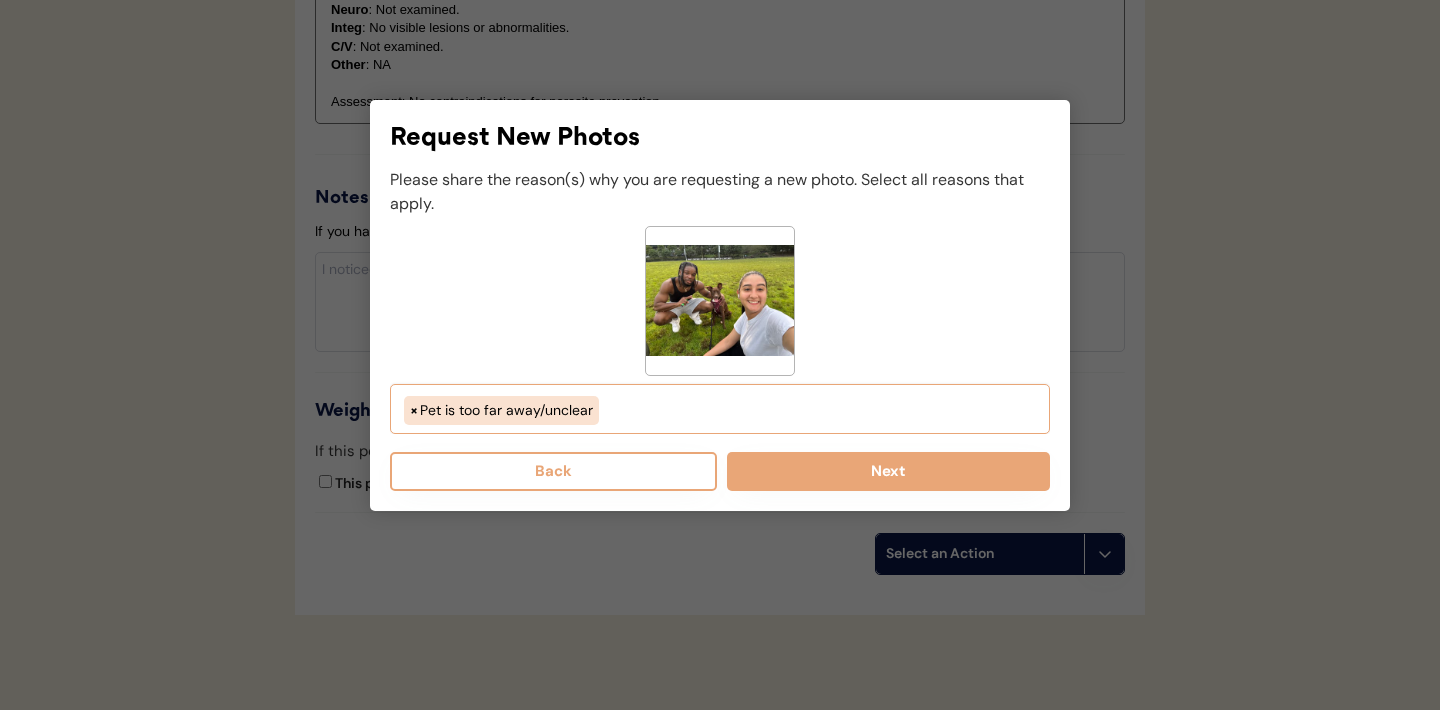 select on "picture_taken_from_above_instead_of_side" 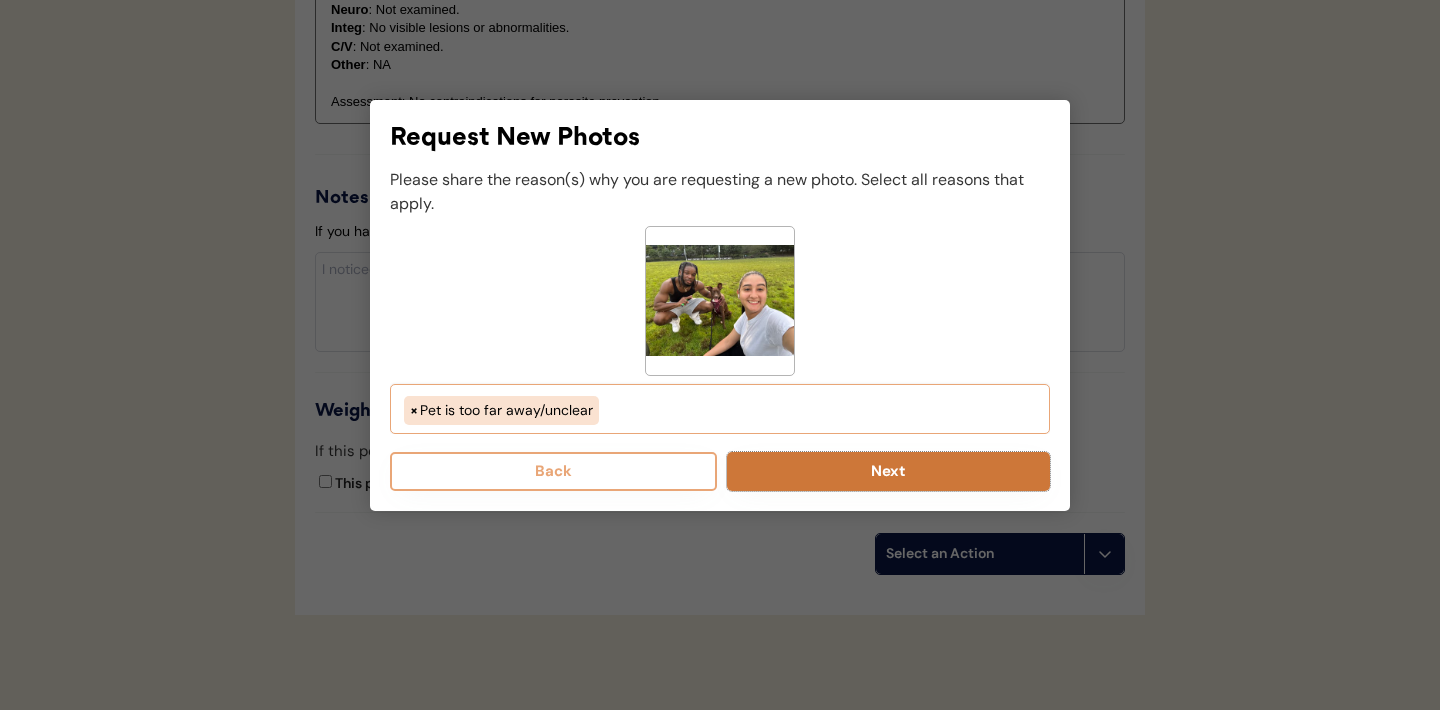 click on "Next" at bounding box center [888, 471] 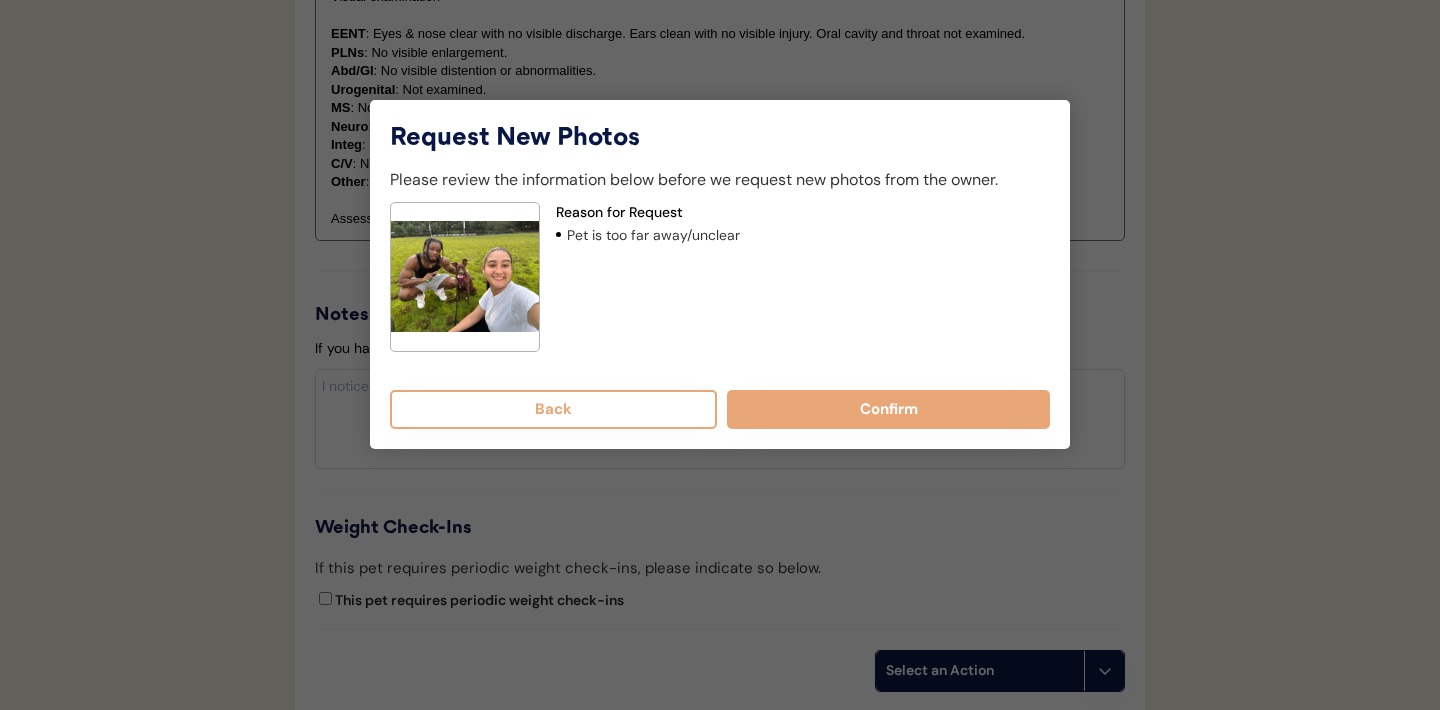 scroll, scrollTop: 1998, scrollLeft: 0, axis: vertical 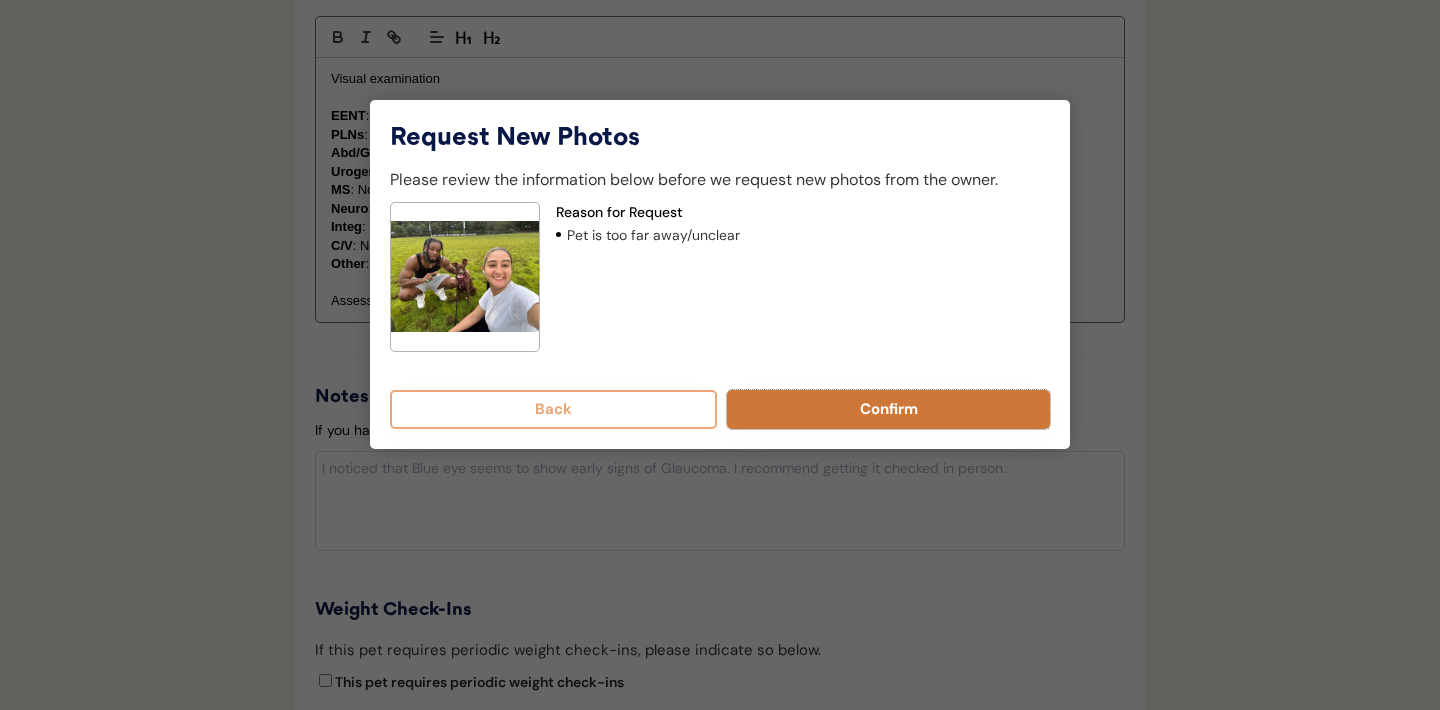 click on "Confirm" at bounding box center [888, 409] 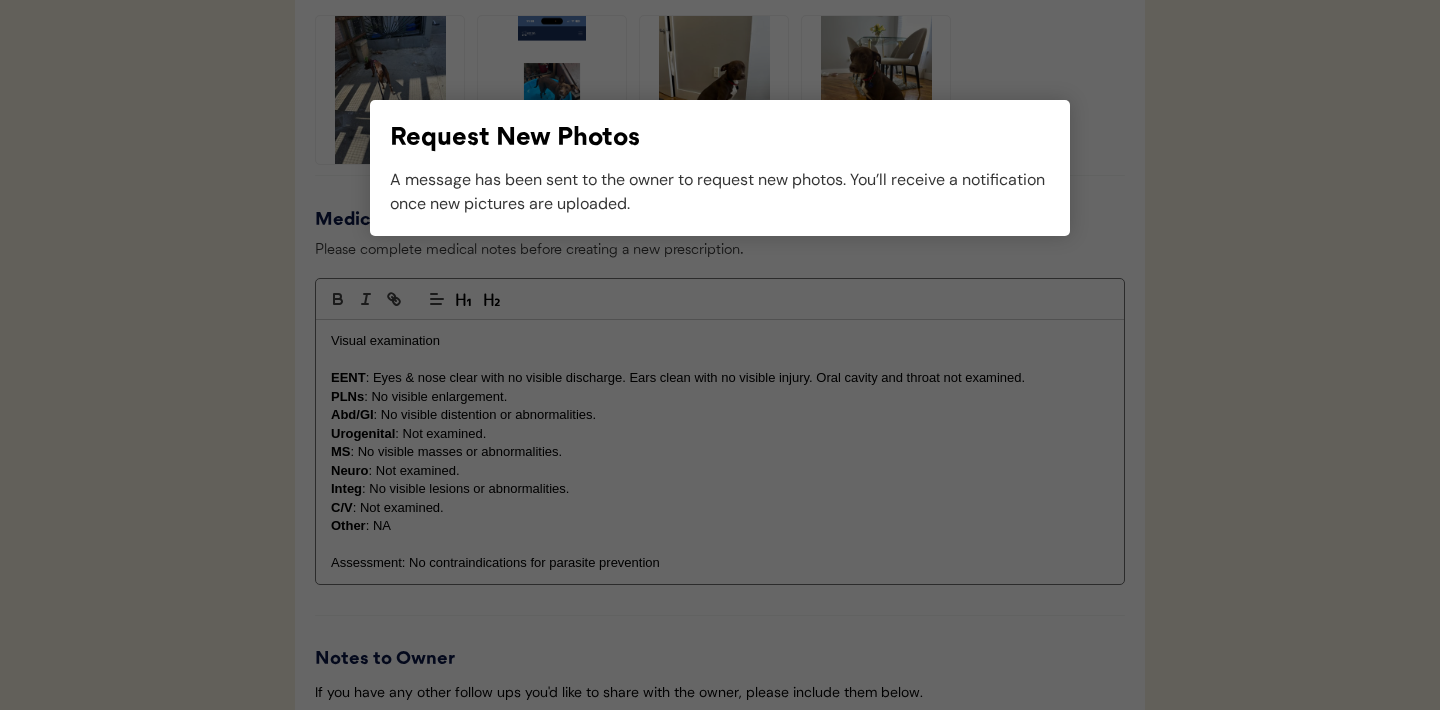 scroll, scrollTop: 1776, scrollLeft: 0, axis: vertical 